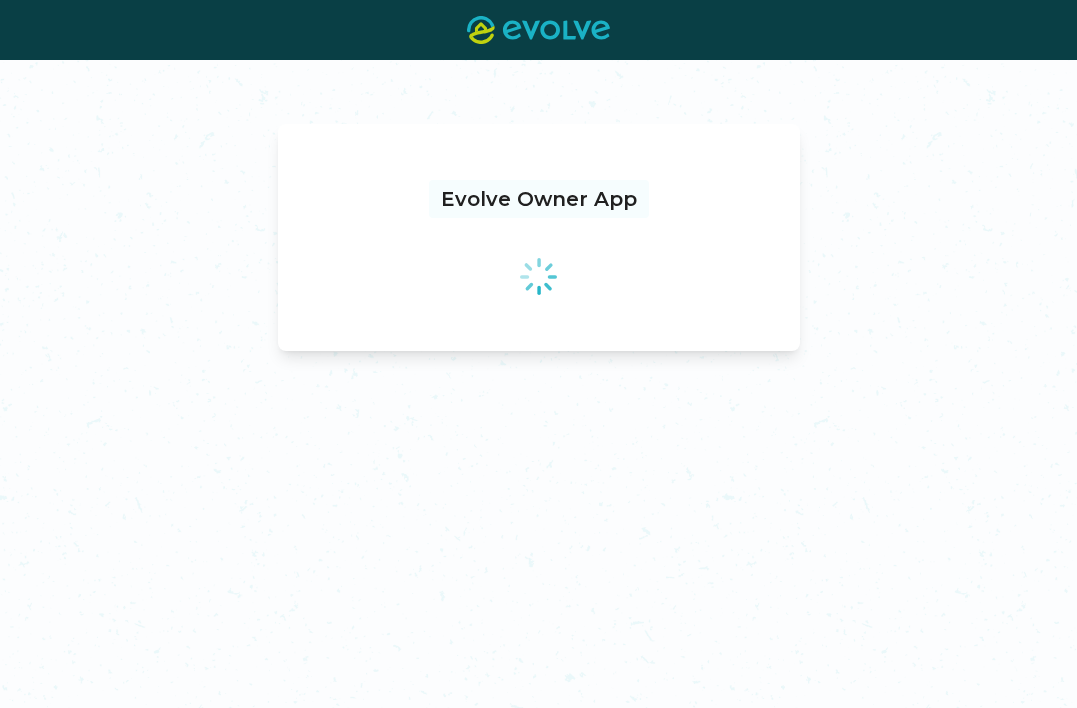 scroll, scrollTop: 0, scrollLeft: 0, axis: both 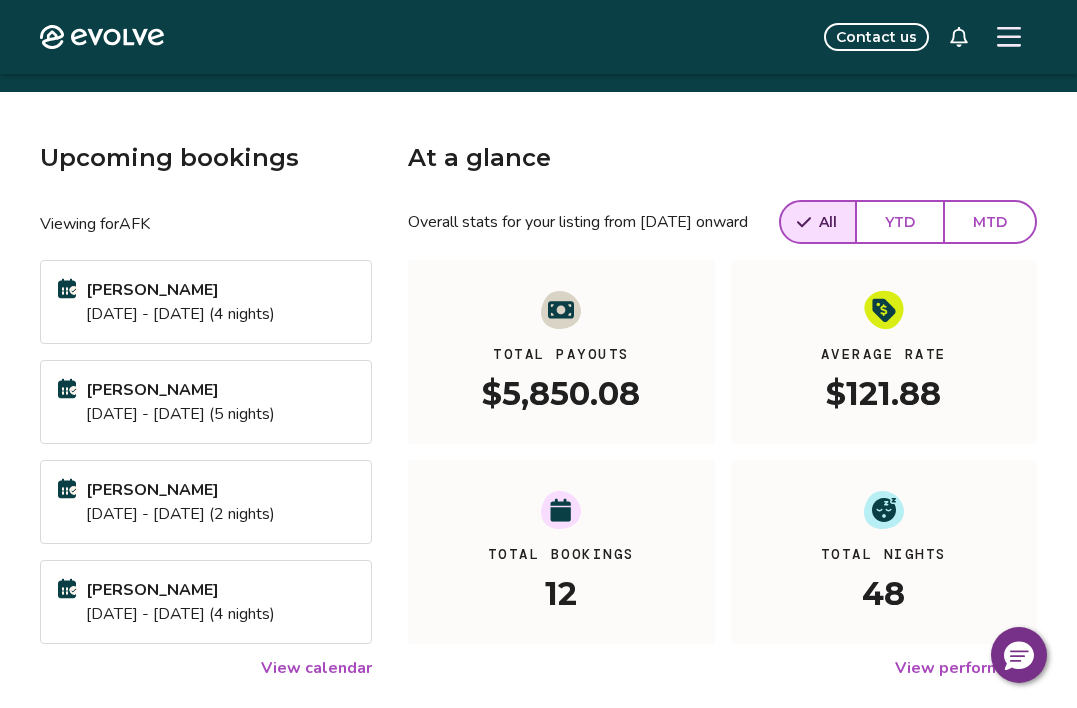 click 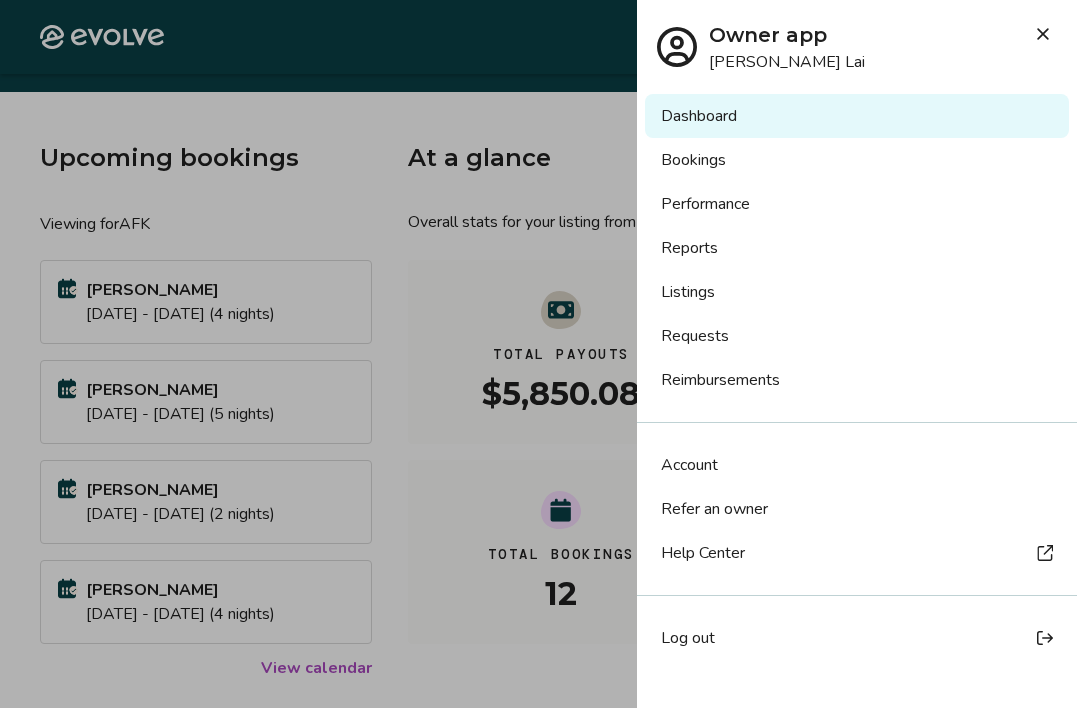 click on "Bookings" at bounding box center [857, 160] 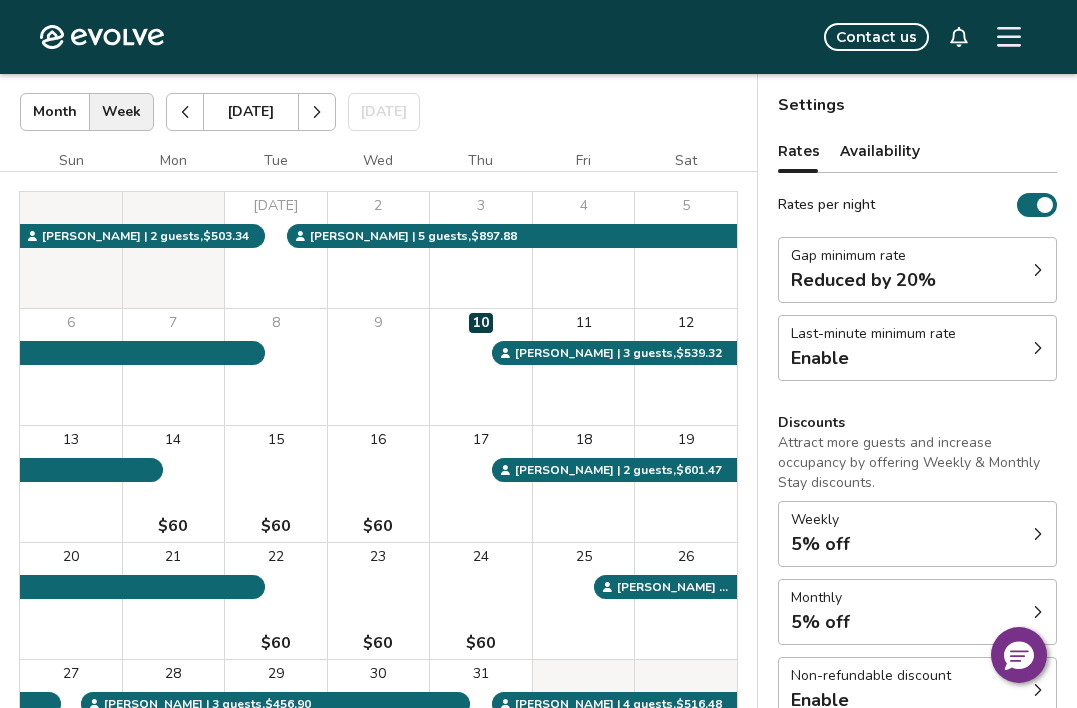 scroll, scrollTop: 89, scrollLeft: 0, axis: vertical 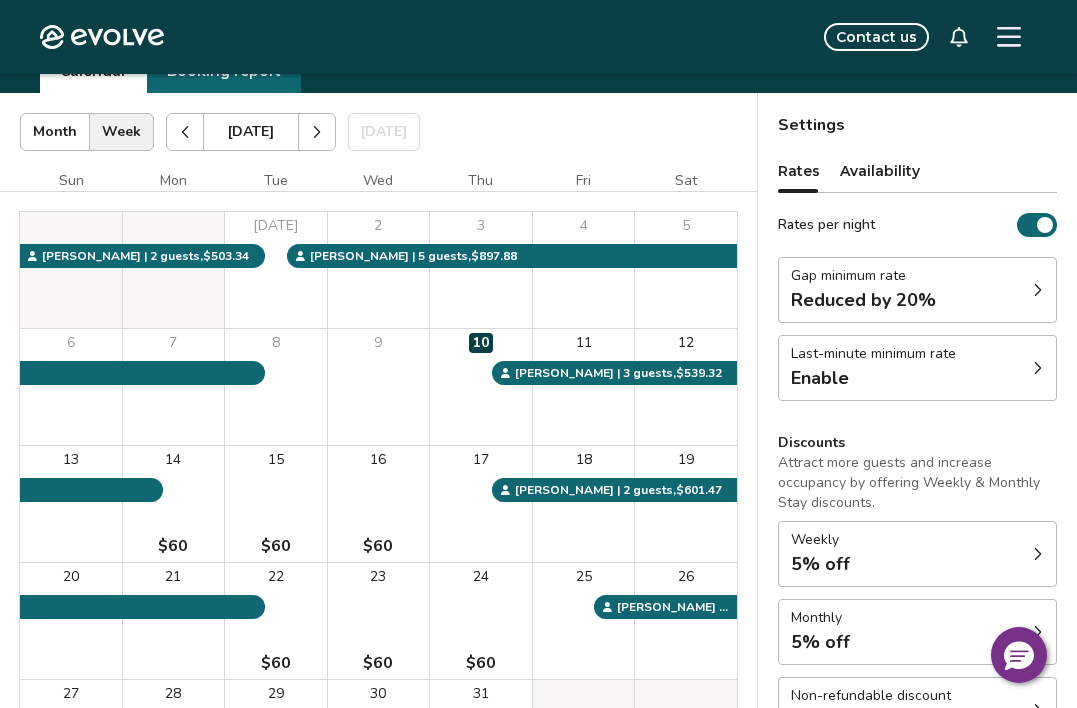 click at bounding box center [317, 132] 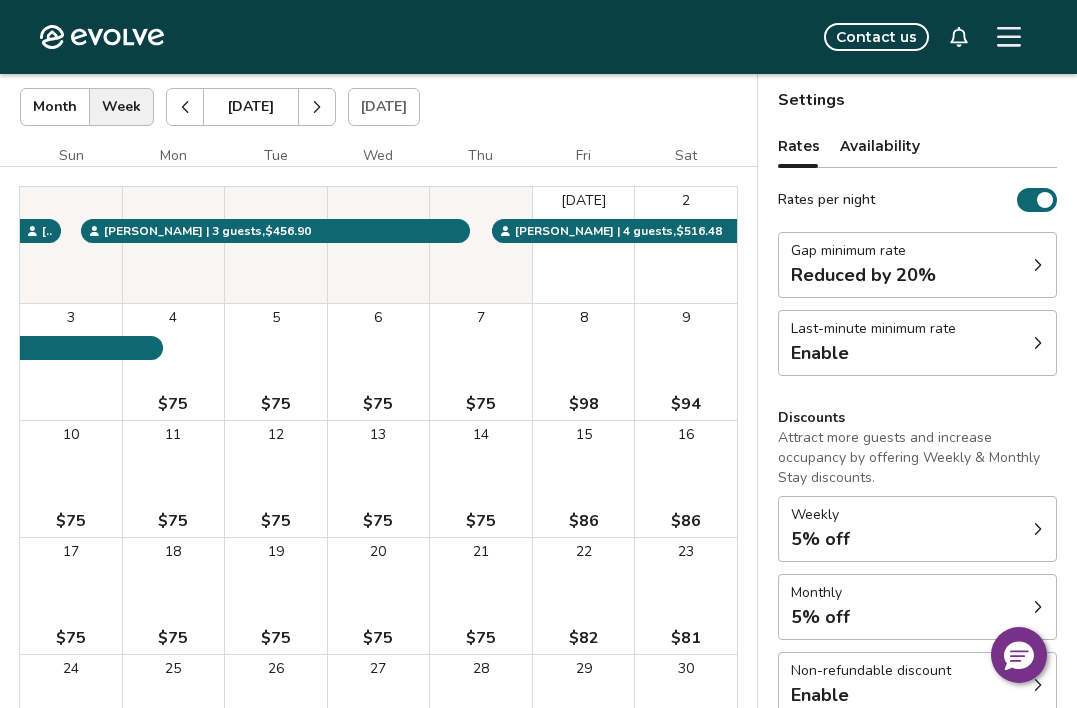 scroll, scrollTop: 88, scrollLeft: 0, axis: vertical 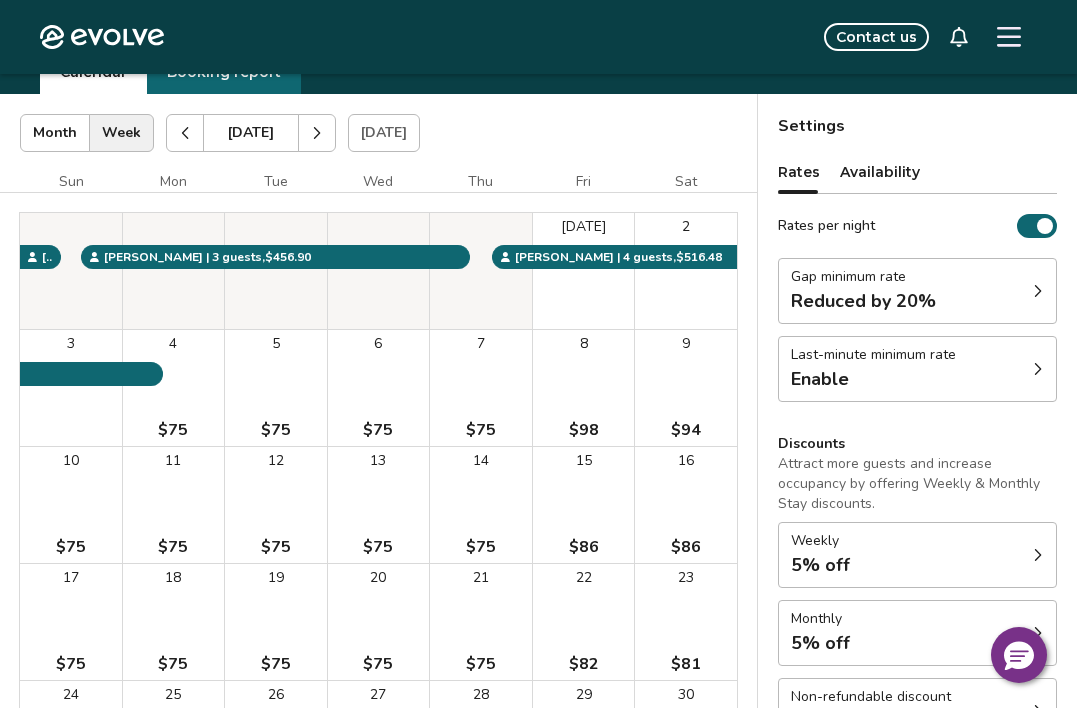 click 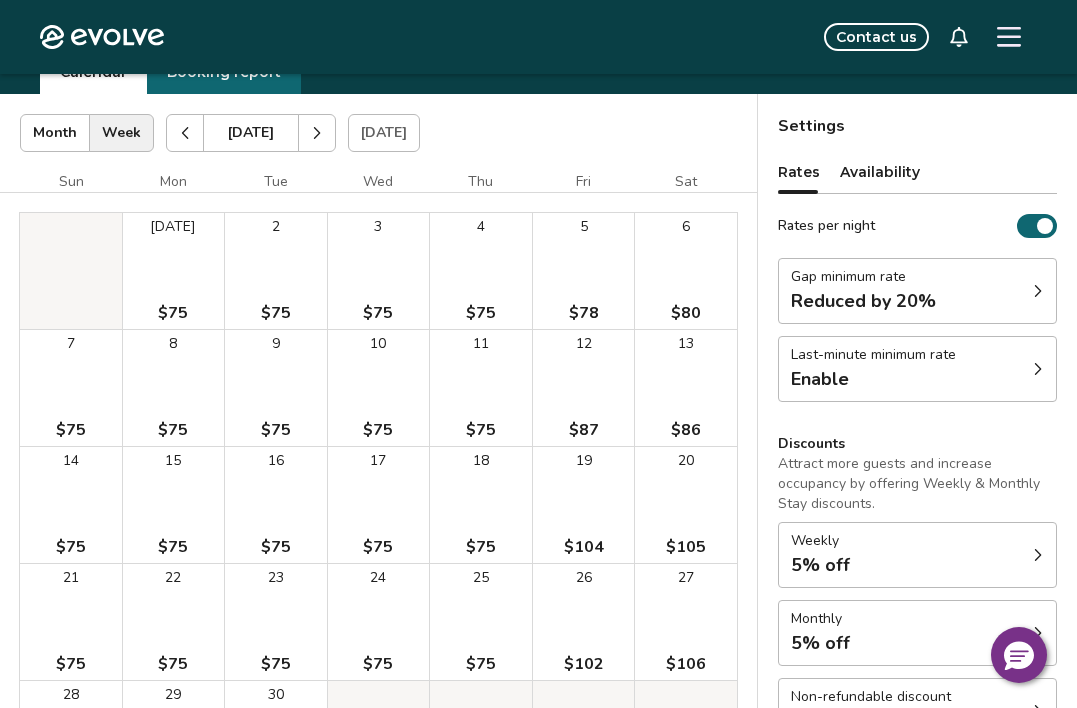 click 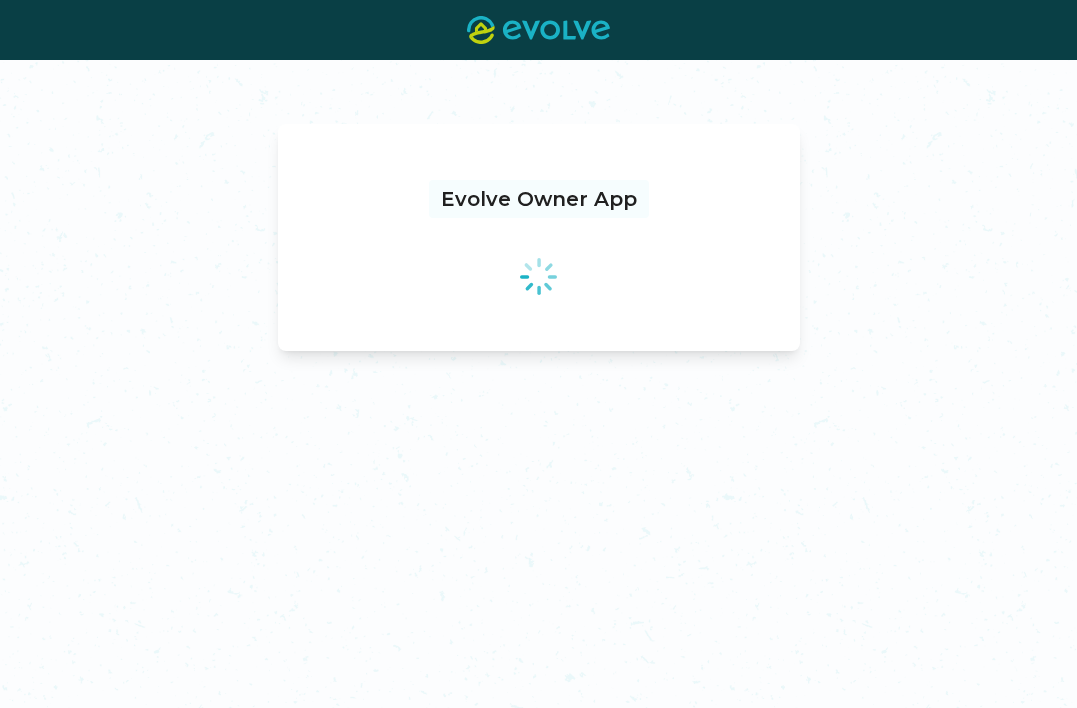 scroll, scrollTop: 0, scrollLeft: 0, axis: both 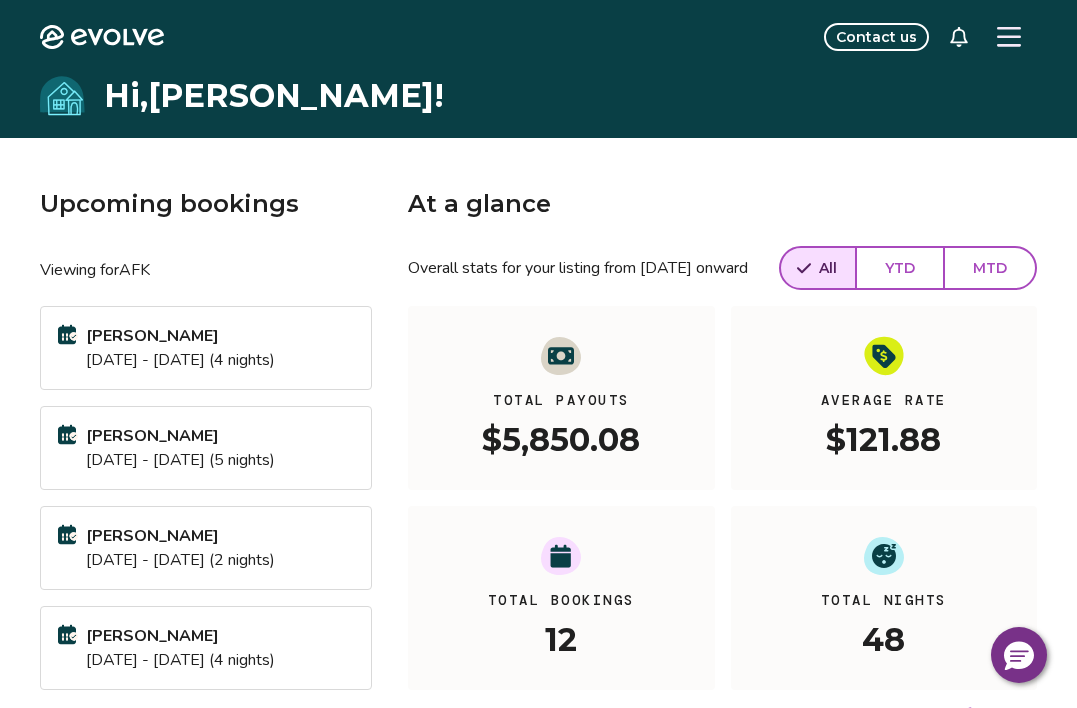 click at bounding box center (1009, 37) 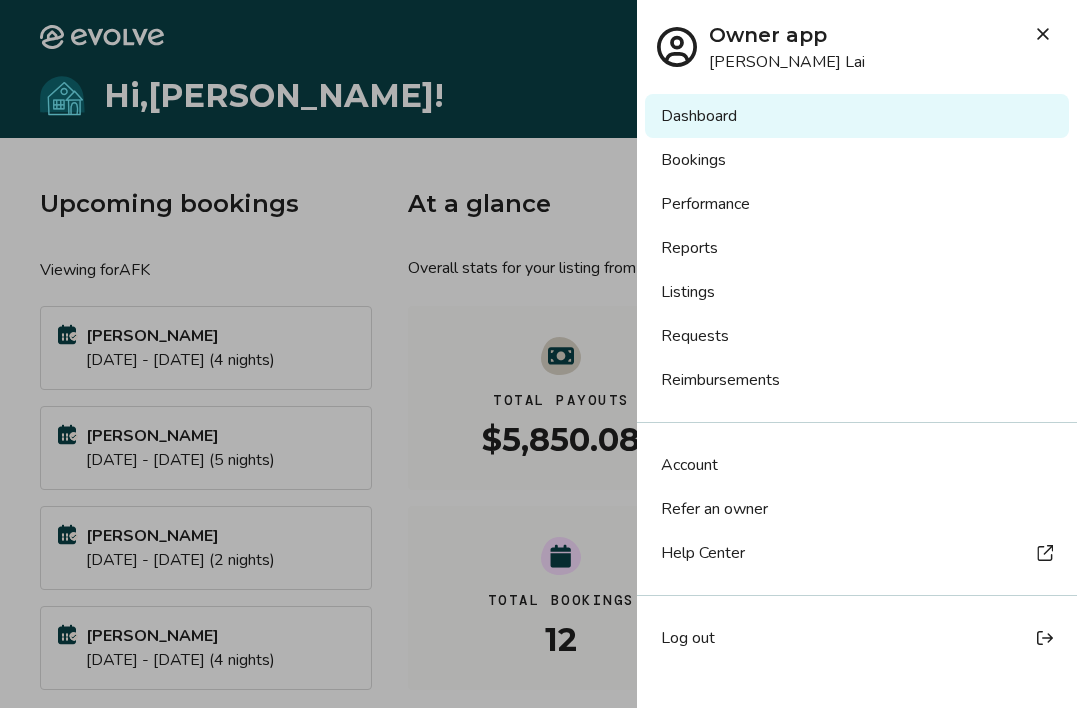 click on "Listings" at bounding box center [857, 292] 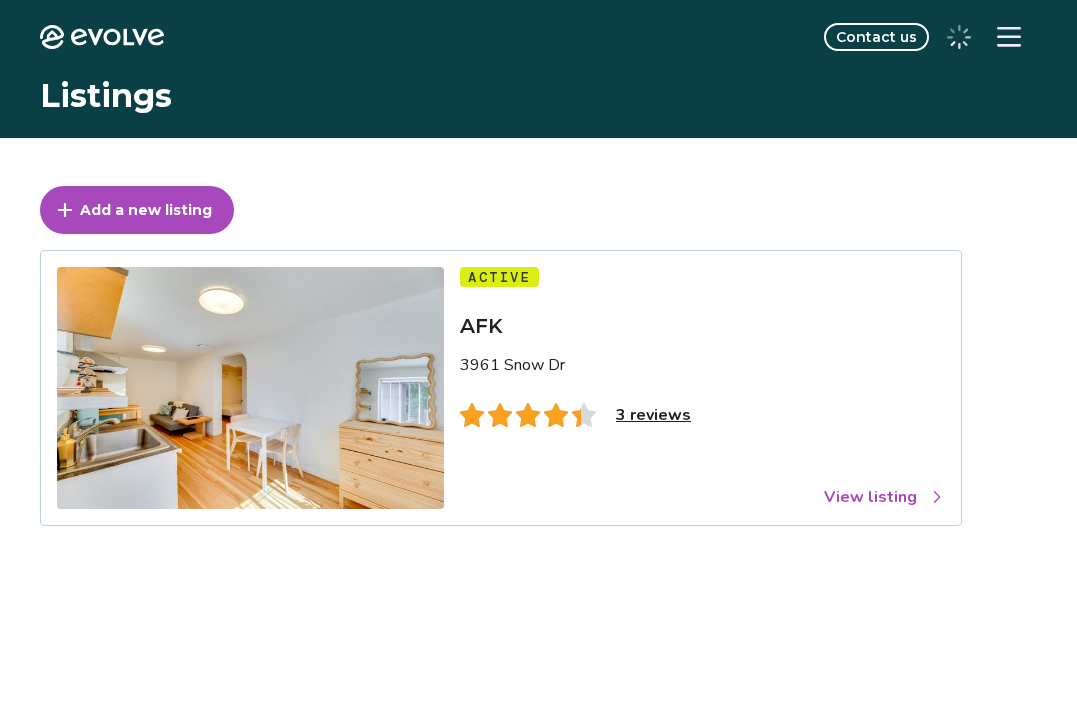 scroll, scrollTop: 0, scrollLeft: 0, axis: both 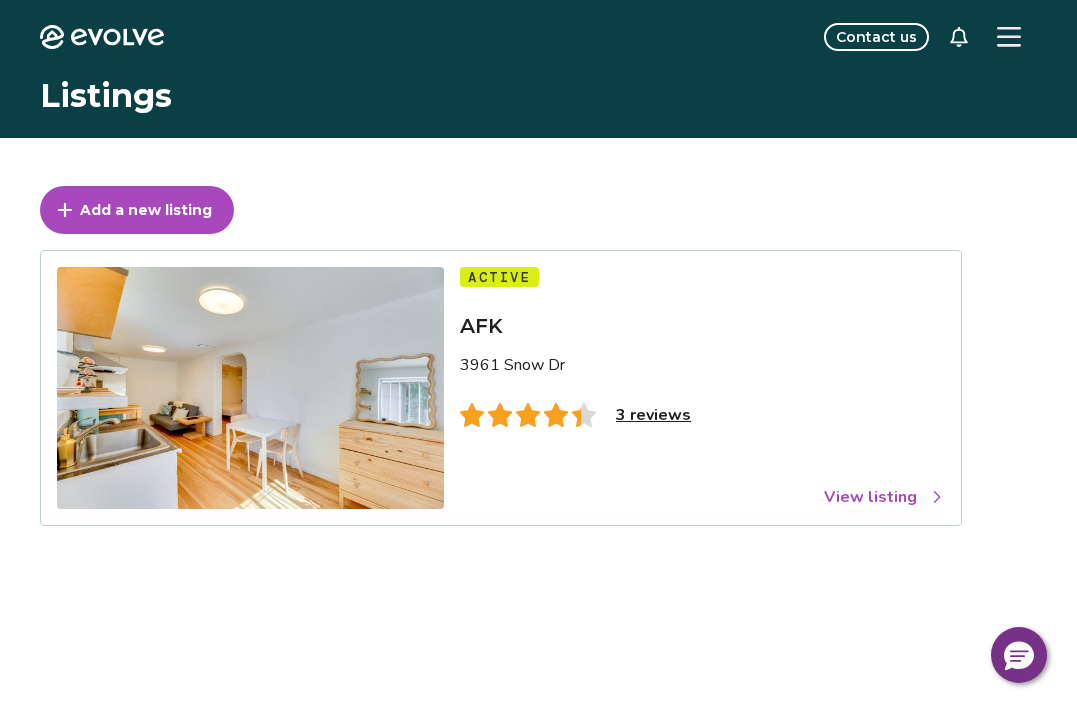 click on "3 reviews" at bounding box center (653, 415) 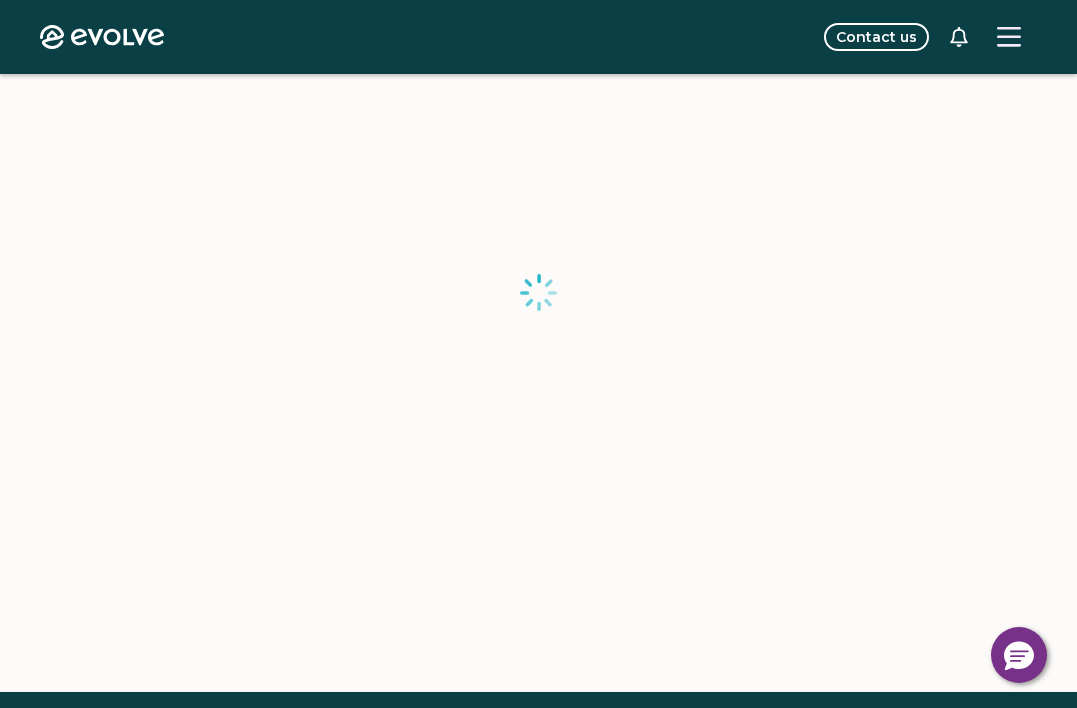 scroll, scrollTop: 315, scrollLeft: 0, axis: vertical 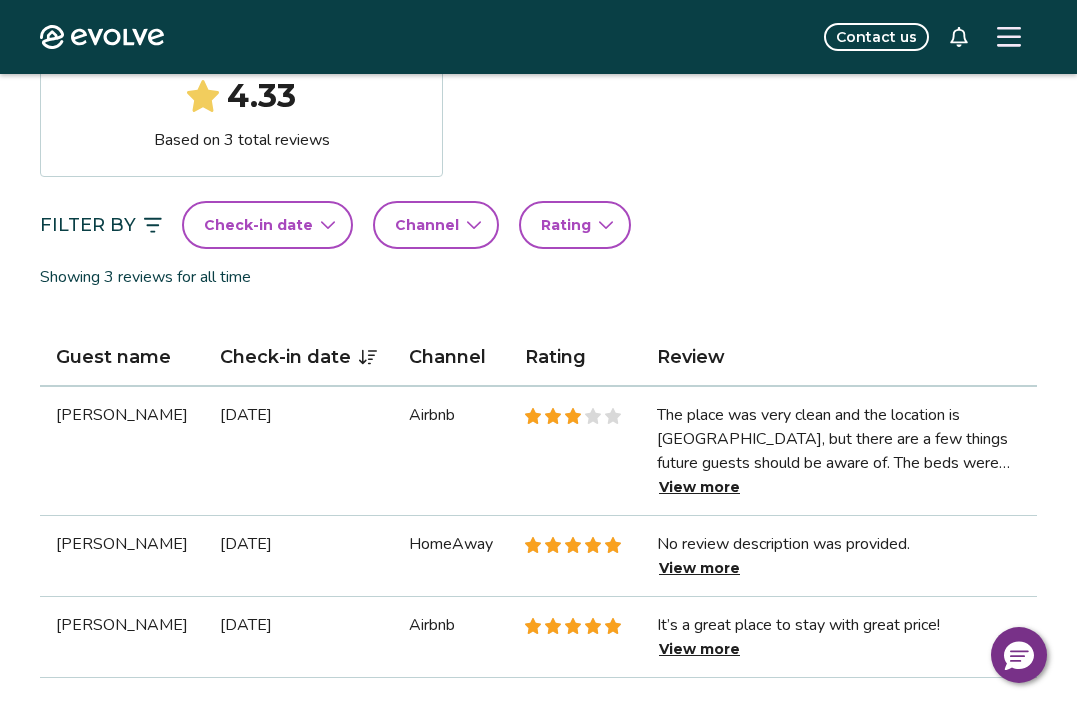 click on "The place was very clean and the location is [GEOGRAPHIC_DATA], but there are a few things future guests should be aware of. The beds were quite uncomfortable, and there was a lot of noise from the upstairs unit, which may be disruptive if you’re a light sleeper.
The stairs up to the unit are a bit of a hike—manageable if you’re used to it, but potentially challenging for some. Also, the outdoor stairs leading to the building aren’t lit at night, which could be unsafe or hard to navigate in the dark. We also found four spiders inside the unit on the first night, which was a bit unsettling.
The space doesn’t have a full kitchen, so if you’re planning to cook, be aware of that. The hosts were kind and available if needed, though not super communicative unless you need to reach out to them.
It’s a newer listing and very clean, so I imagine improvements will happen over time. Just wanted to share our honest experience so others know what to expect. View more" at bounding box center [839, 451] 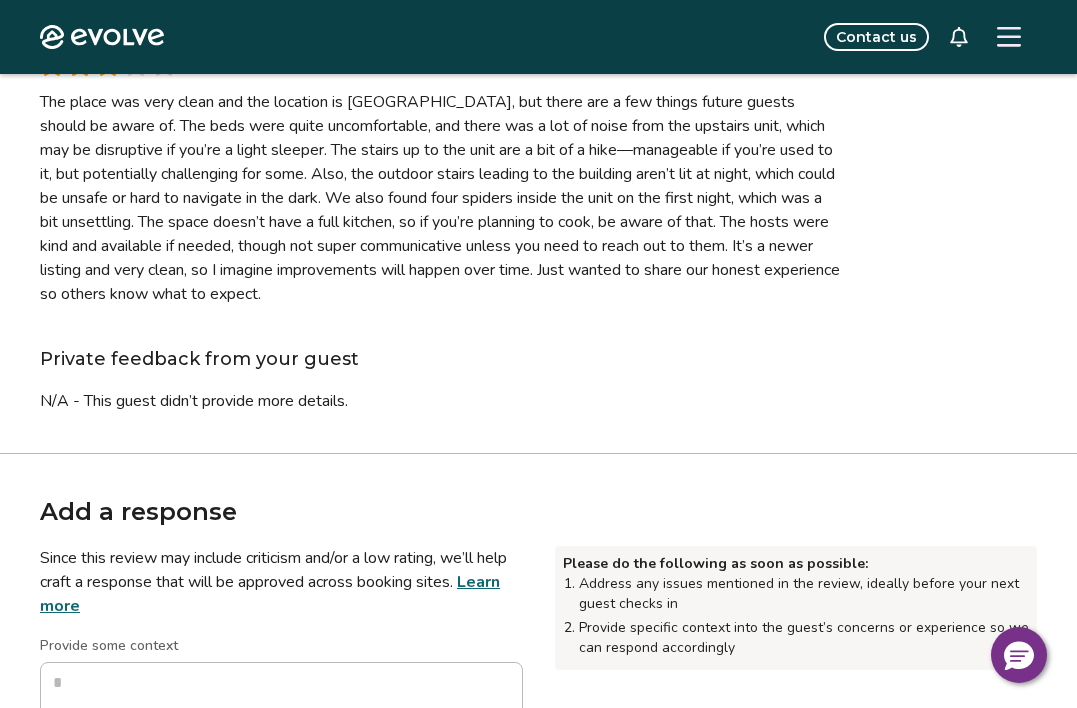type on "*" 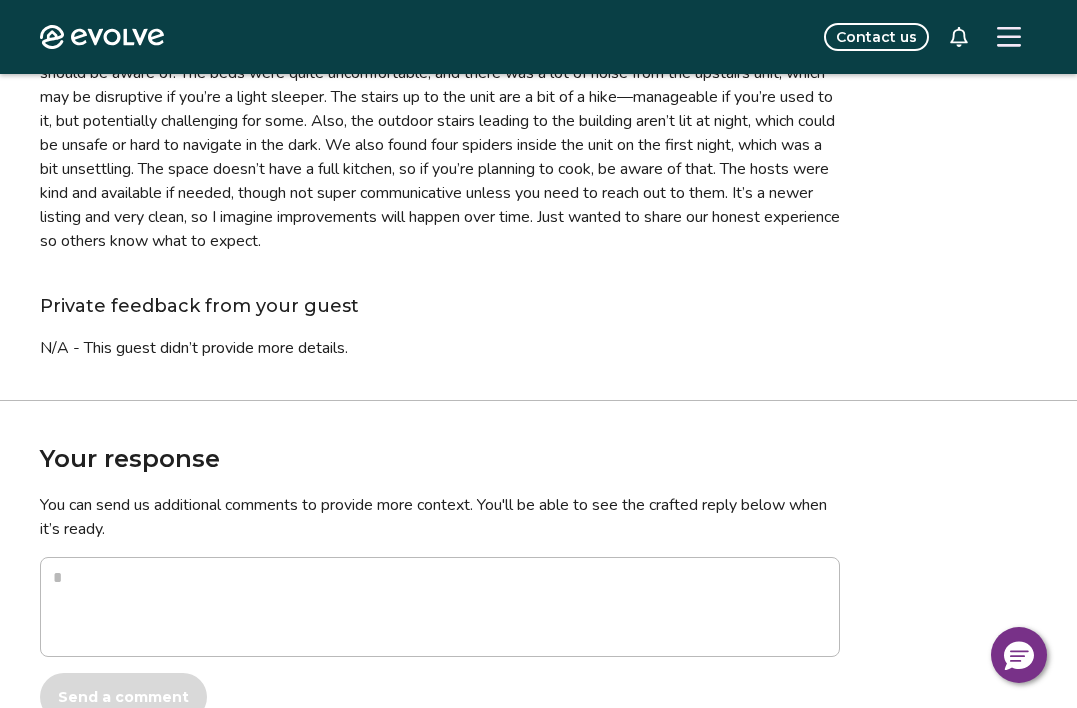 scroll, scrollTop: 703, scrollLeft: 0, axis: vertical 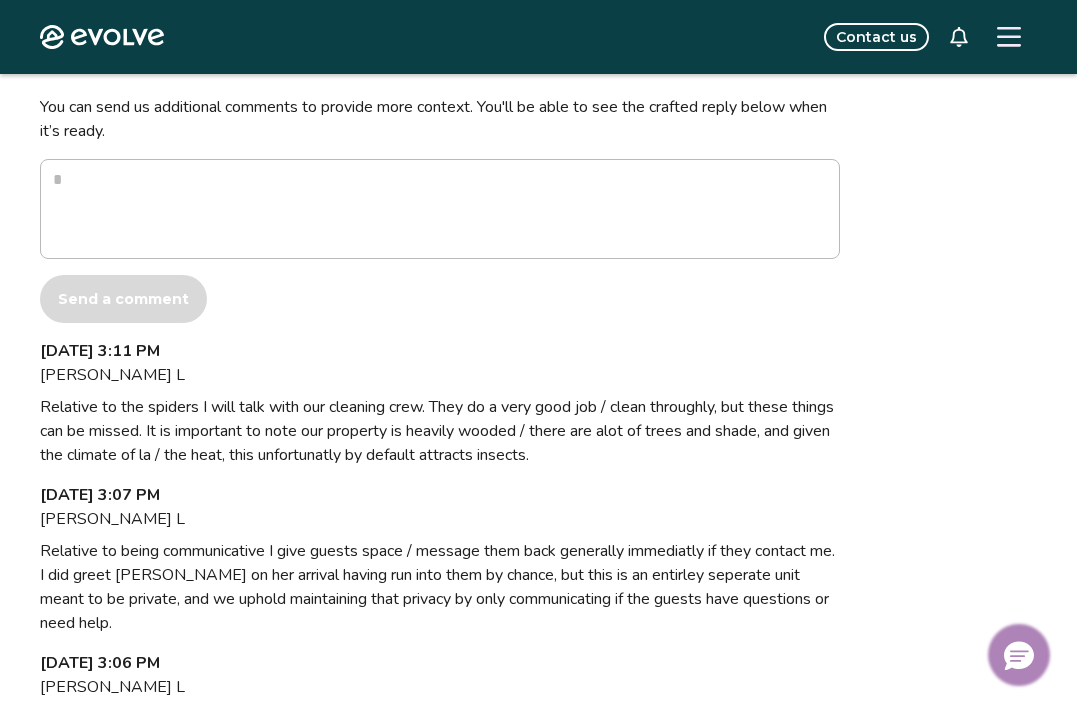 click 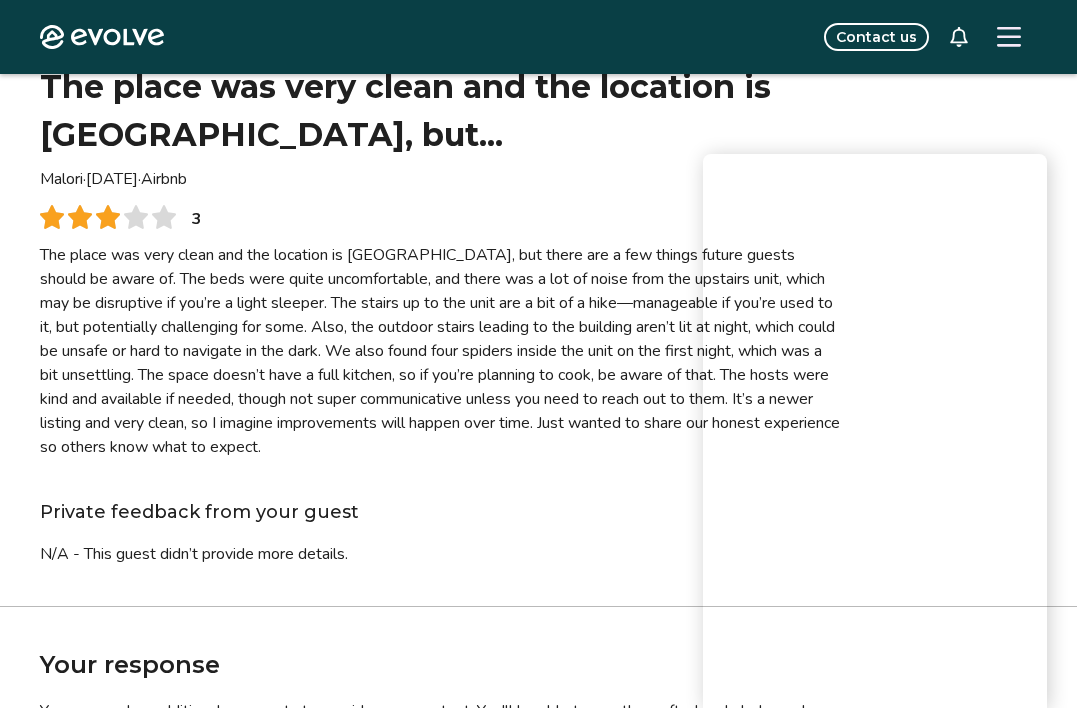 scroll, scrollTop: 0, scrollLeft: 0, axis: both 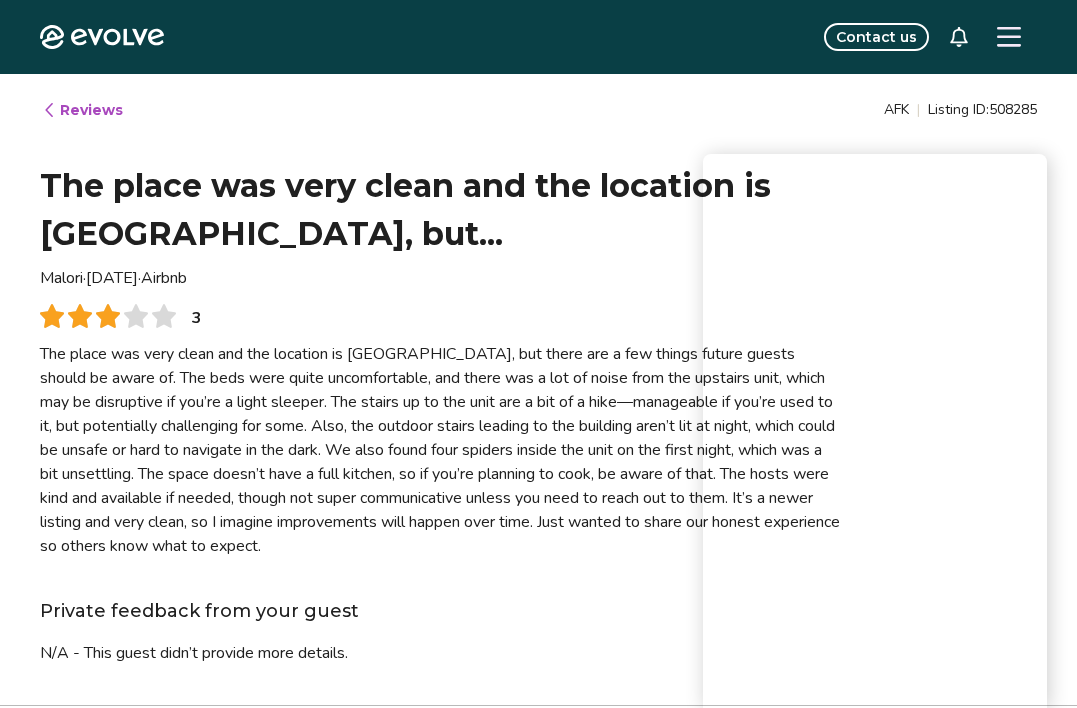 click on "The place was very clean and the location is nice, but..." at bounding box center [440, 210] 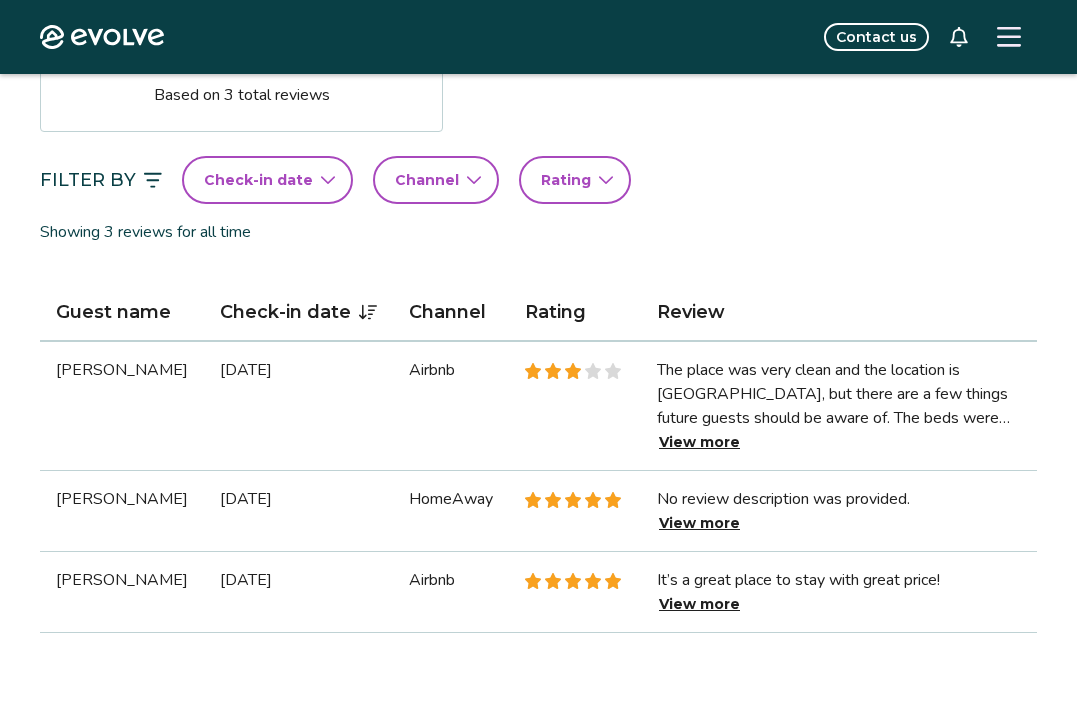scroll, scrollTop: 523, scrollLeft: 0, axis: vertical 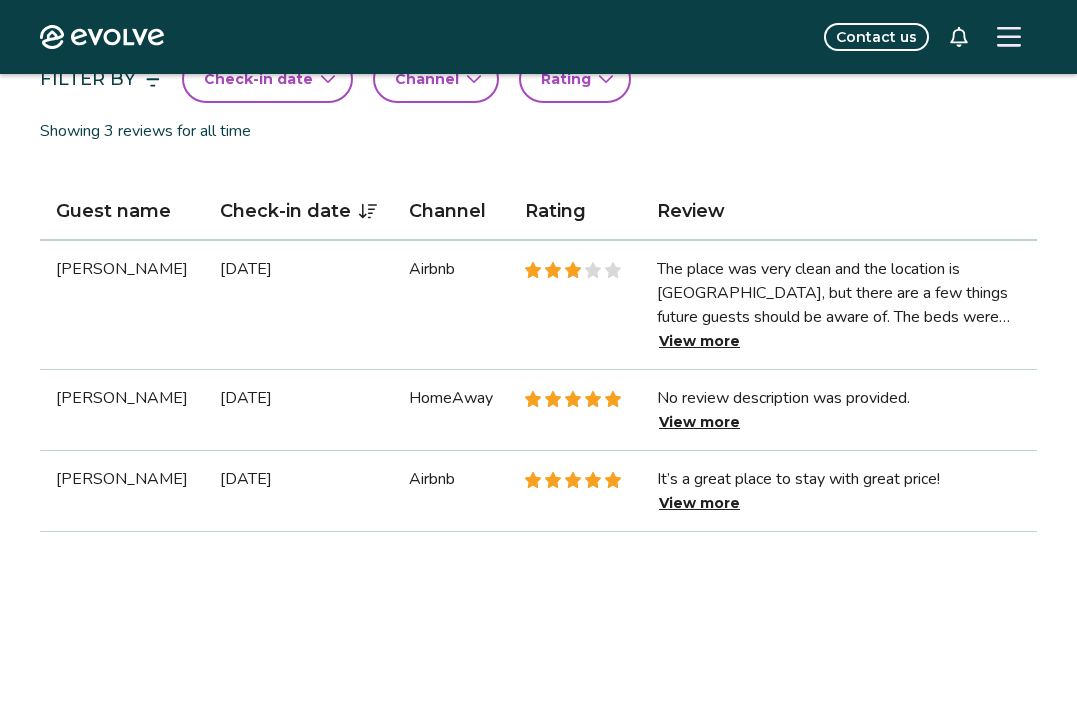 drag, startPoint x: 176, startPoint y: 270, endPoint x: 54, endPoint y: 267, distance: 122.03688 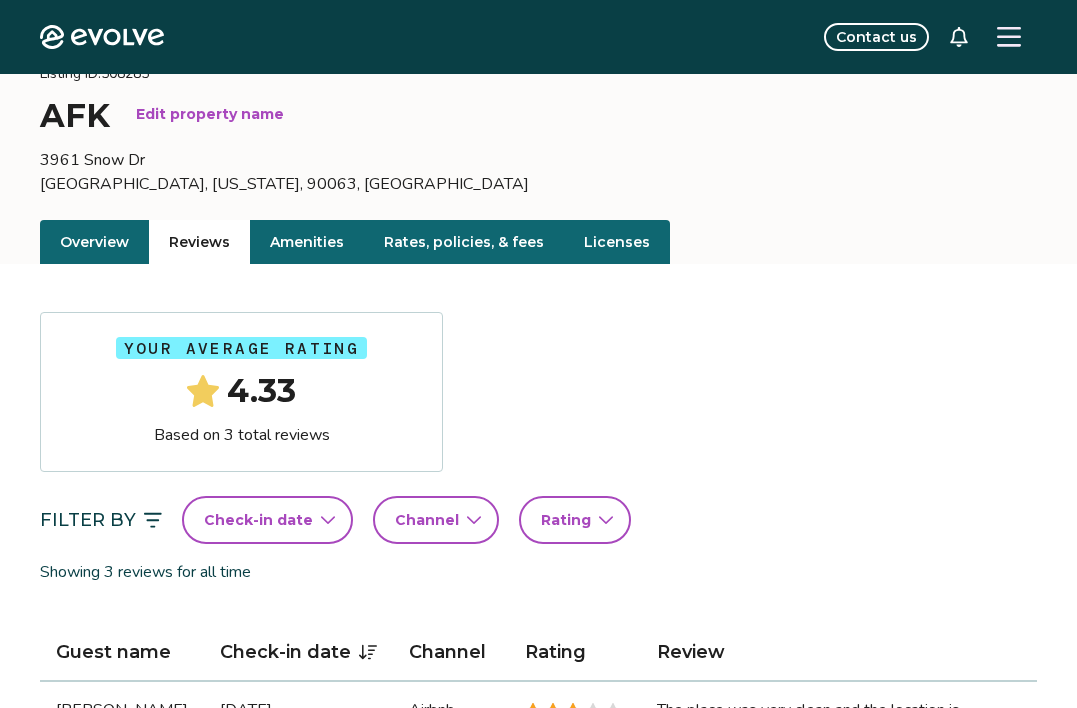 scroll, scrollTop: 0, scrollLeft: 0, axis: both 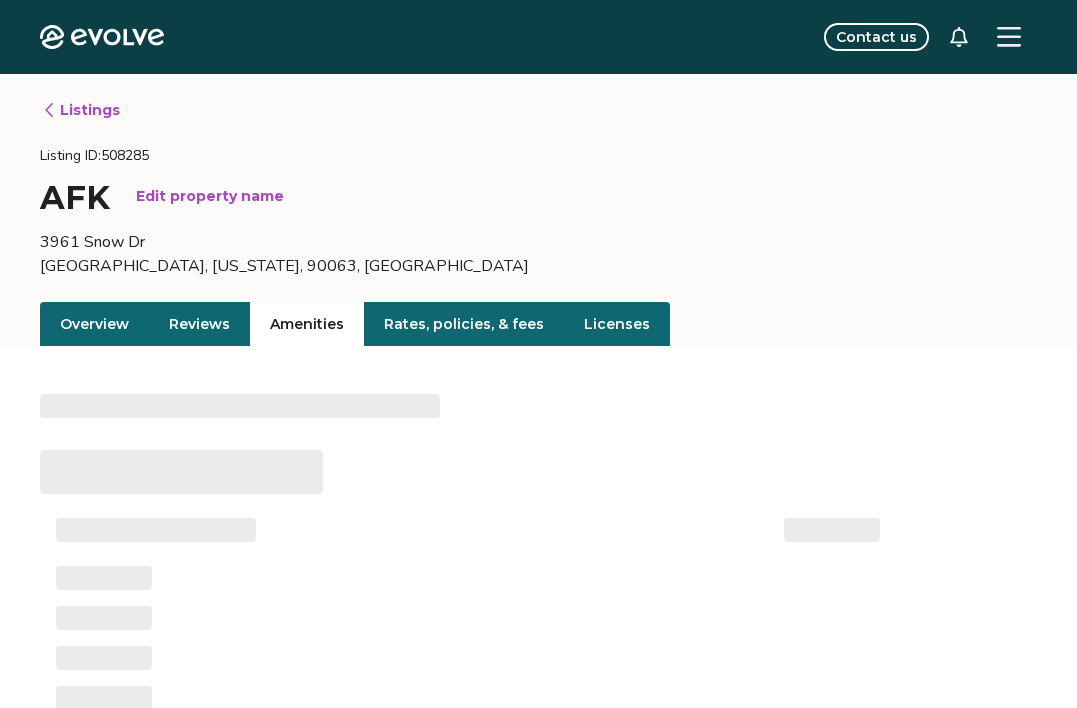 click on "Amenities" at bounding box center [307, 324] 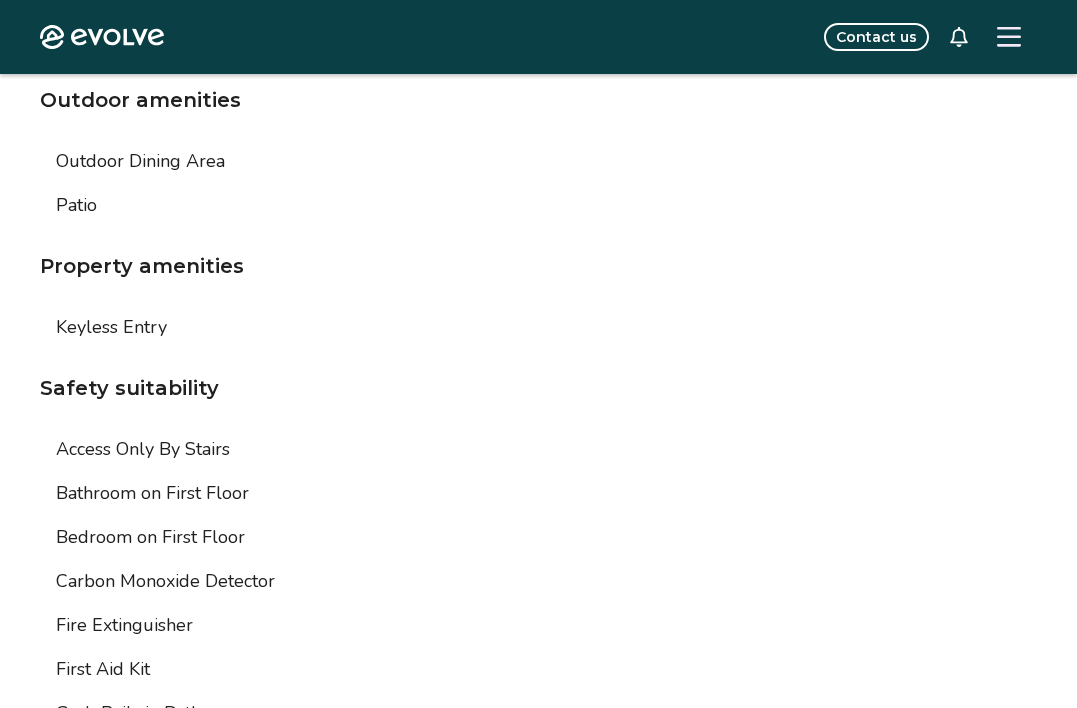 scroll, scrollTop: 2175, scrollLeft: 0, axis: vertical 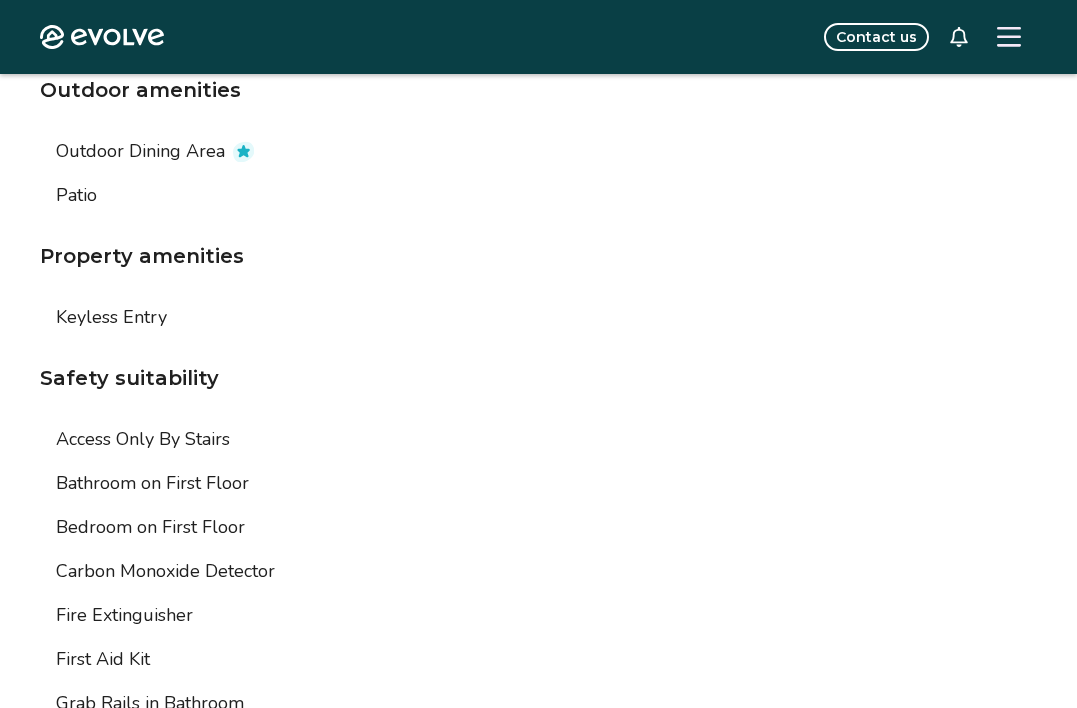 click at bounding box center [243, 151] 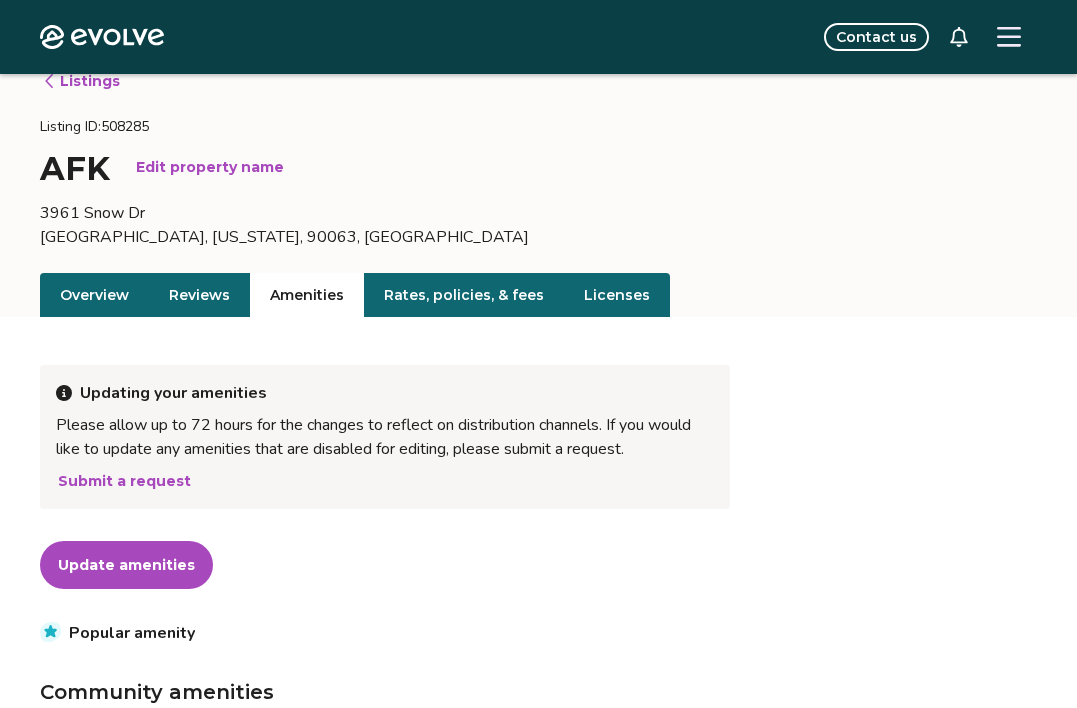 scroll, scrollTop: 0, scrollLeft: 0, axis: both 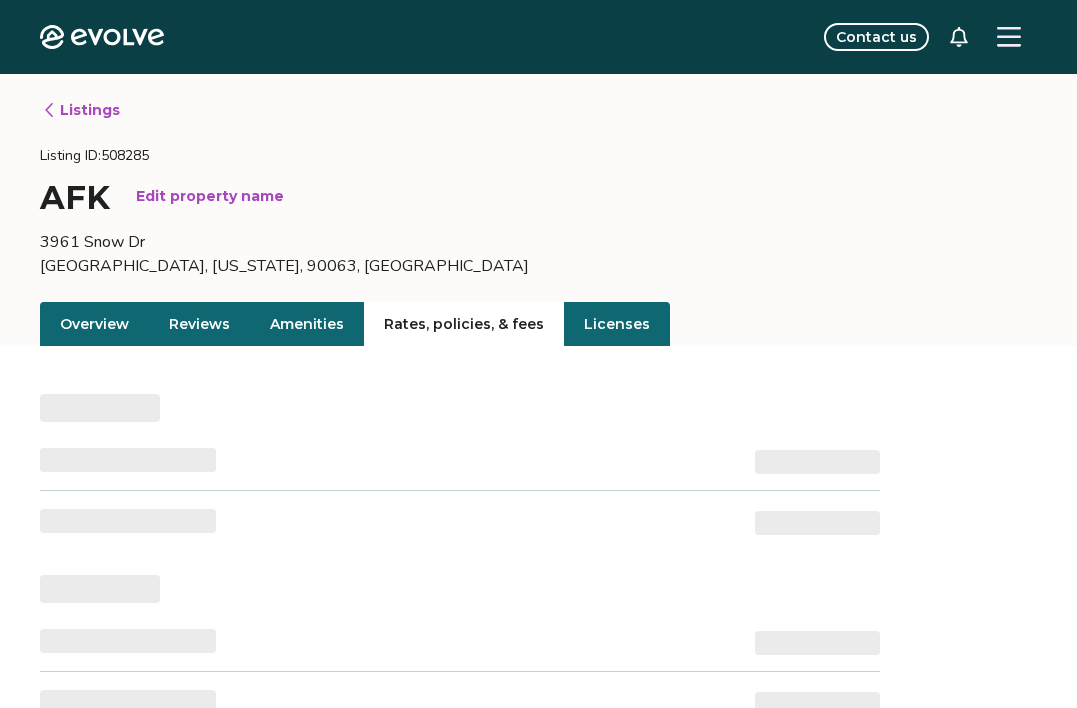 click on "Rates, policies, & fees" at bounding box center (464, 324) 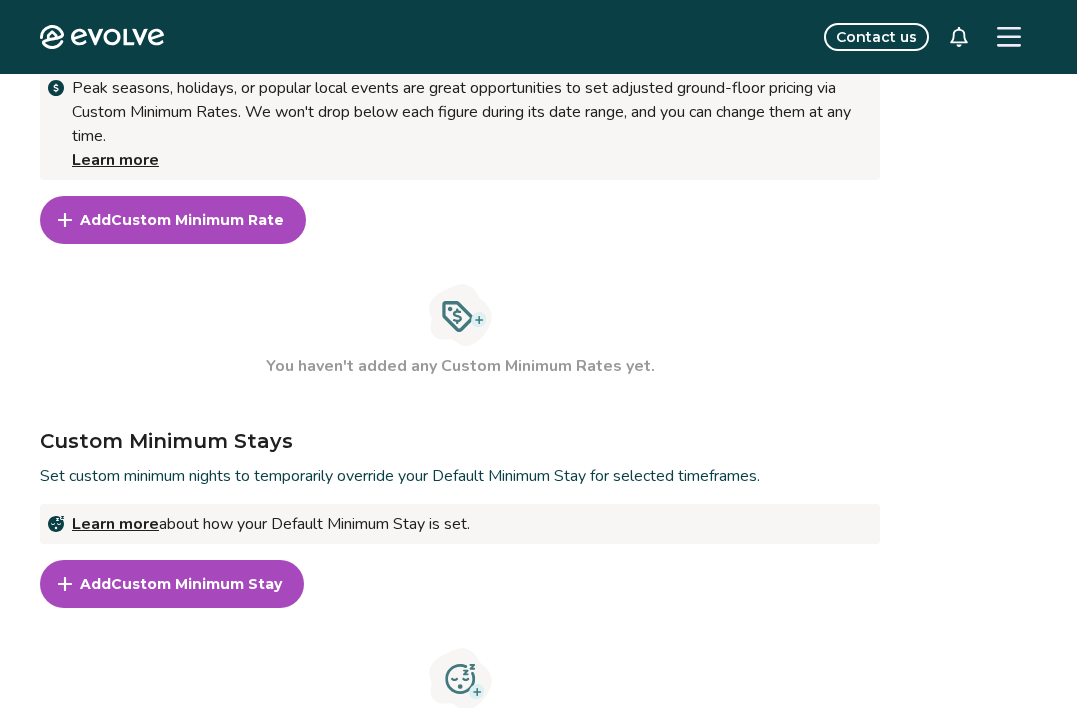 scroll, scrollTop: 0, scrollLeft: 0, axis: both 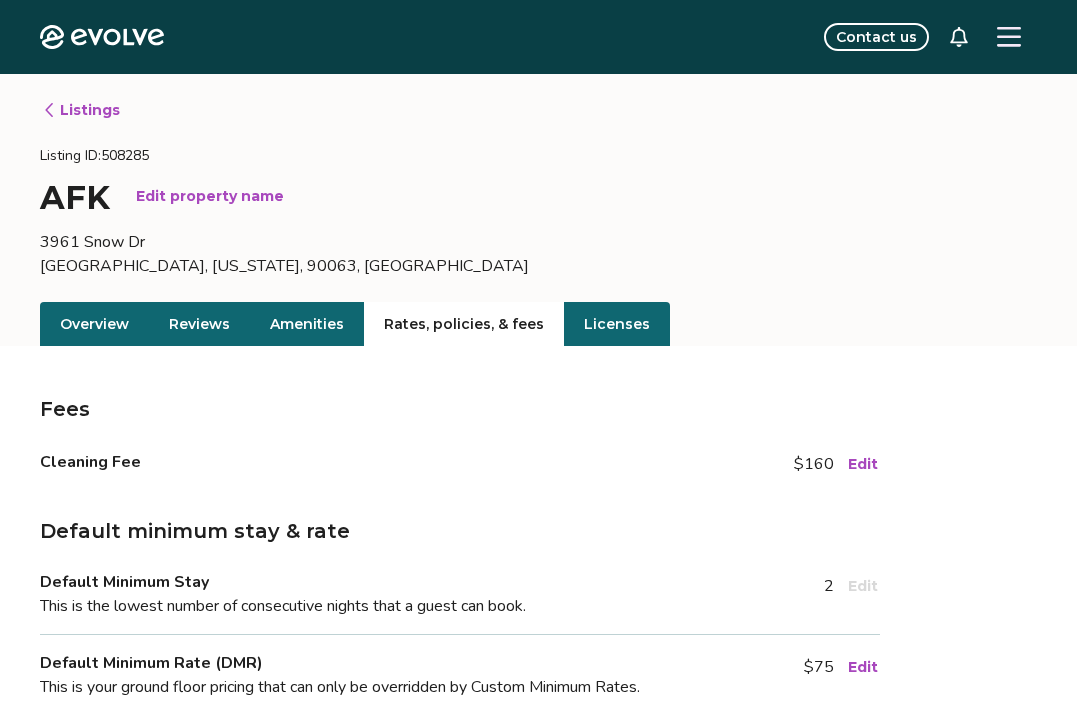click on "Evolve" 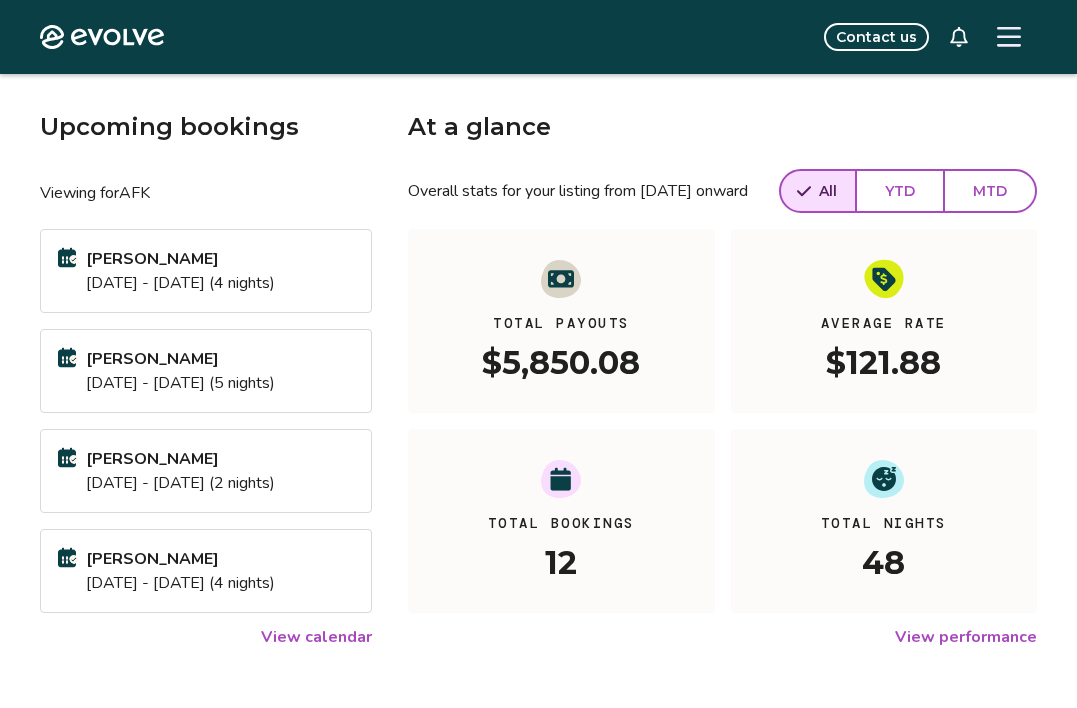 scroll, scrollTop: 0, scrollLeft: 0, axis: both 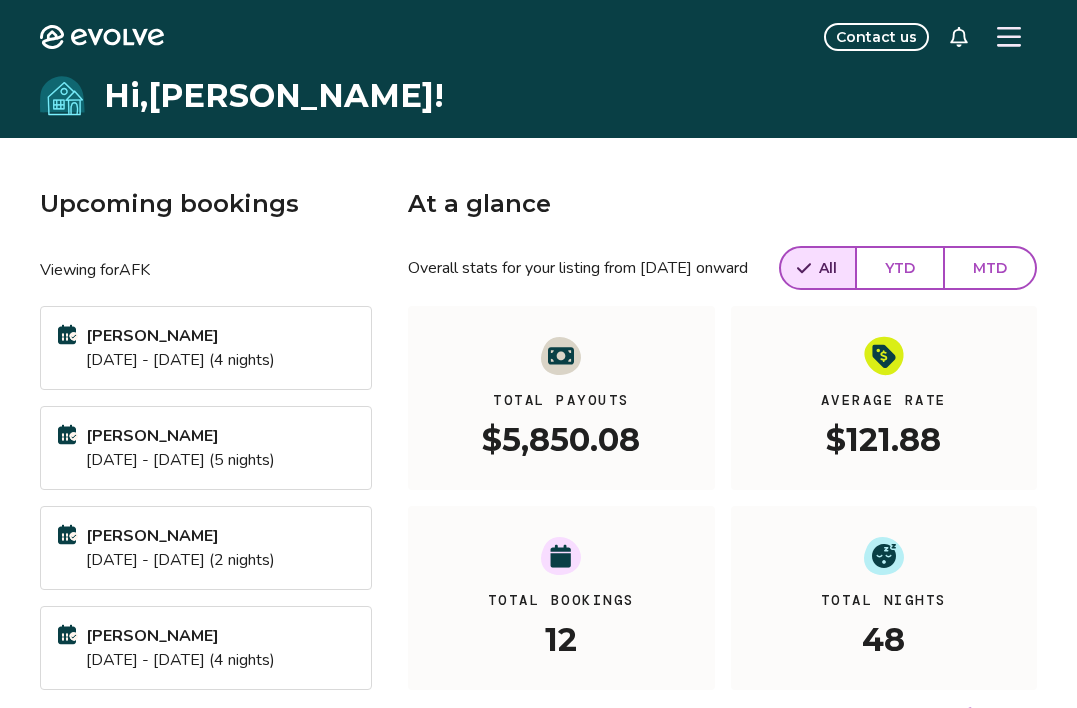 click 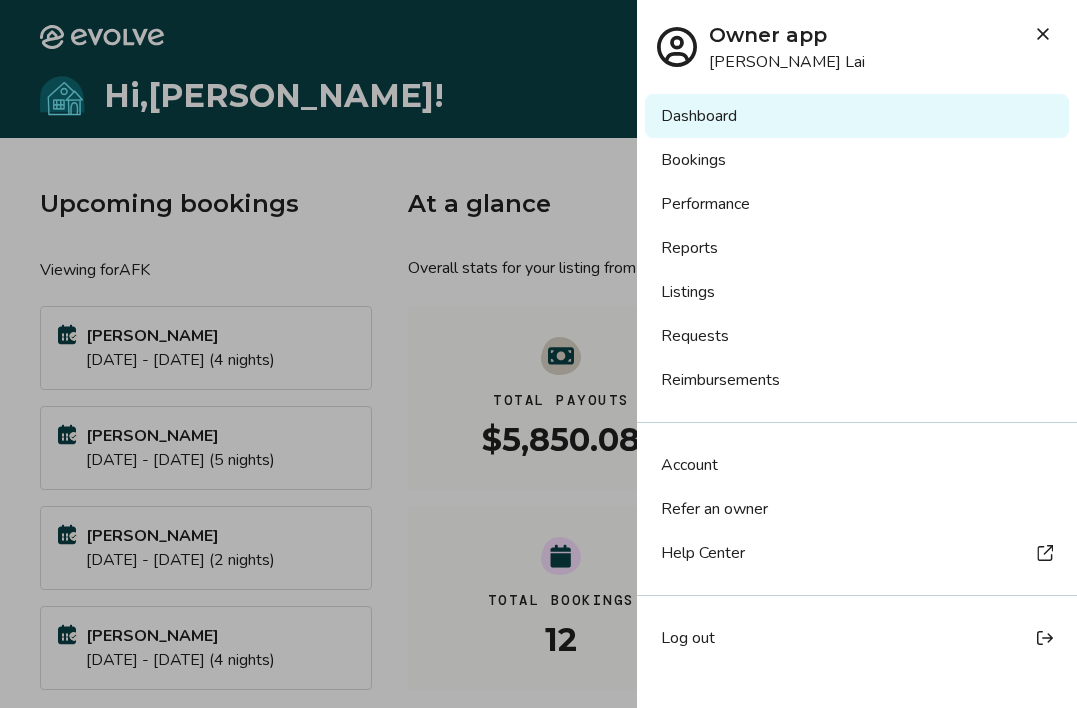 click on "Bookings" at bounding box center [857, 160] 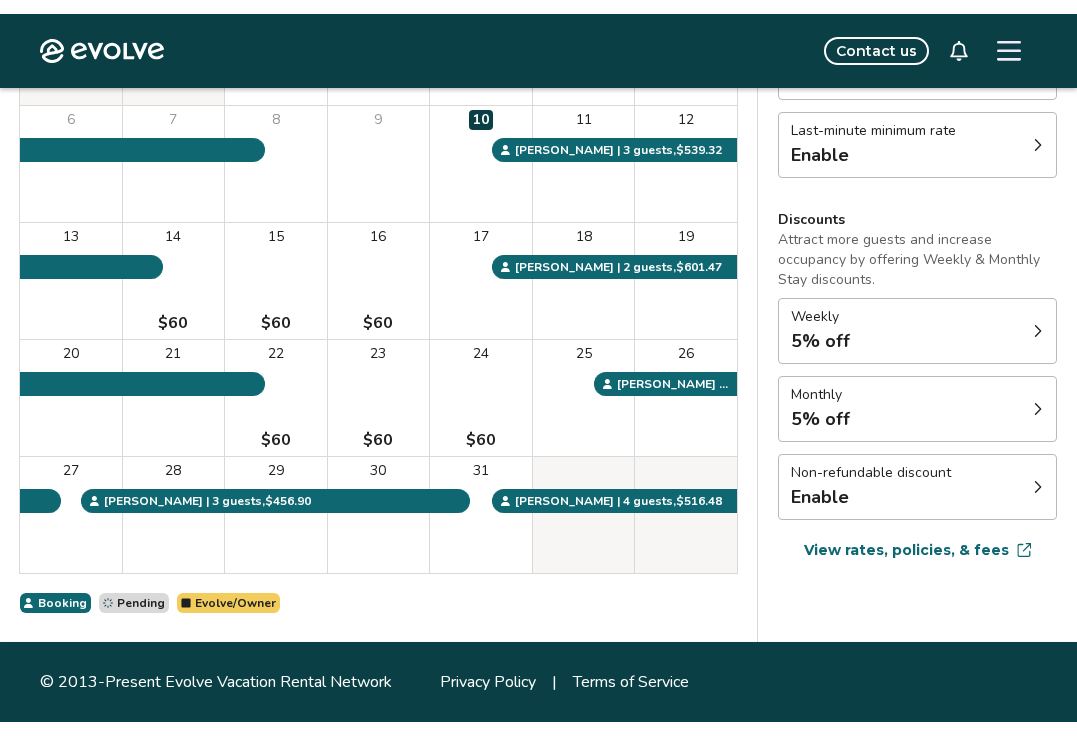 scroll, scrollTop: 298, scrollLeft: 0, axis: vertical 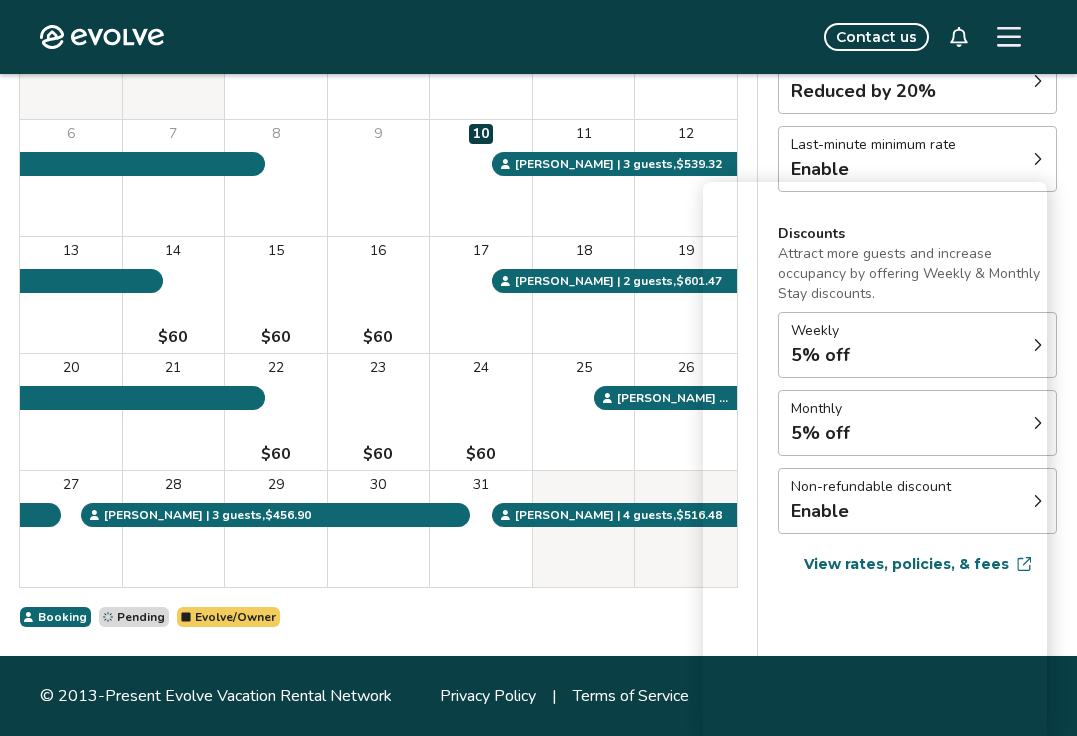 click on "Booking Pending Evolve/Owner" at bounding box center [378, 617] 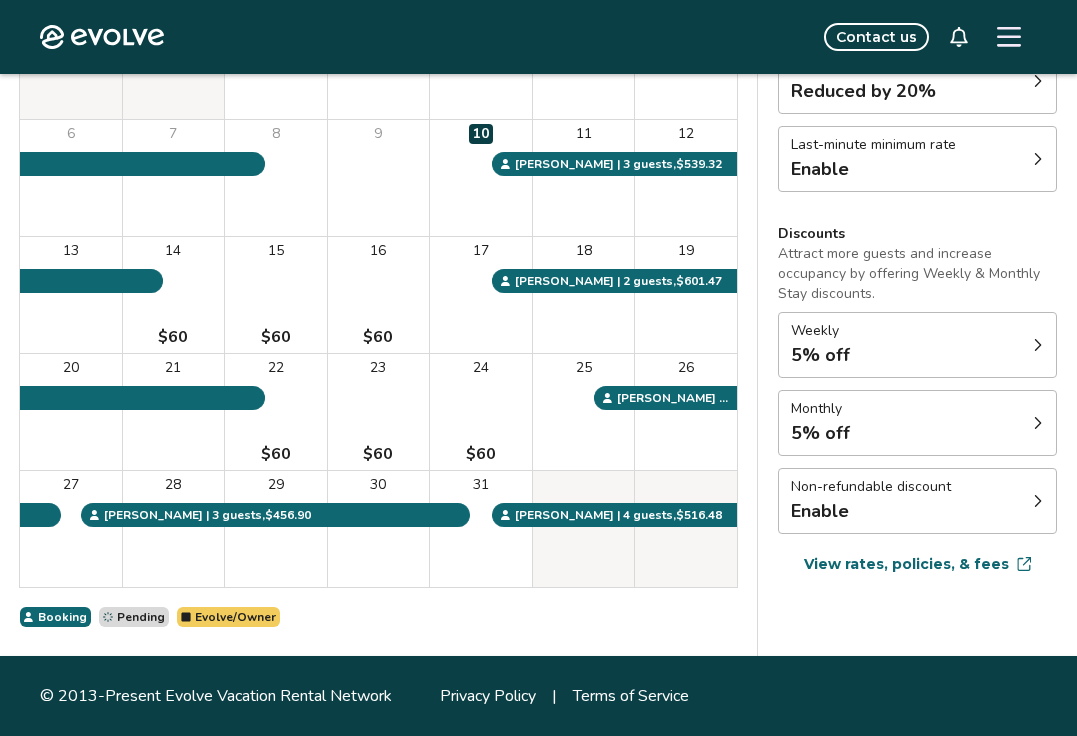 click 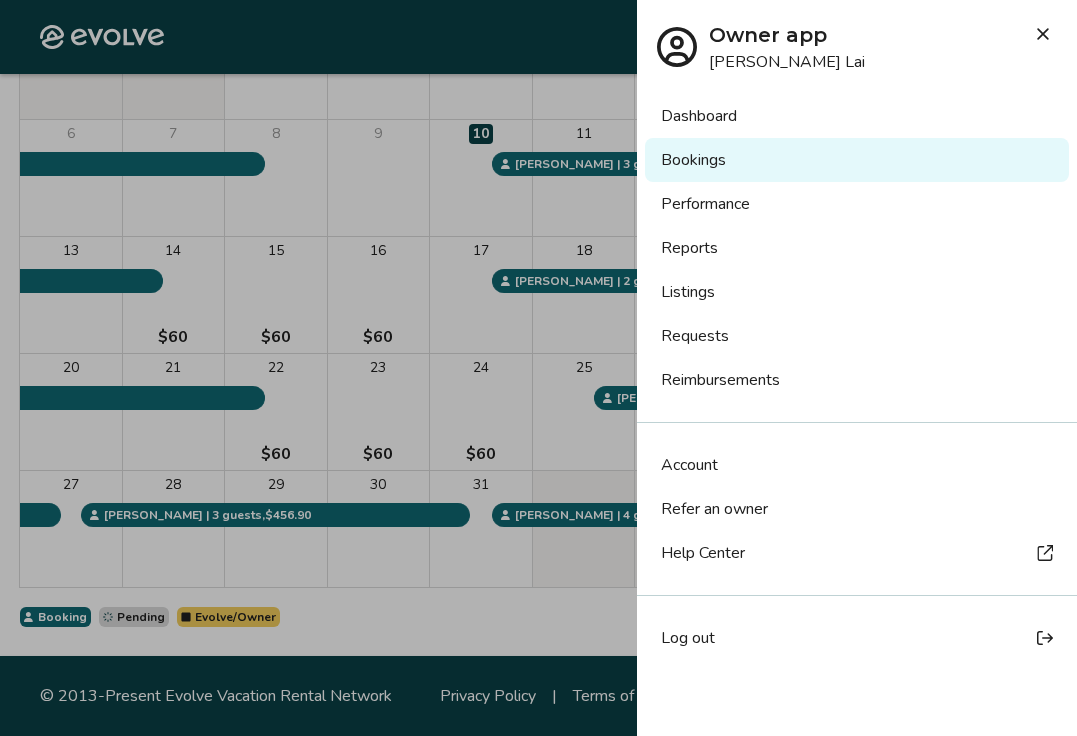 click on "Listings" at bounding box center [857, 292] 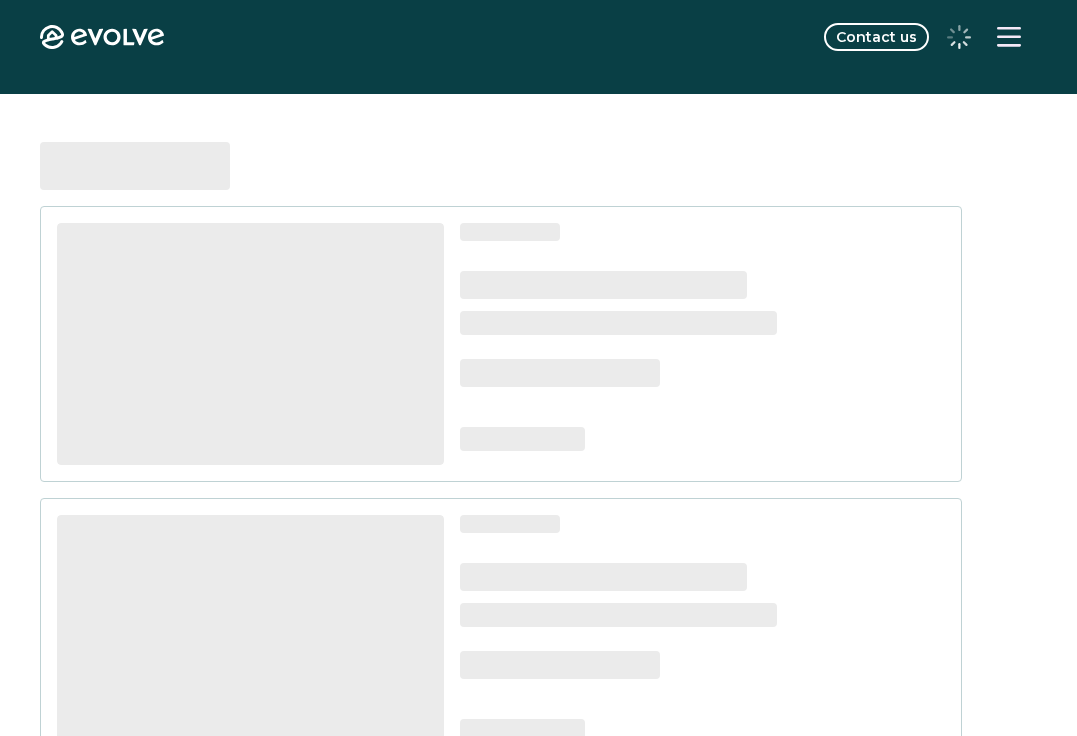 scroll, scrollTop: 0, scrollLeft: 0, axis: both 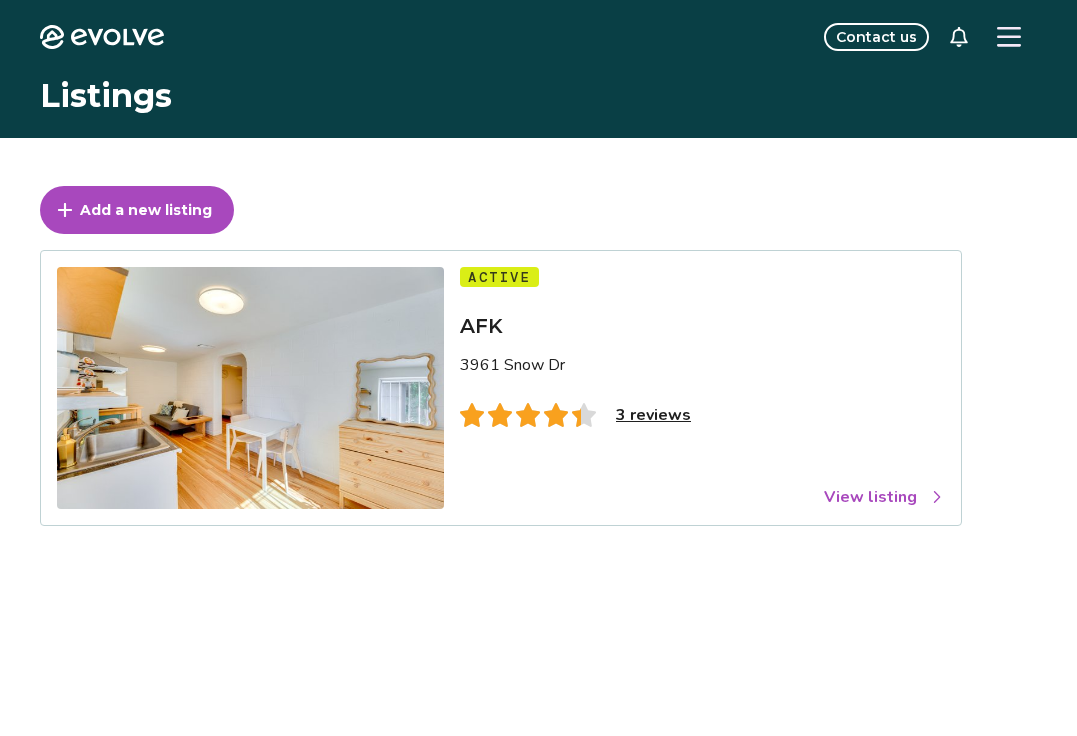click on "3 reviews" at bounding box center [653, 415] 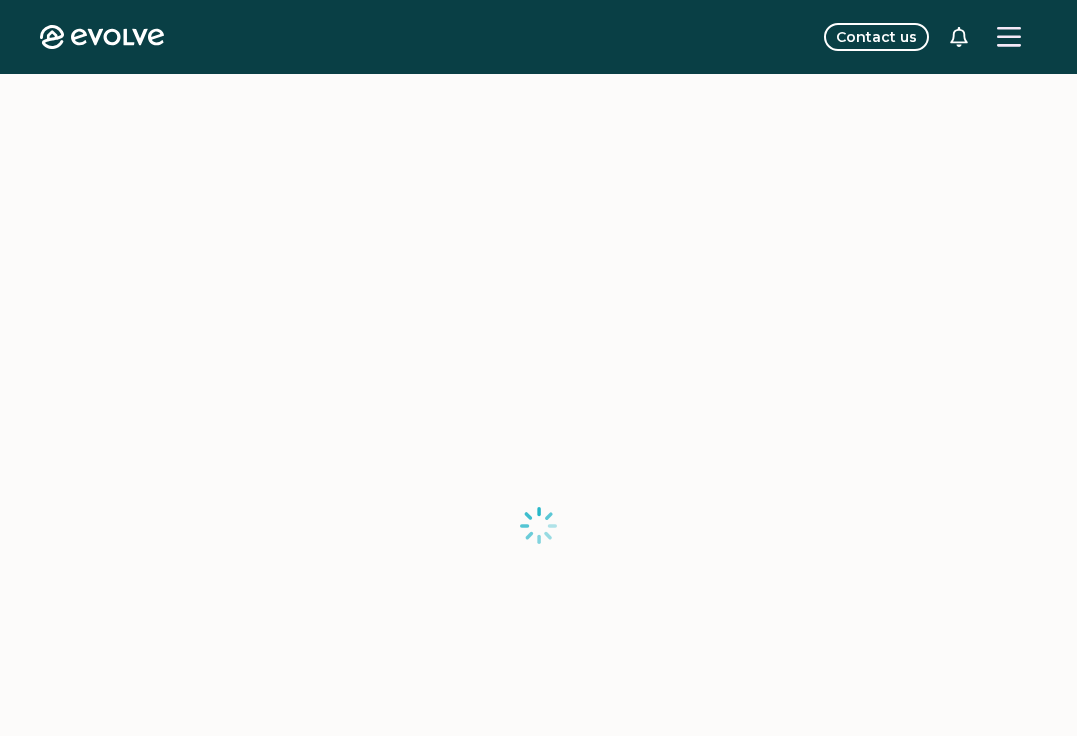 scroll, scrollTop: 35, scrollLeft: 0, axis: vertical 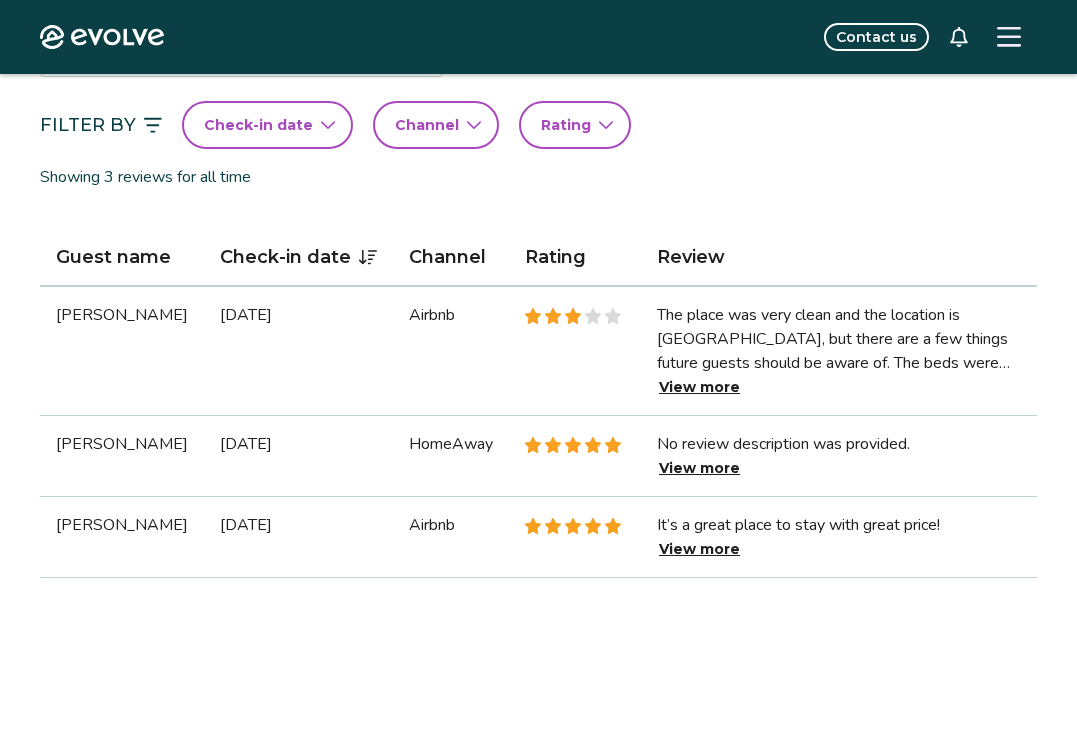 click on "Airbnb" at bounding box center [451, 537] 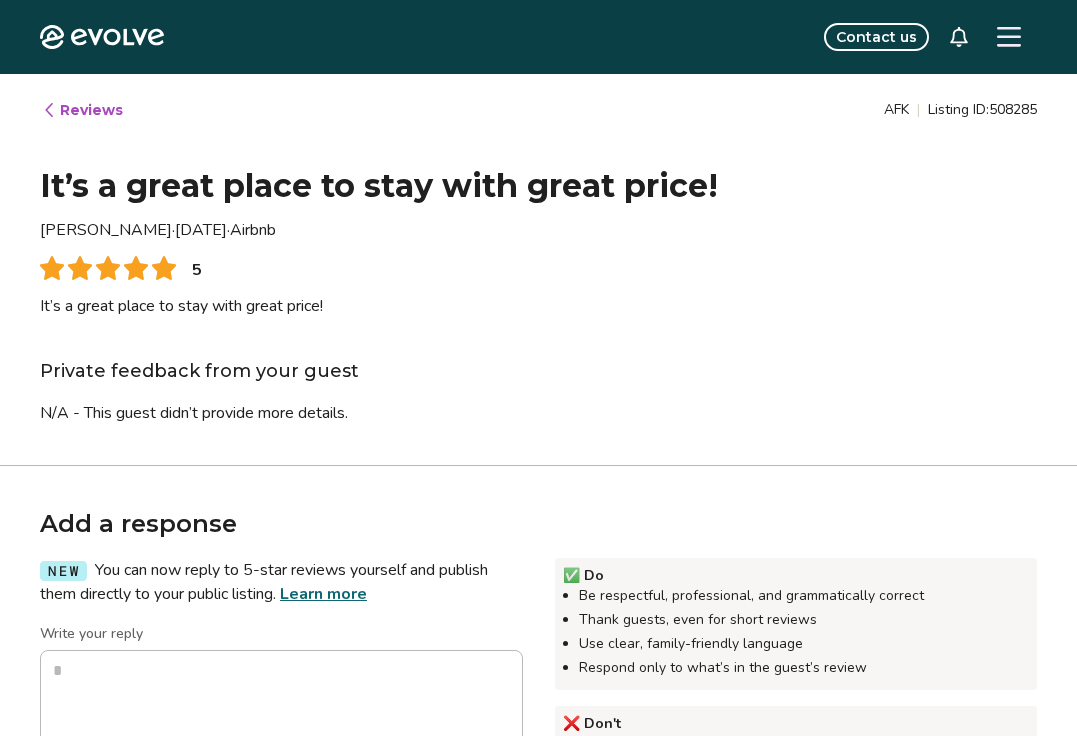 scroll, scrollTop: 173, scrollLeft: 0, axis: vertical 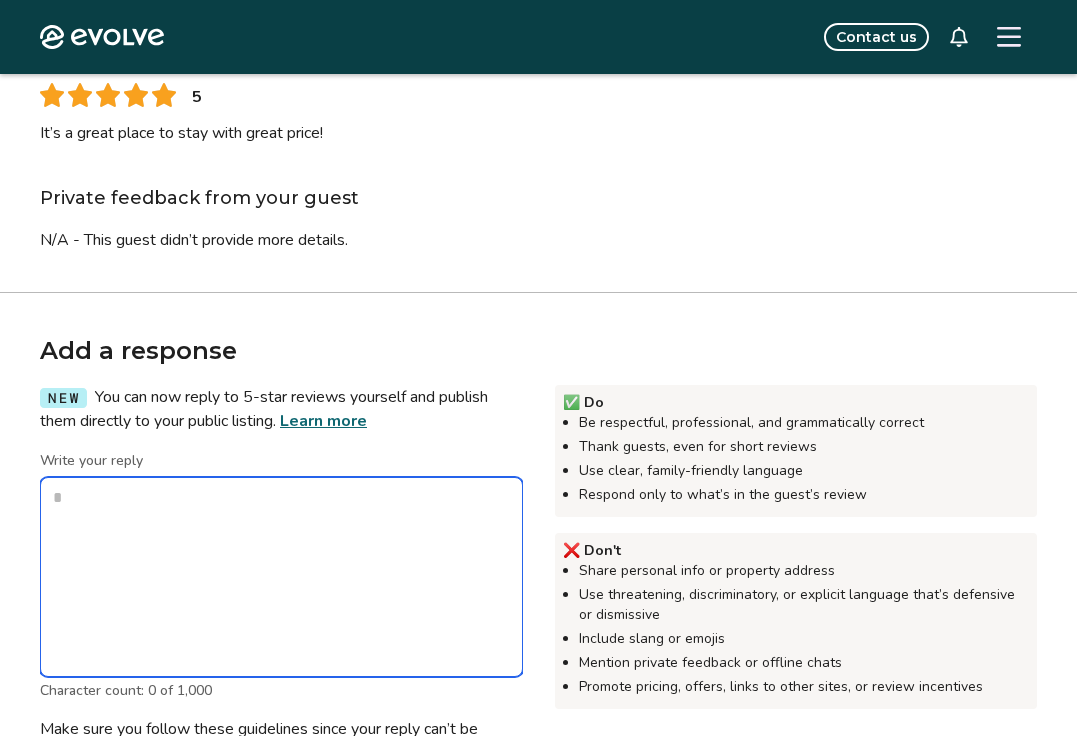 click on "Write your reply" at bounding box center (281, 577) 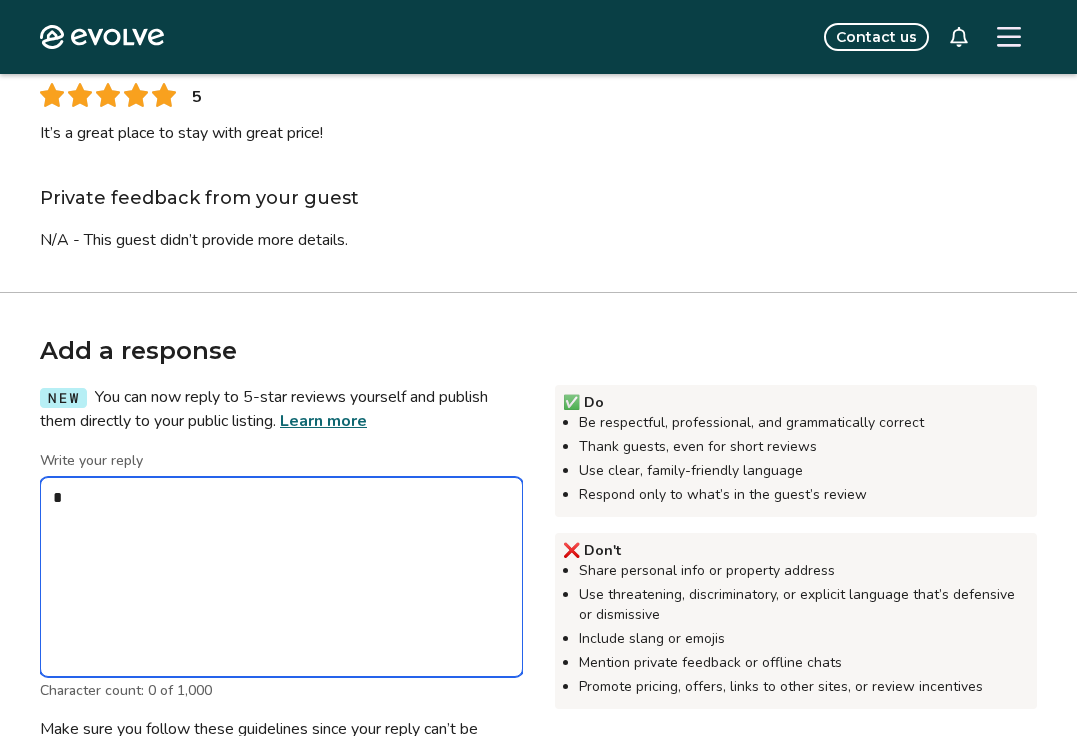 type on "*" 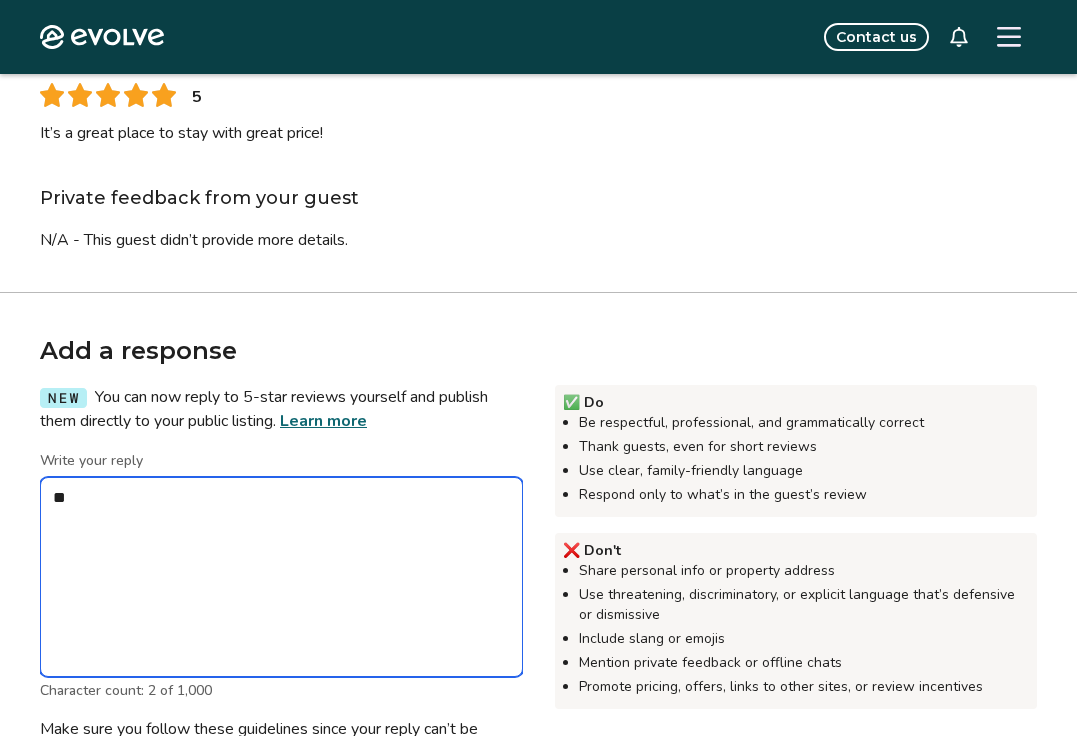type on "*" 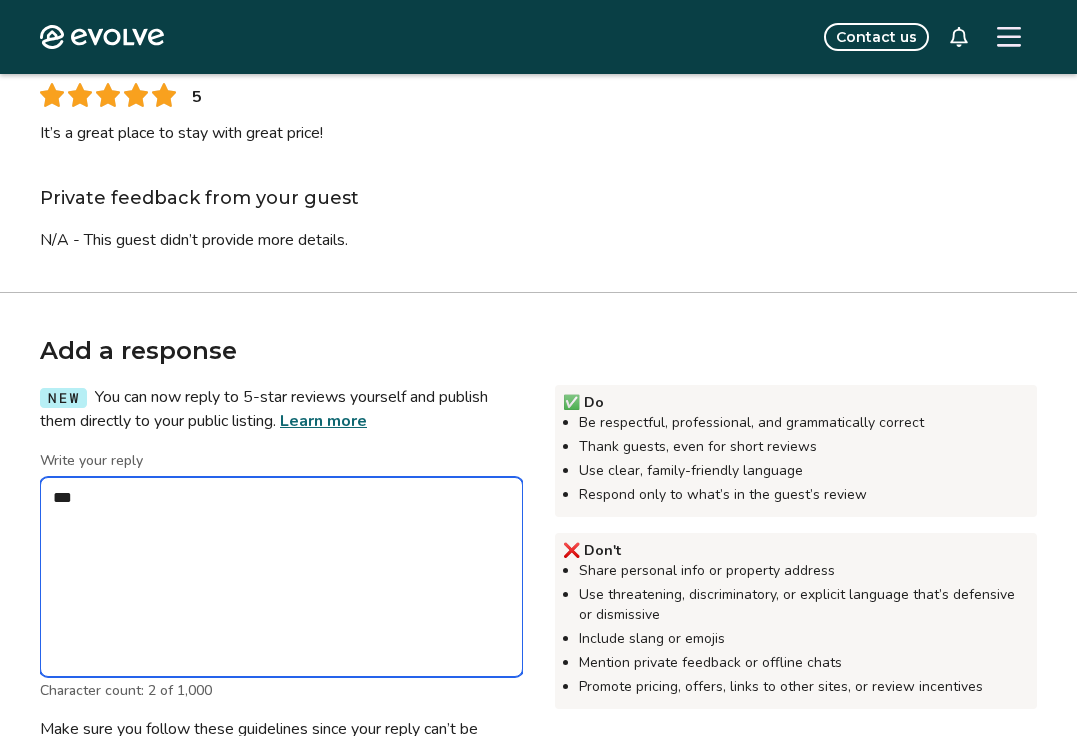 type on "*" 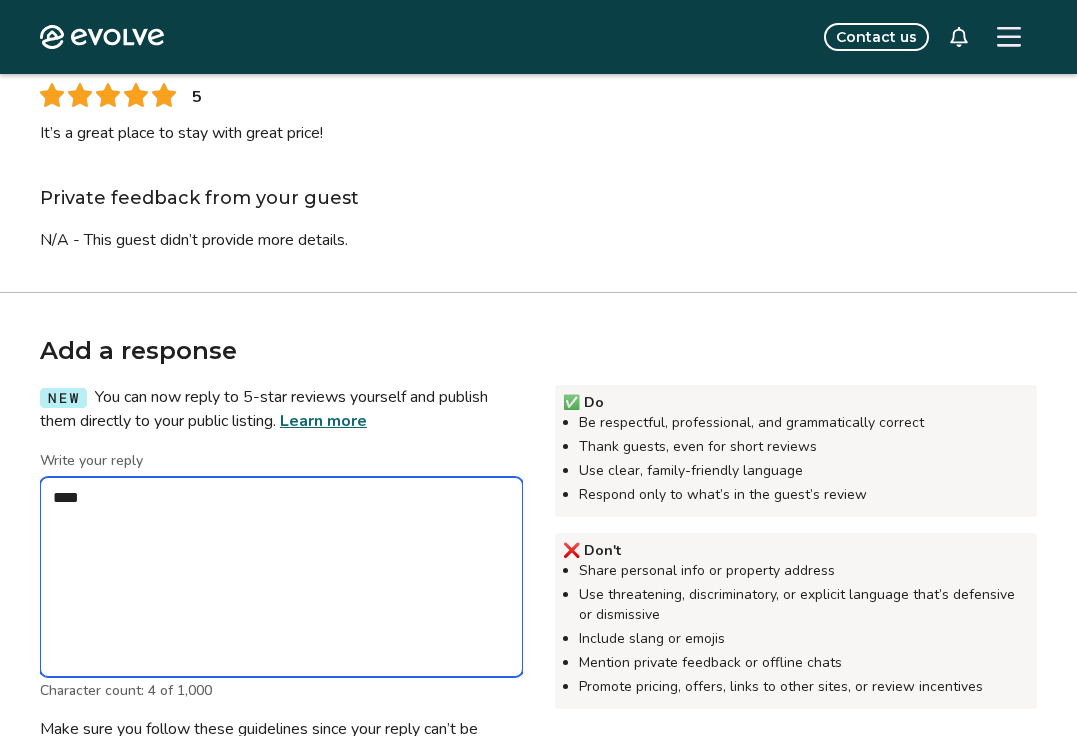type on "*" 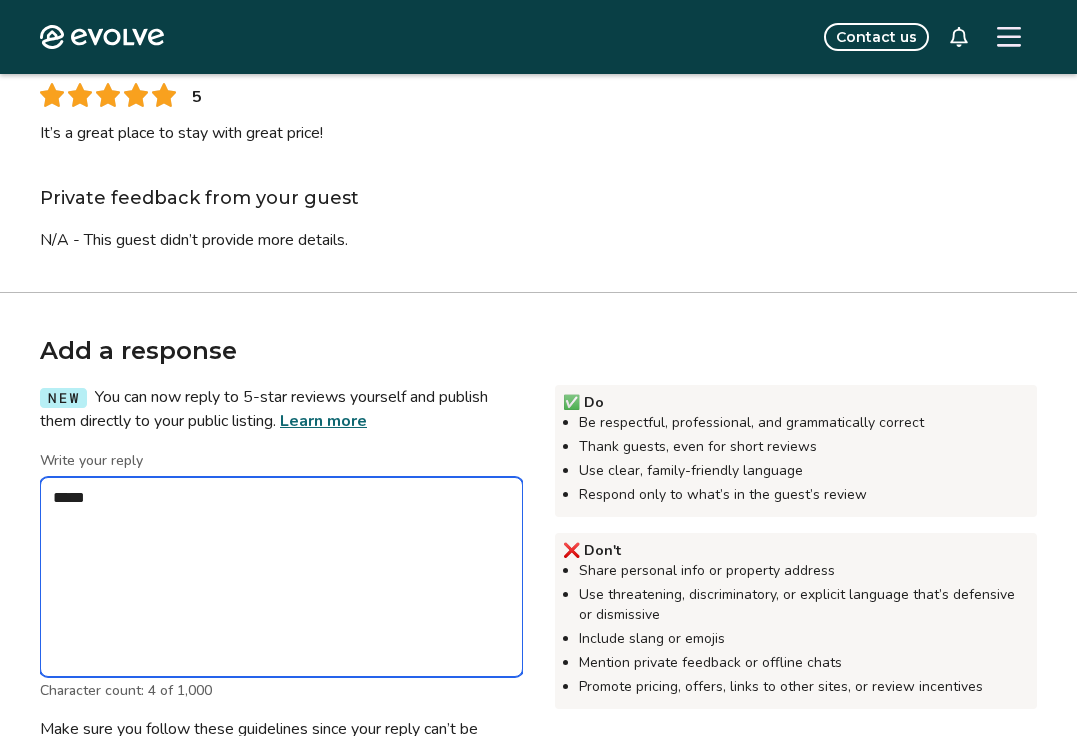 type on "*" 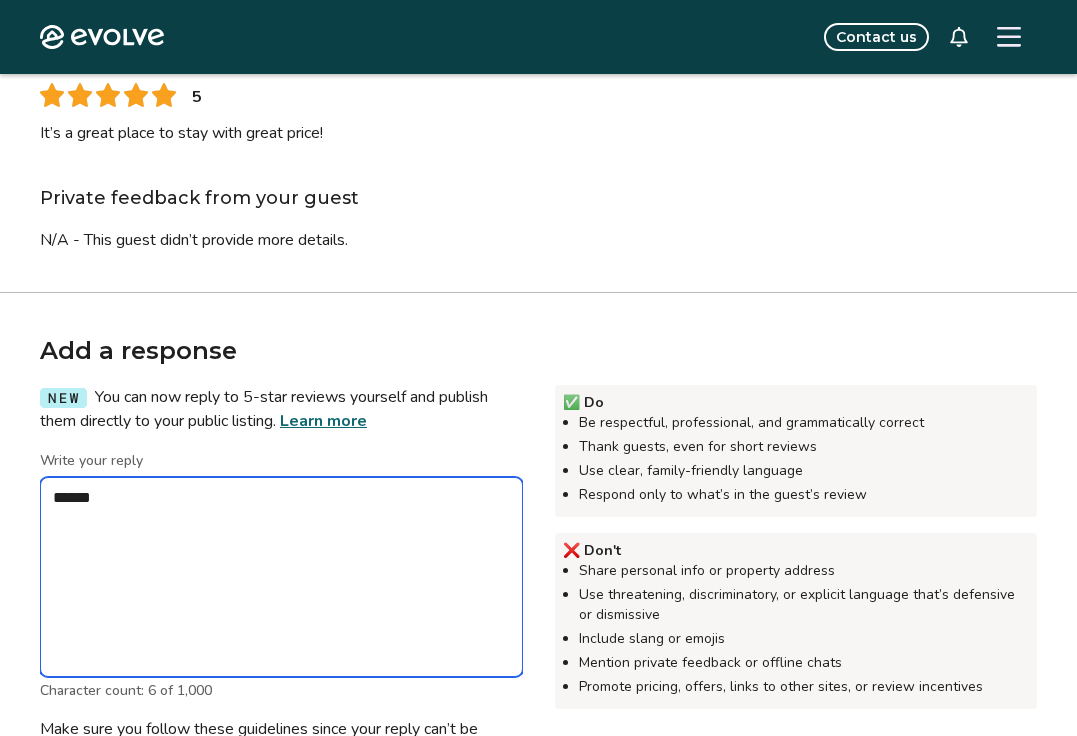 type on "*" 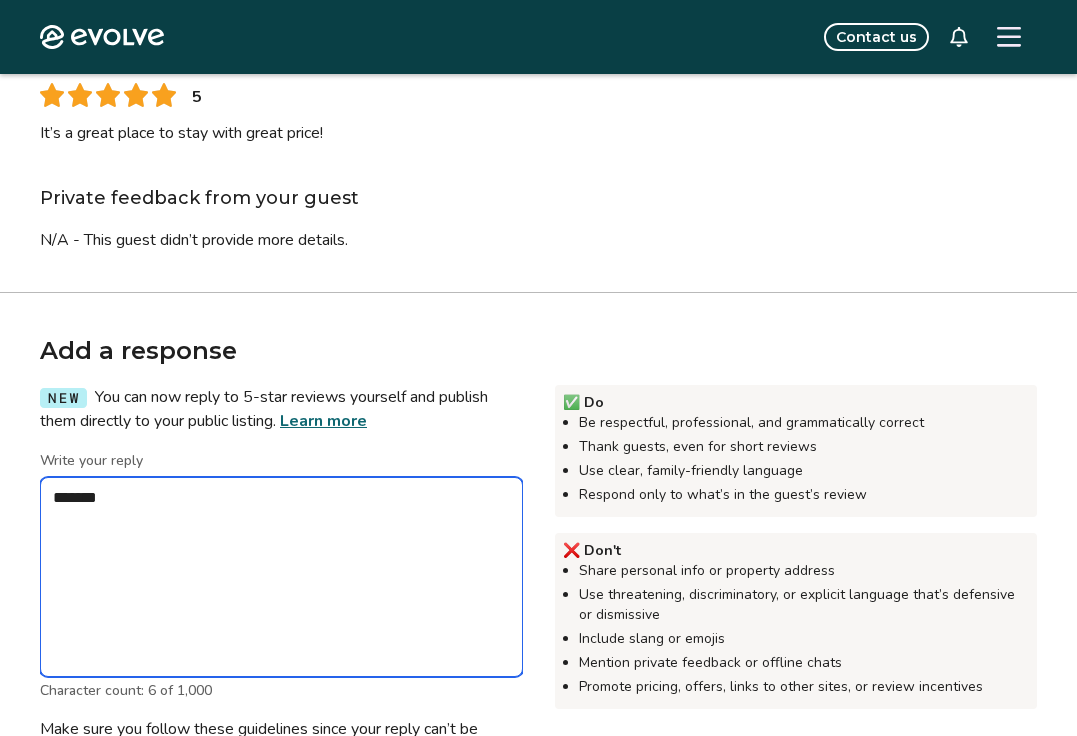 type on "*" 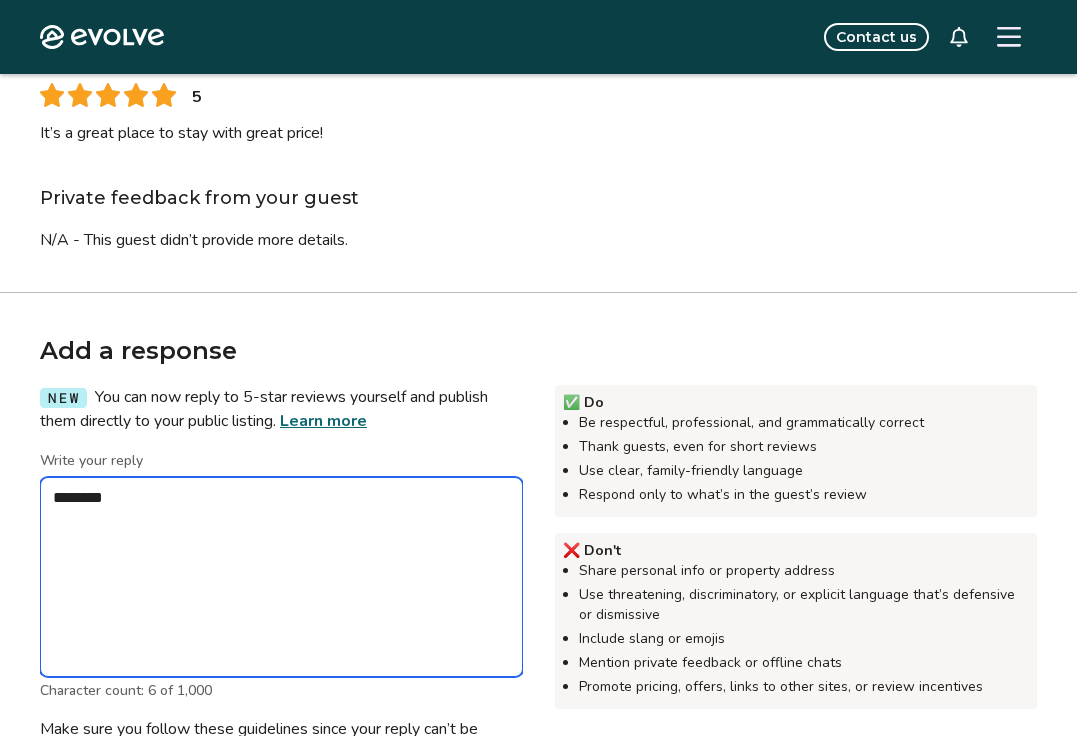 type on "*" 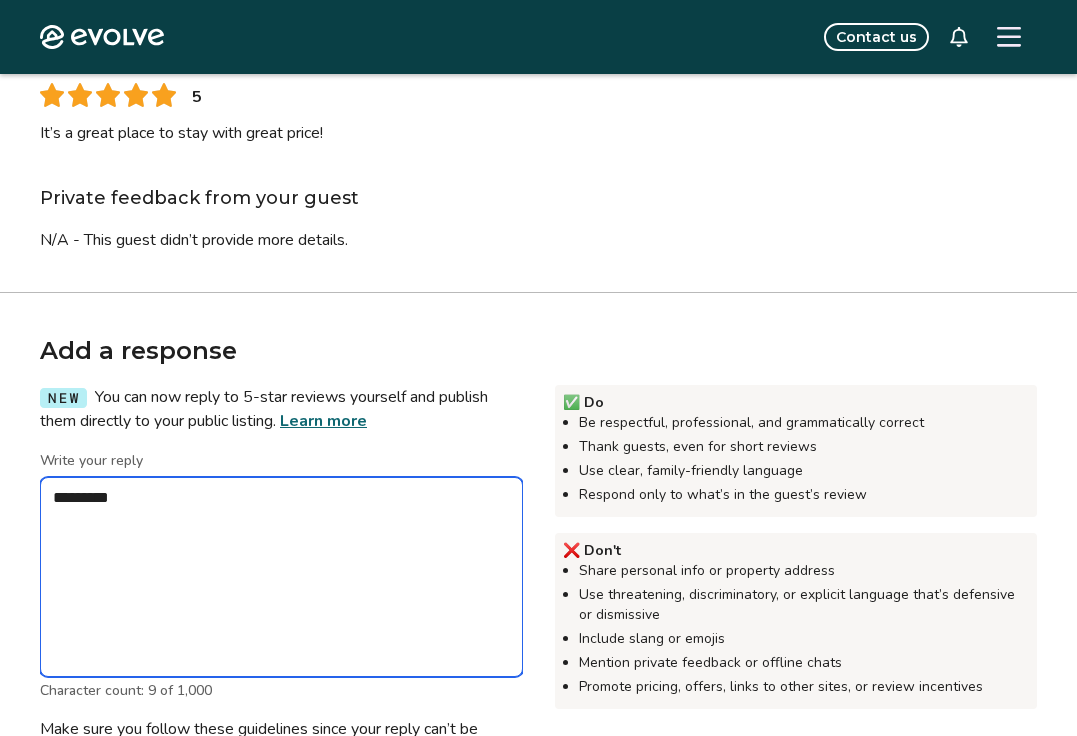 type on "*" 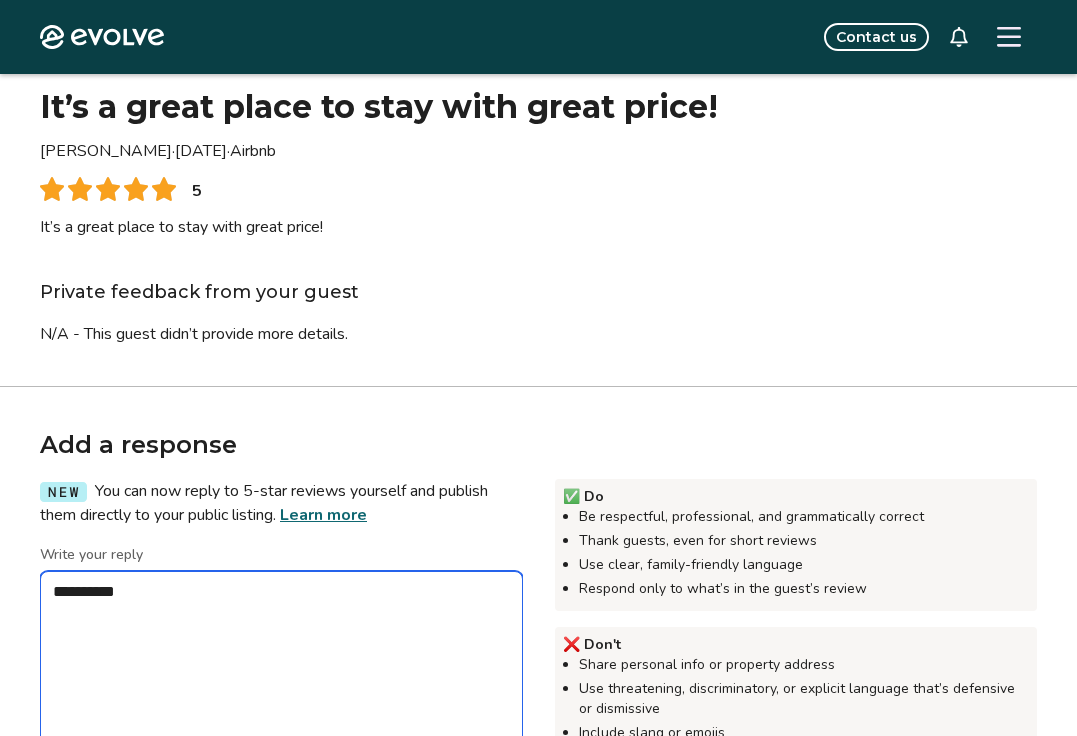 scroll, scrollTop: 57, scrollLeft: 0, axis: vertical 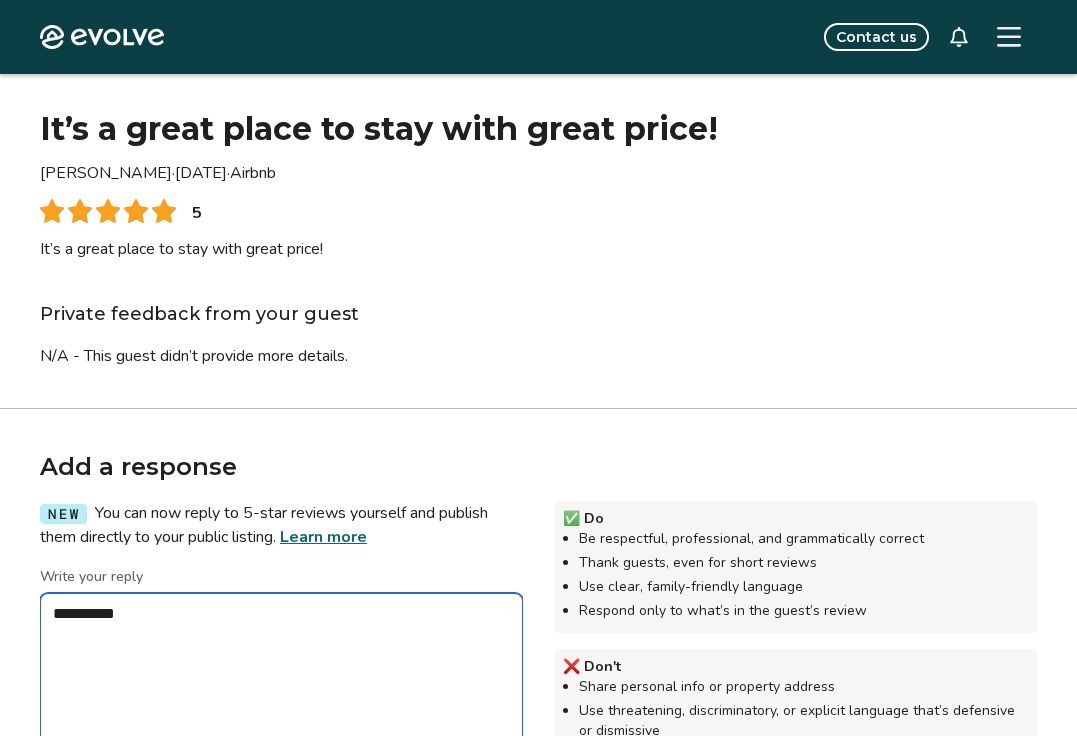 type on "*" 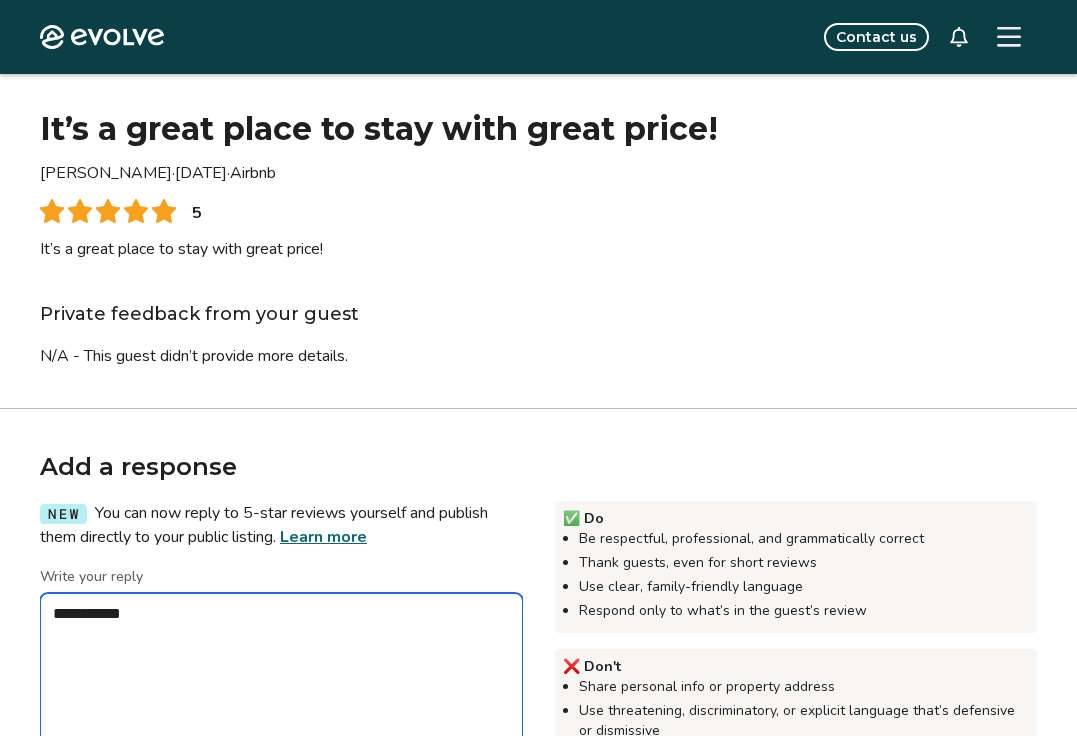 type on "*" 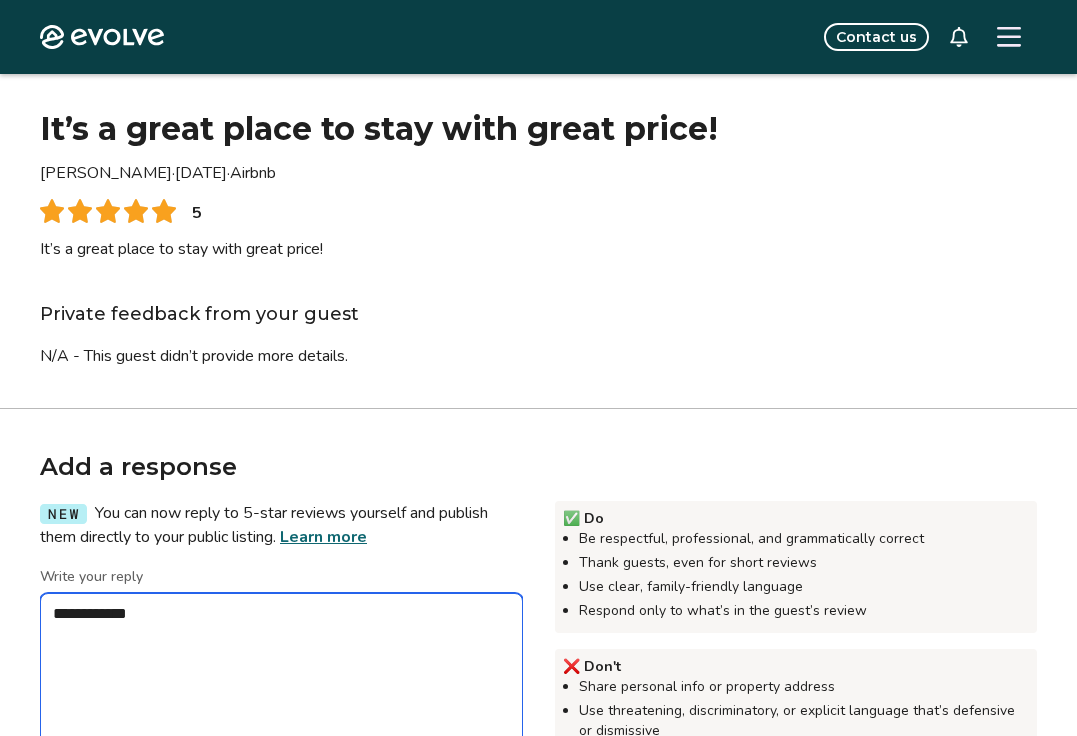 type on "*" 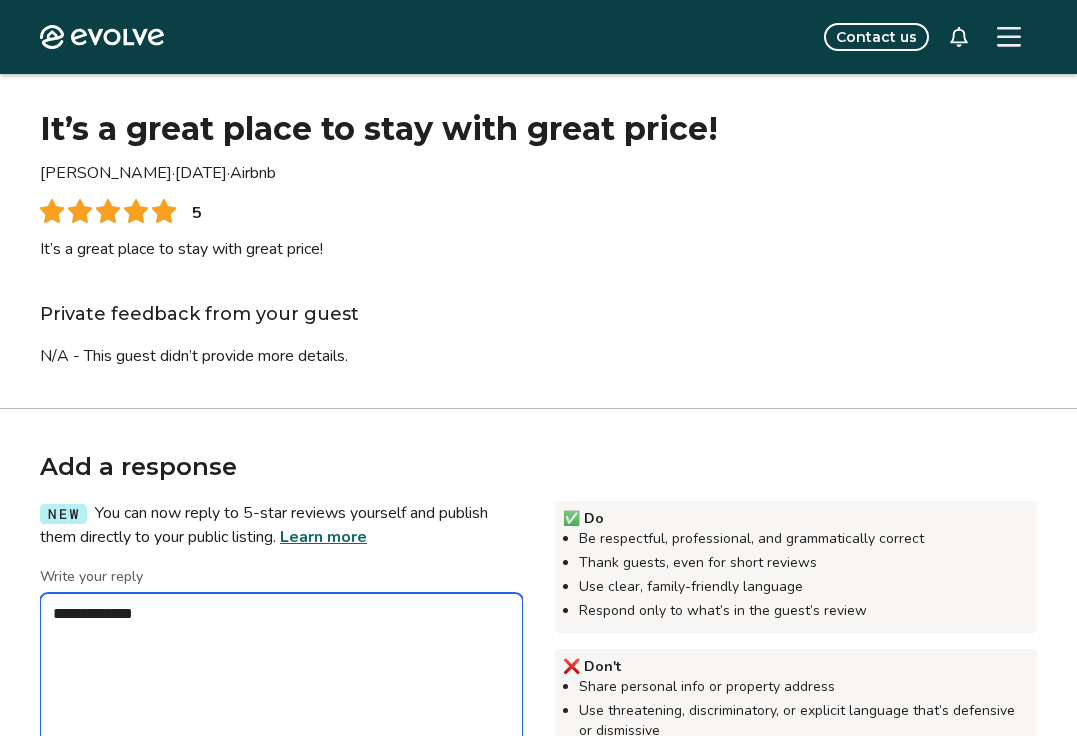 type on "*" 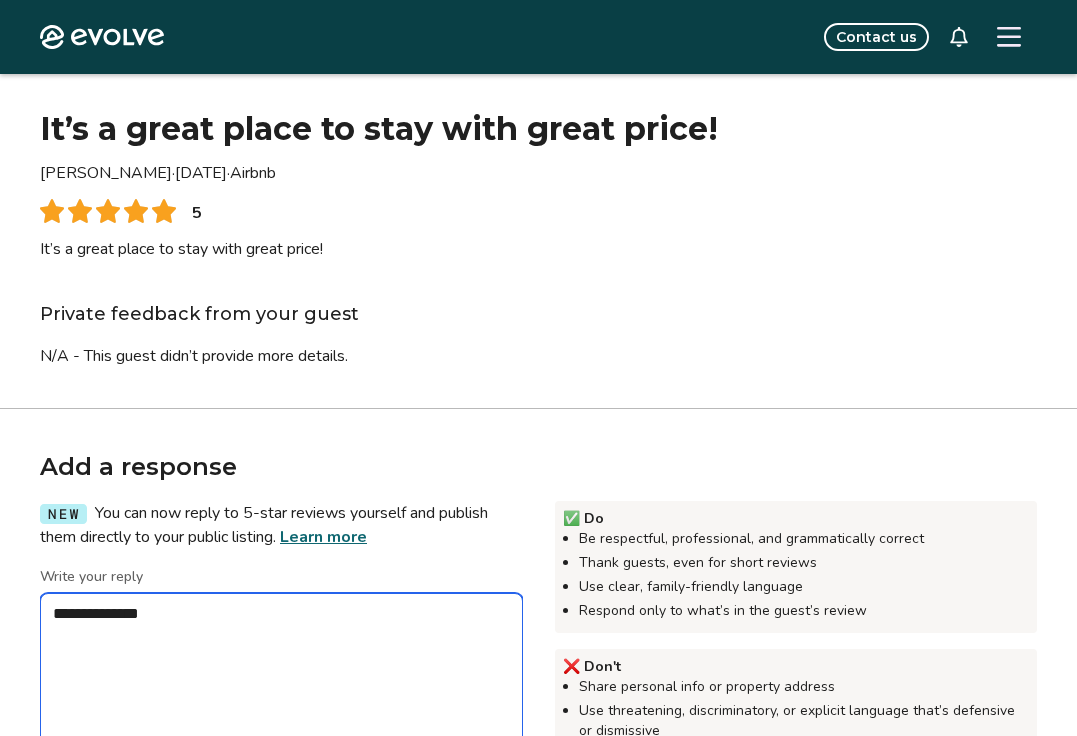 type on "*" 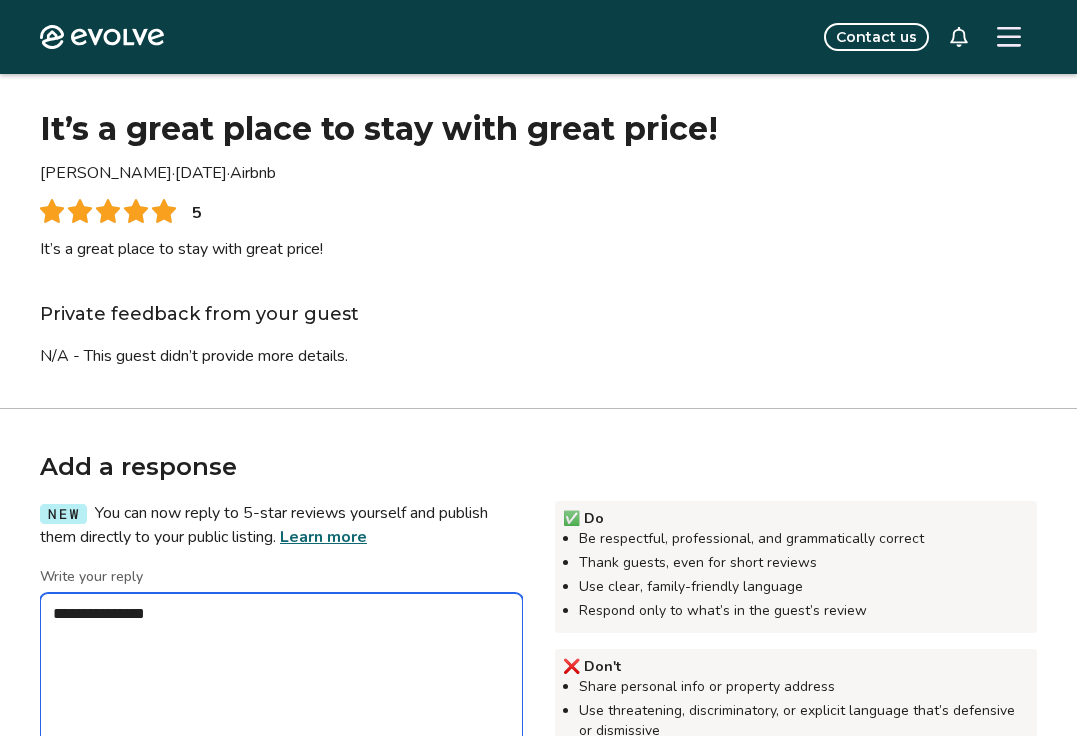type on "*" 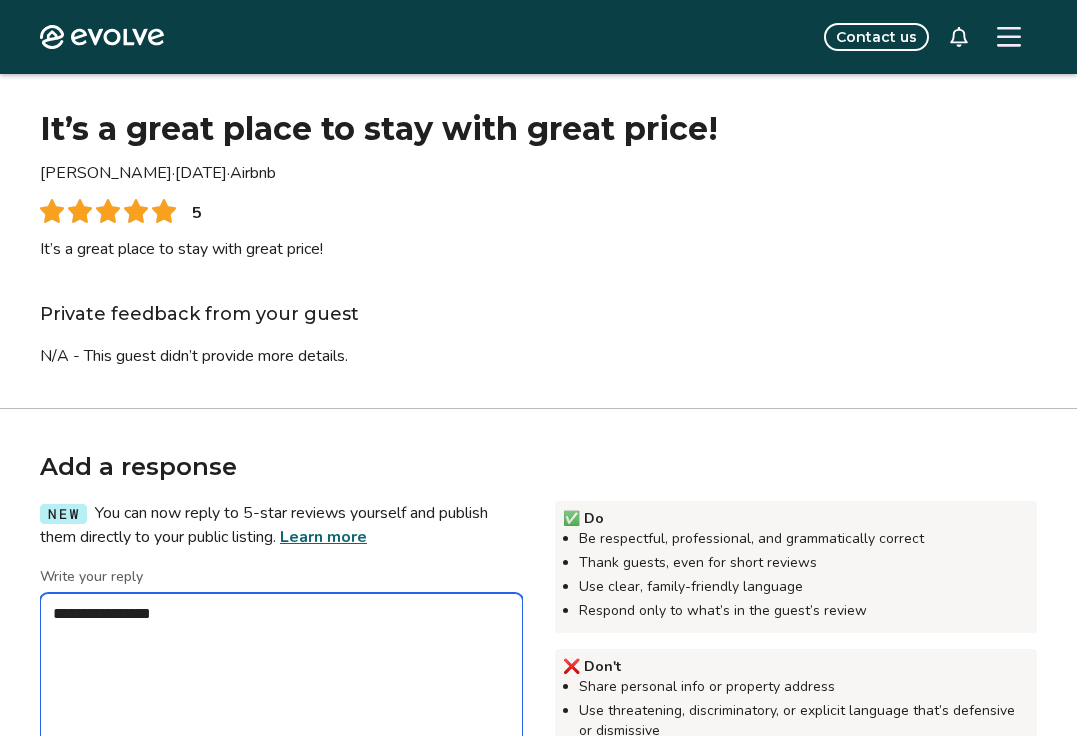 type on "*" 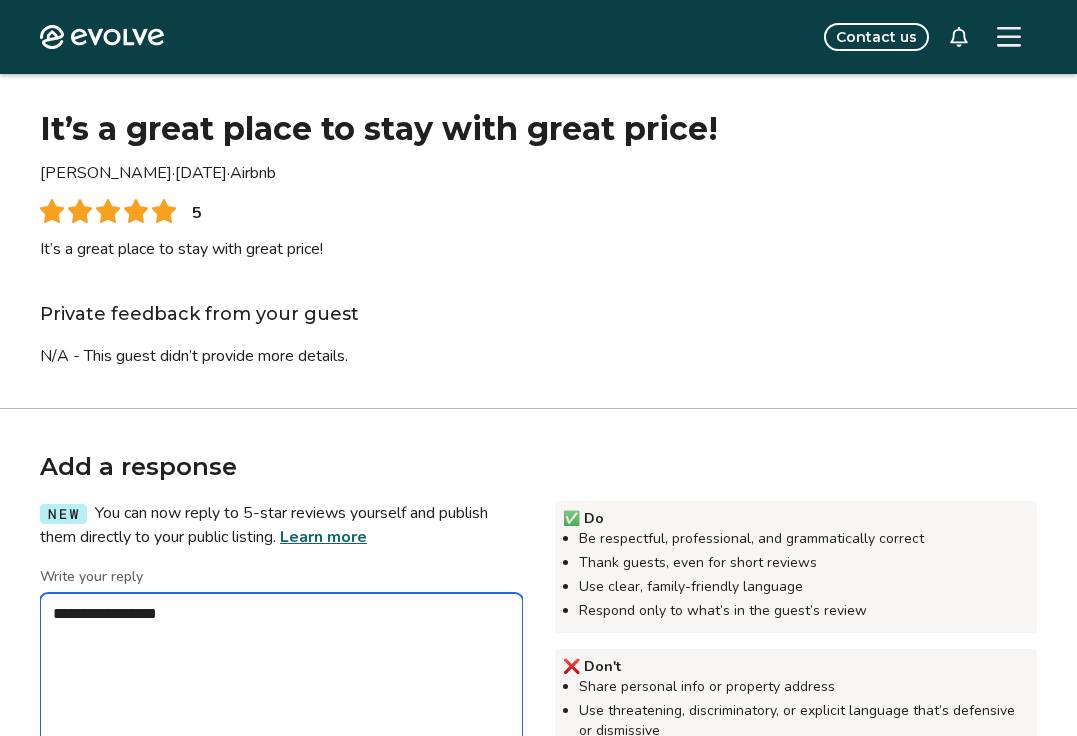 type on "*" 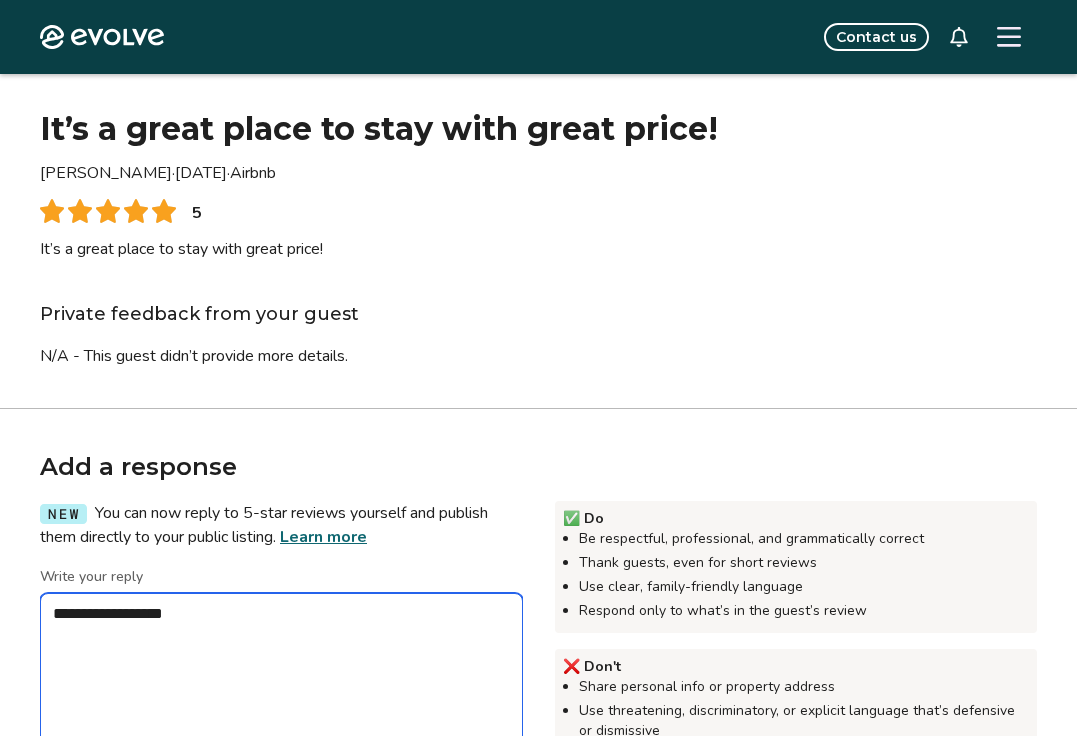 type on "*" 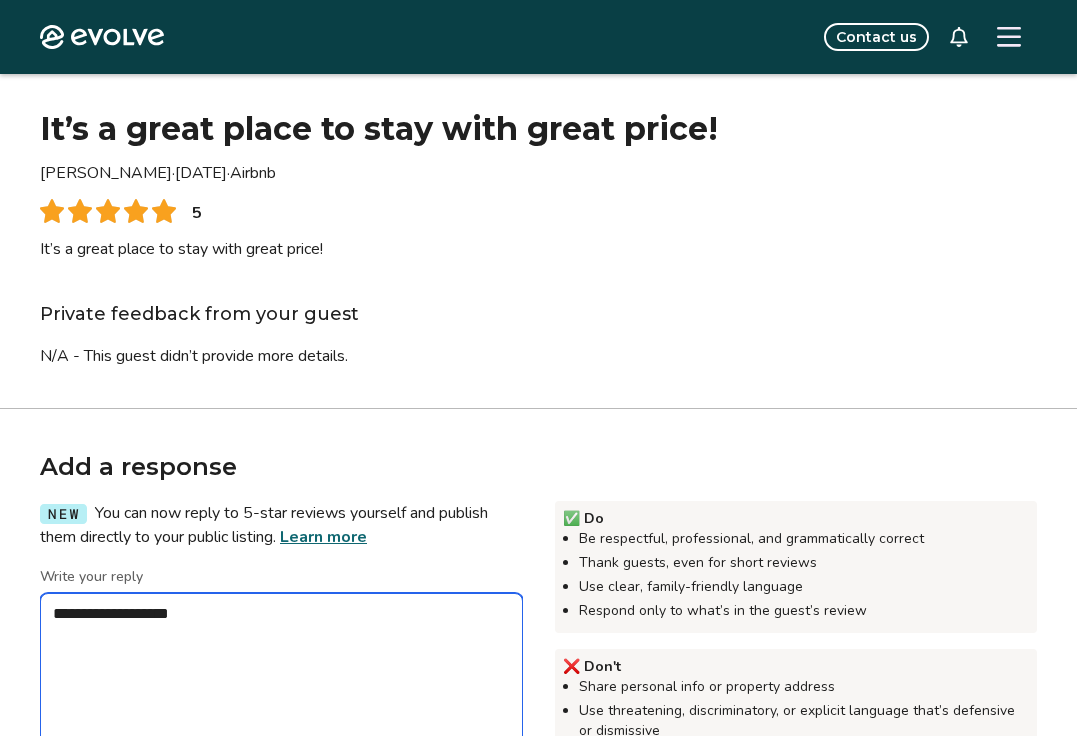 type on "*" 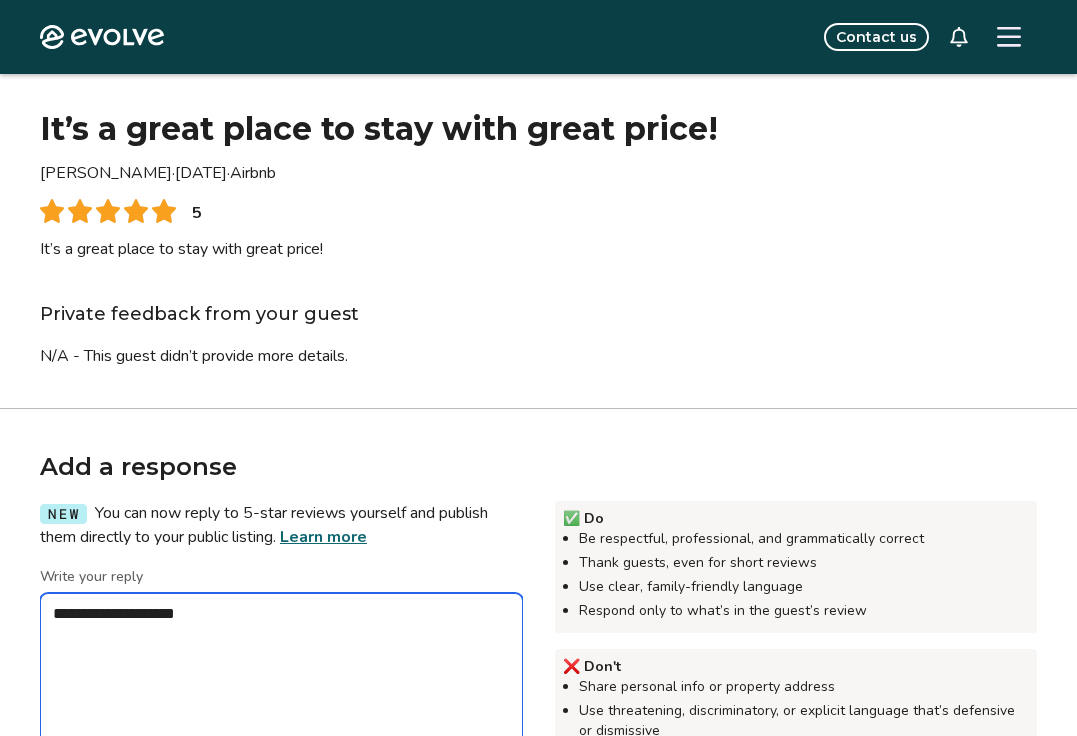 type on "*" 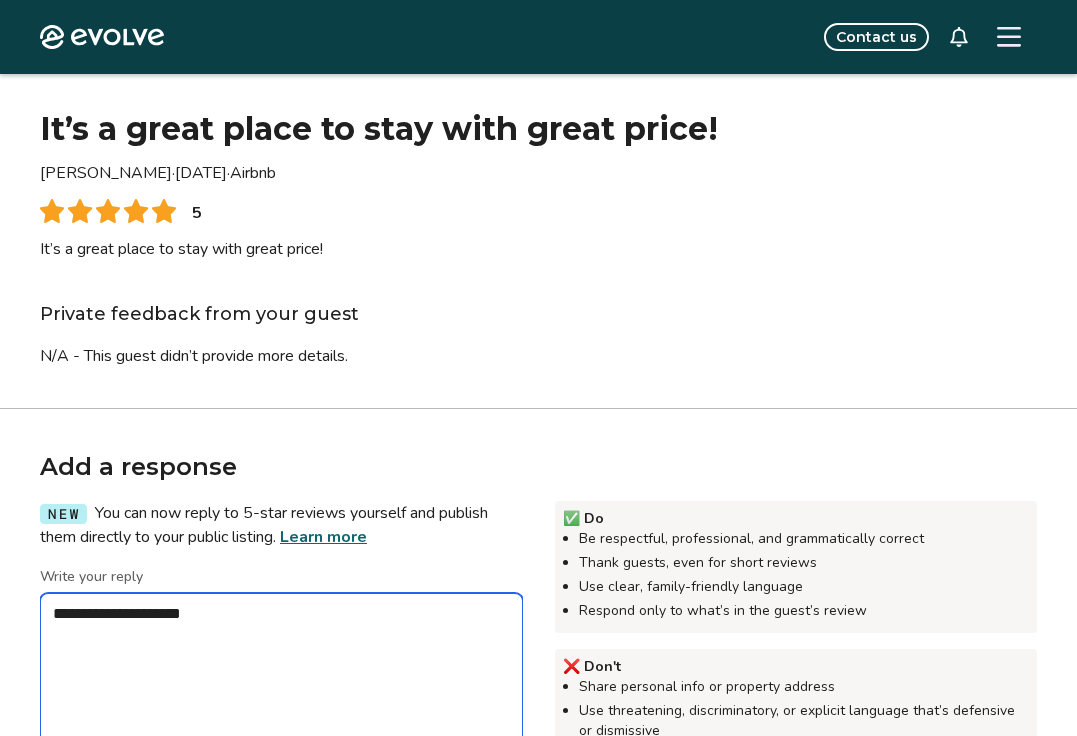 type on "*" 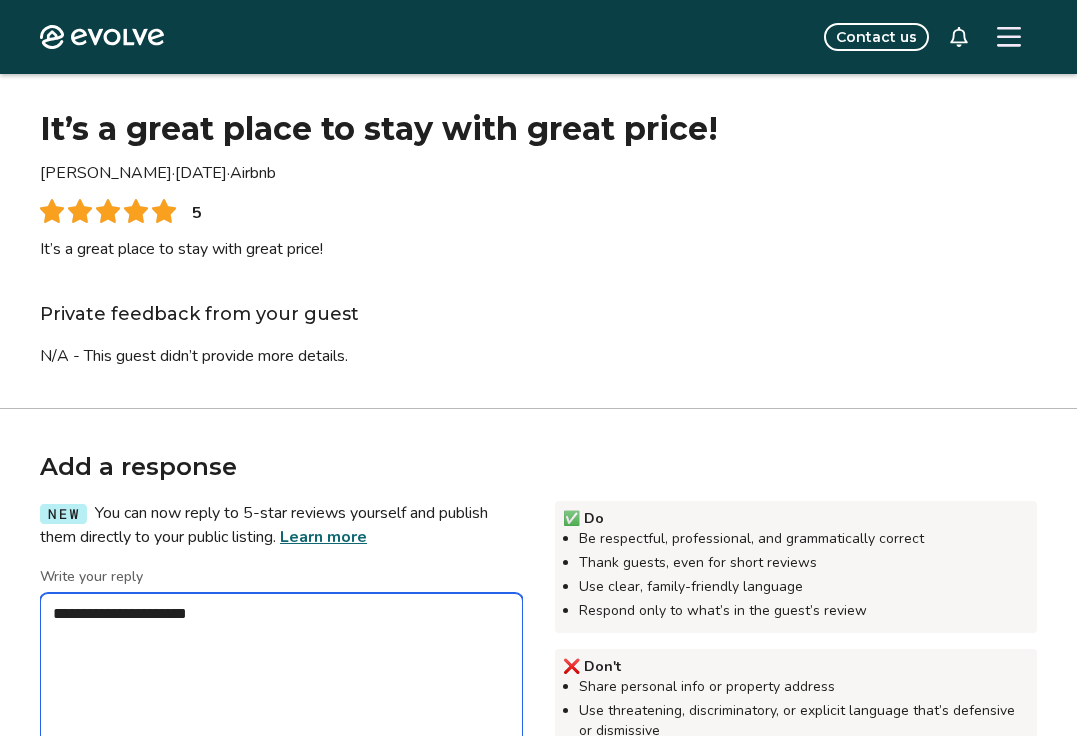 type on "*" 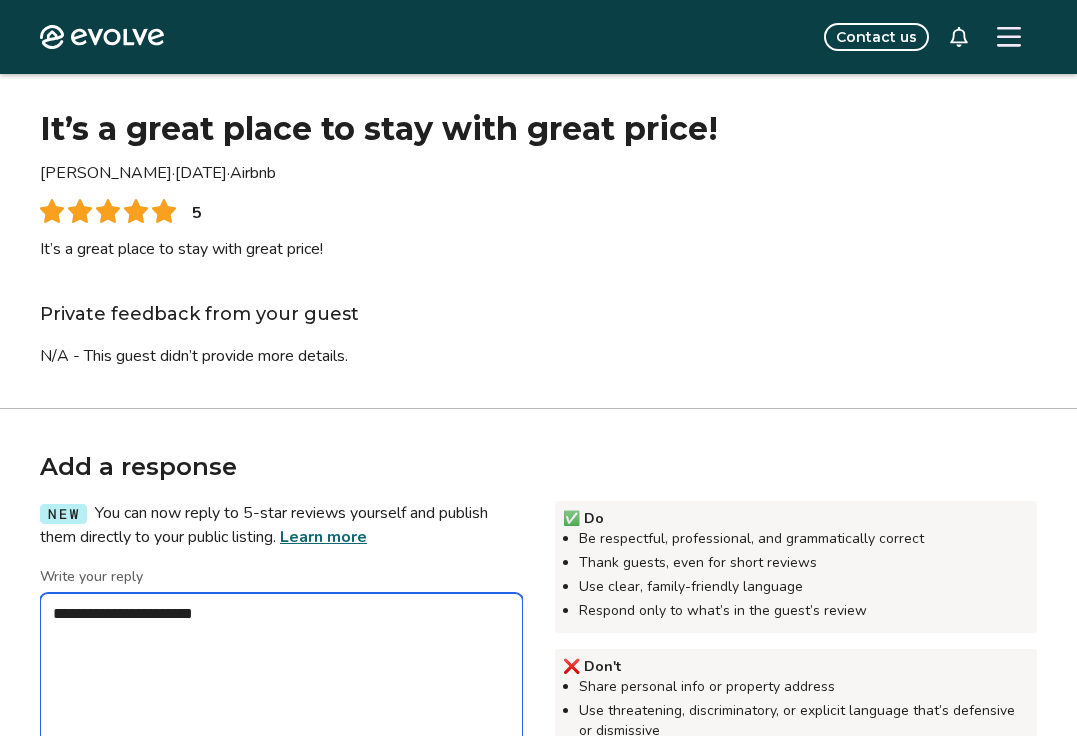 type on "*" 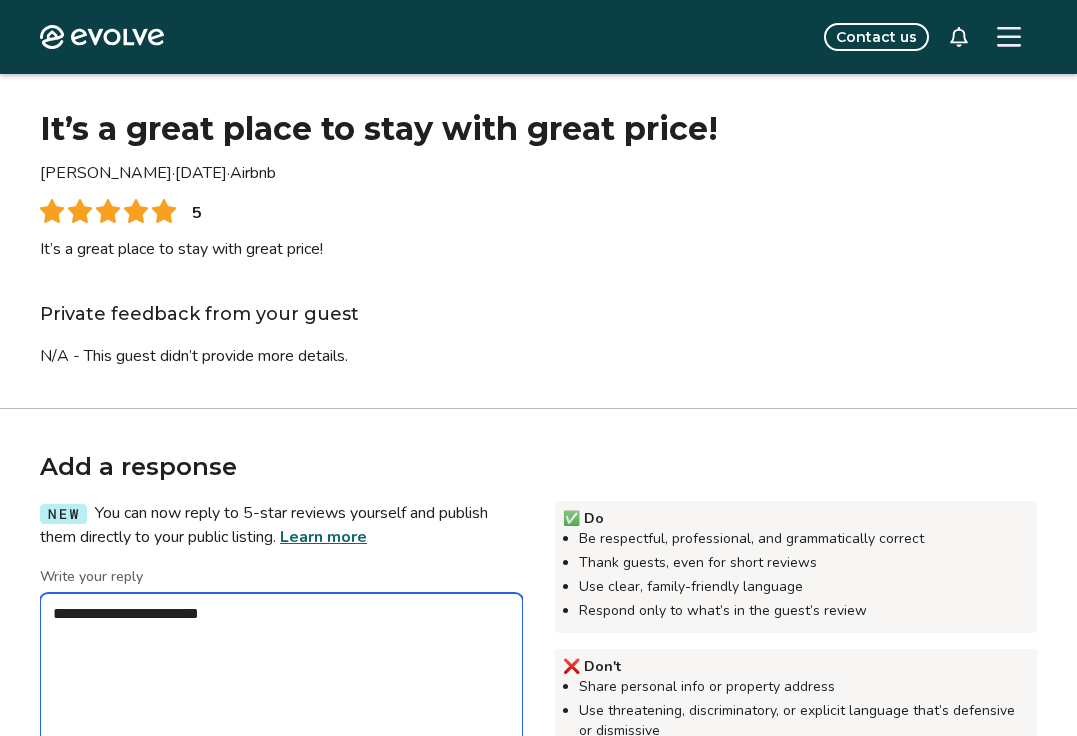 type on "*" 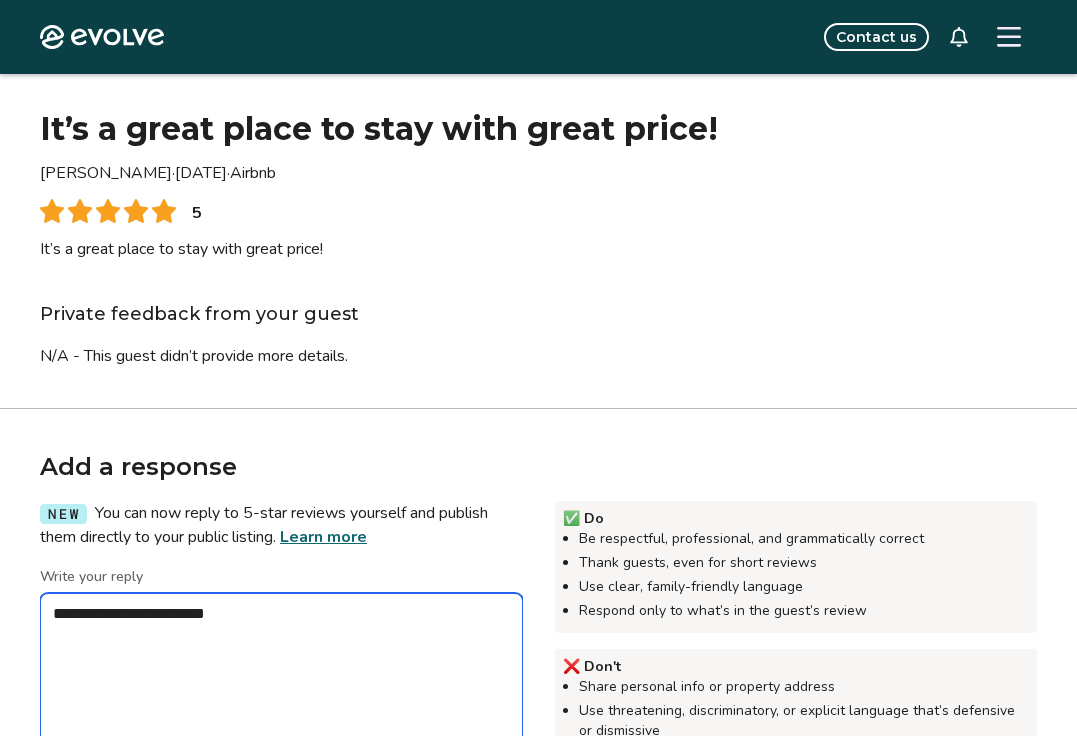 type on "*" 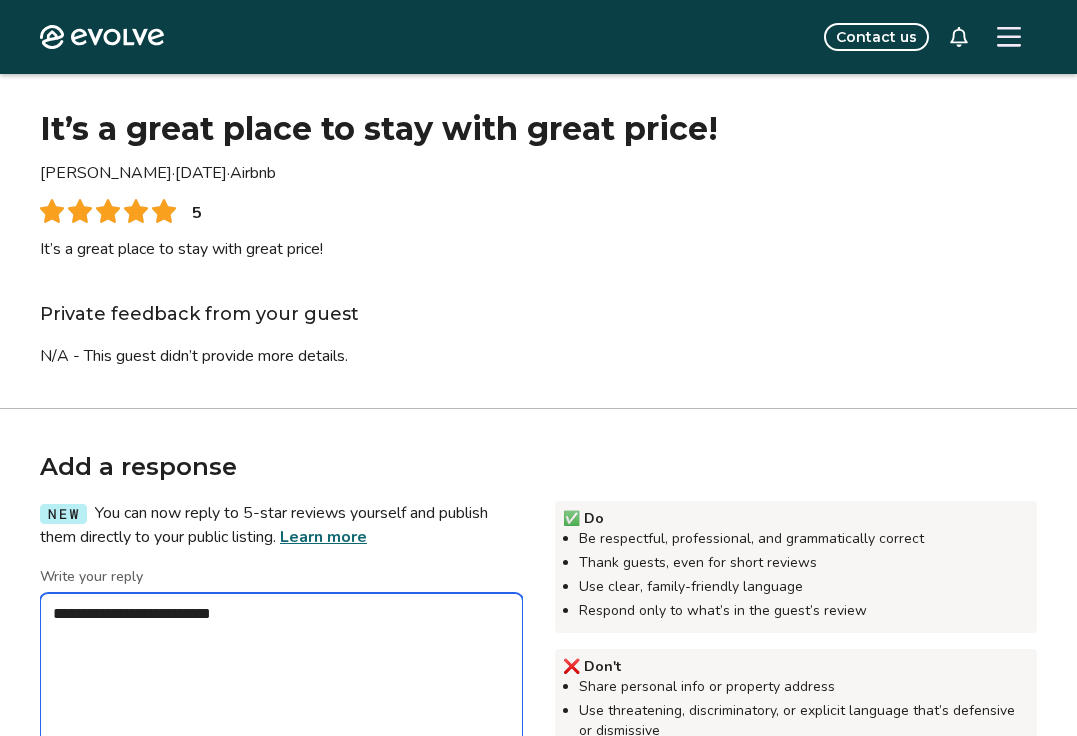 type on "*" 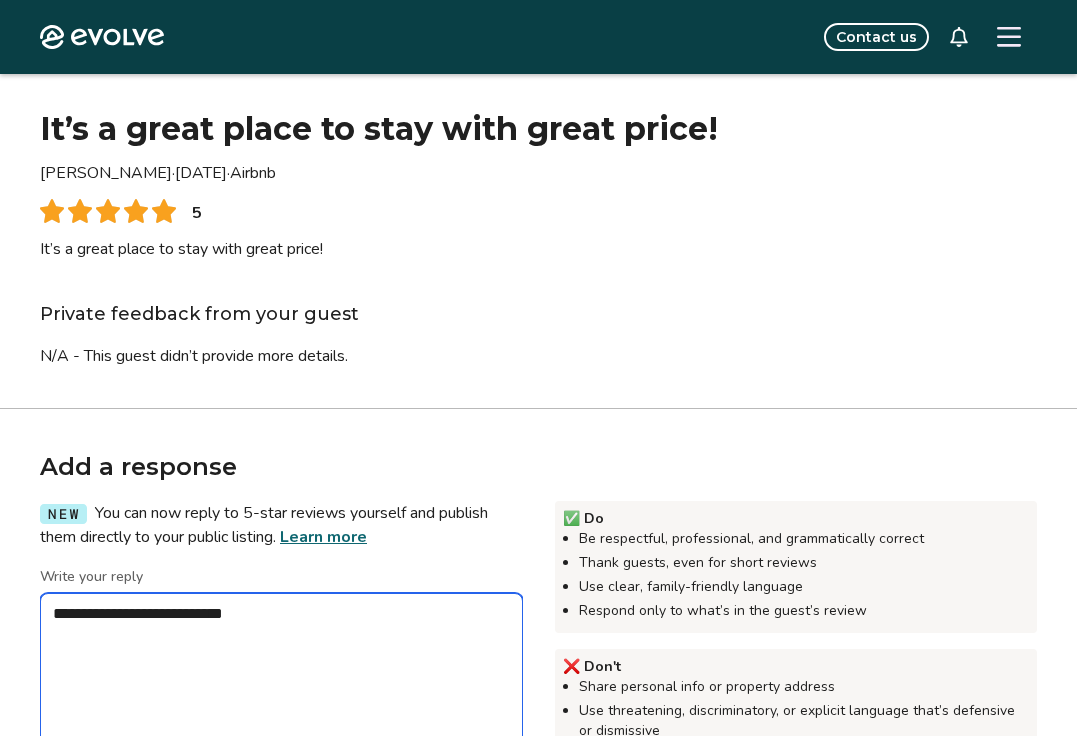 type on "**********" 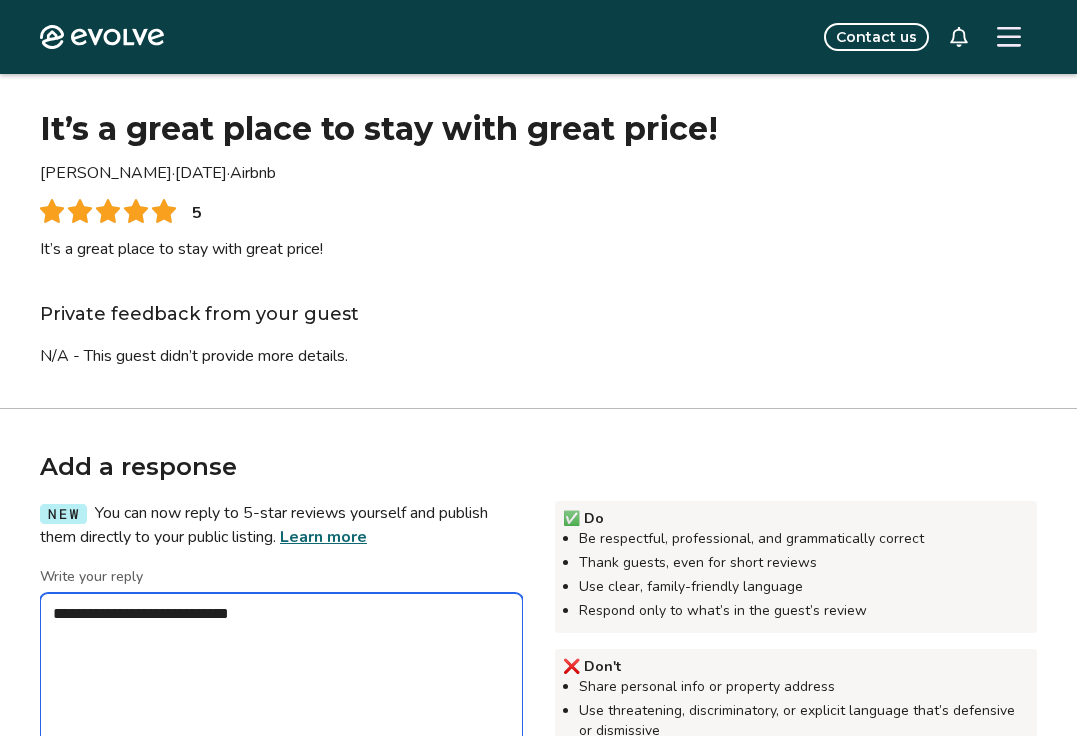 type on "*" 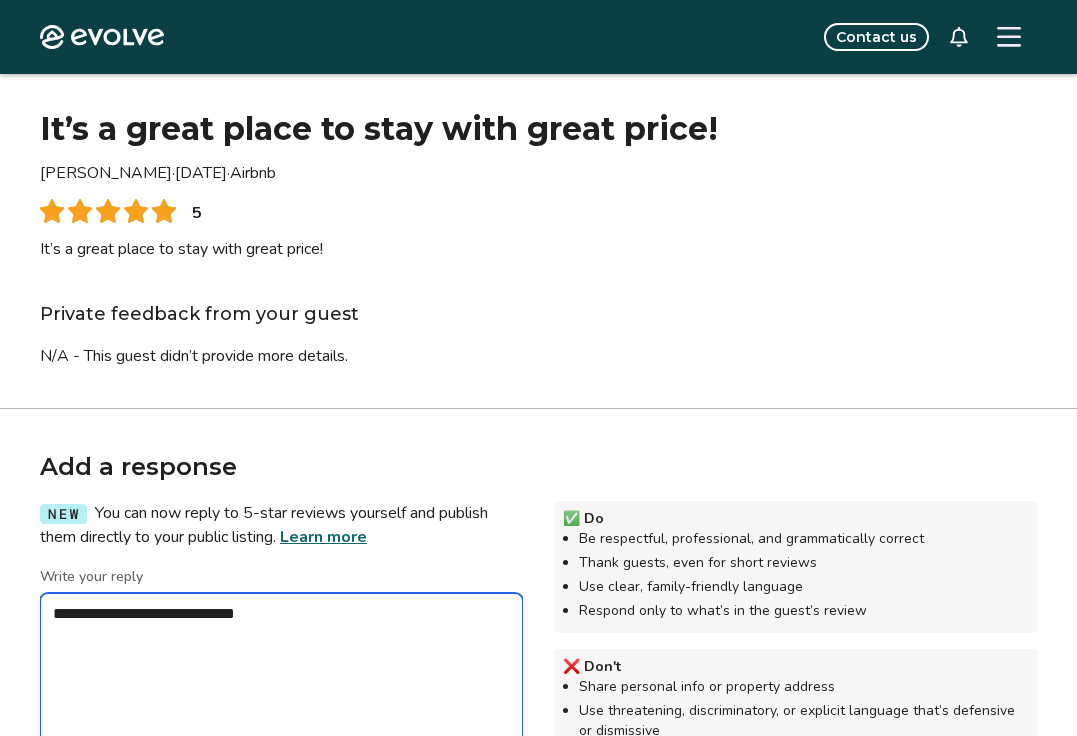 type on "*" 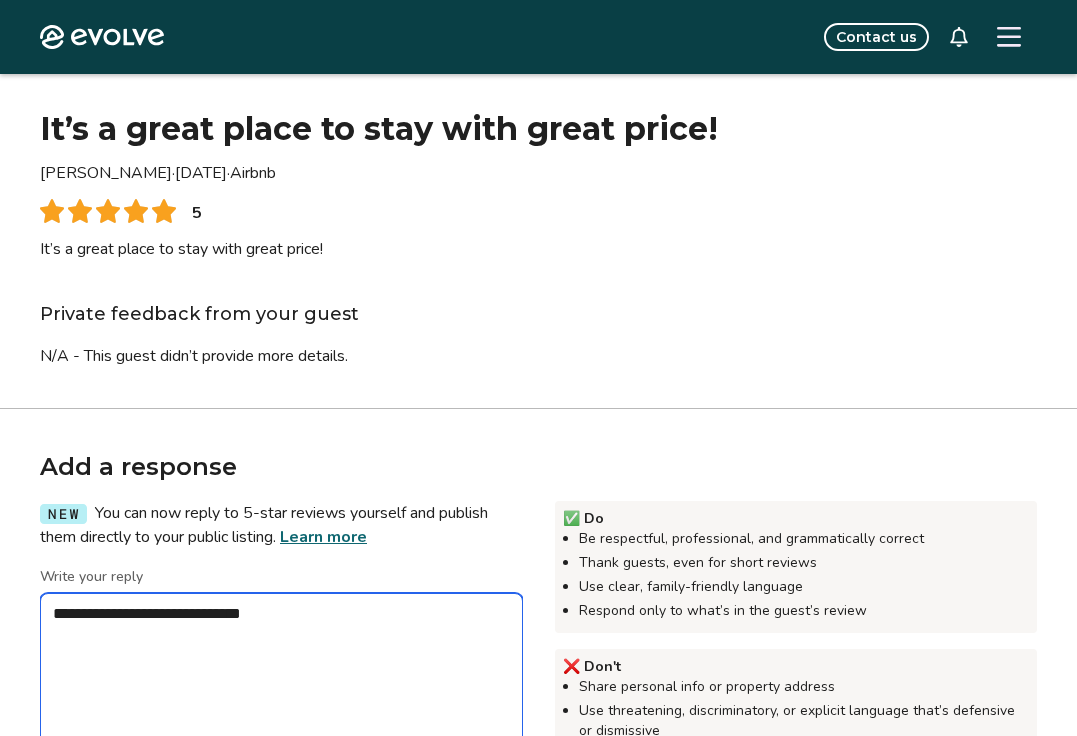 type on "*" 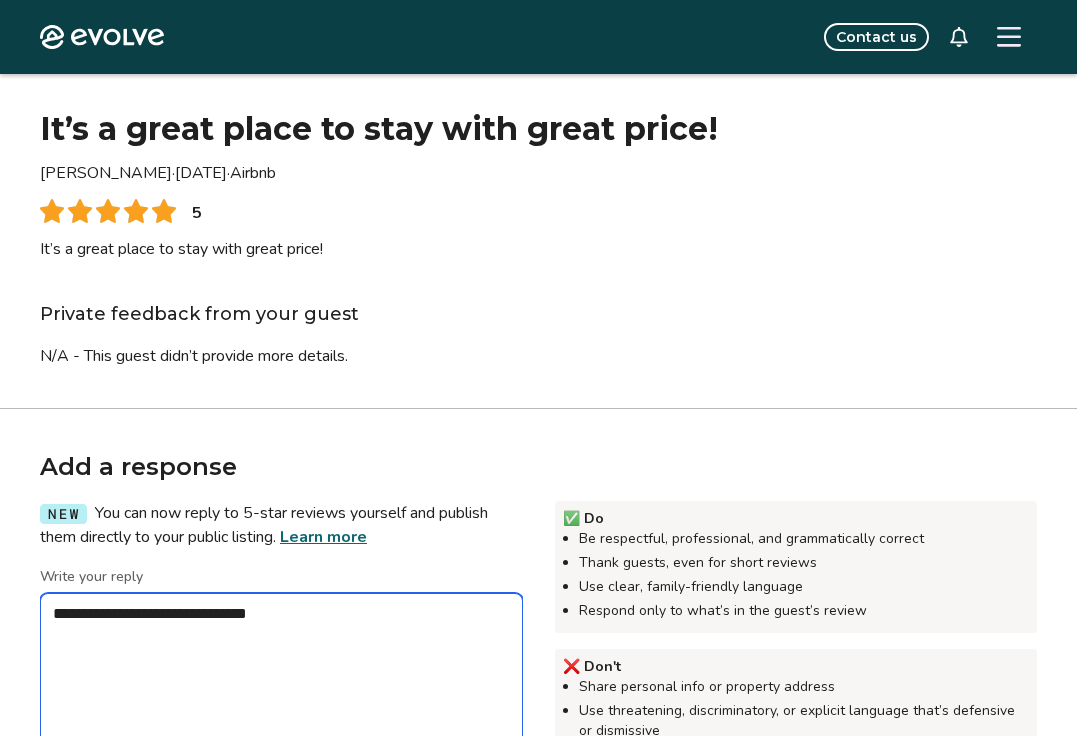 type on "*" 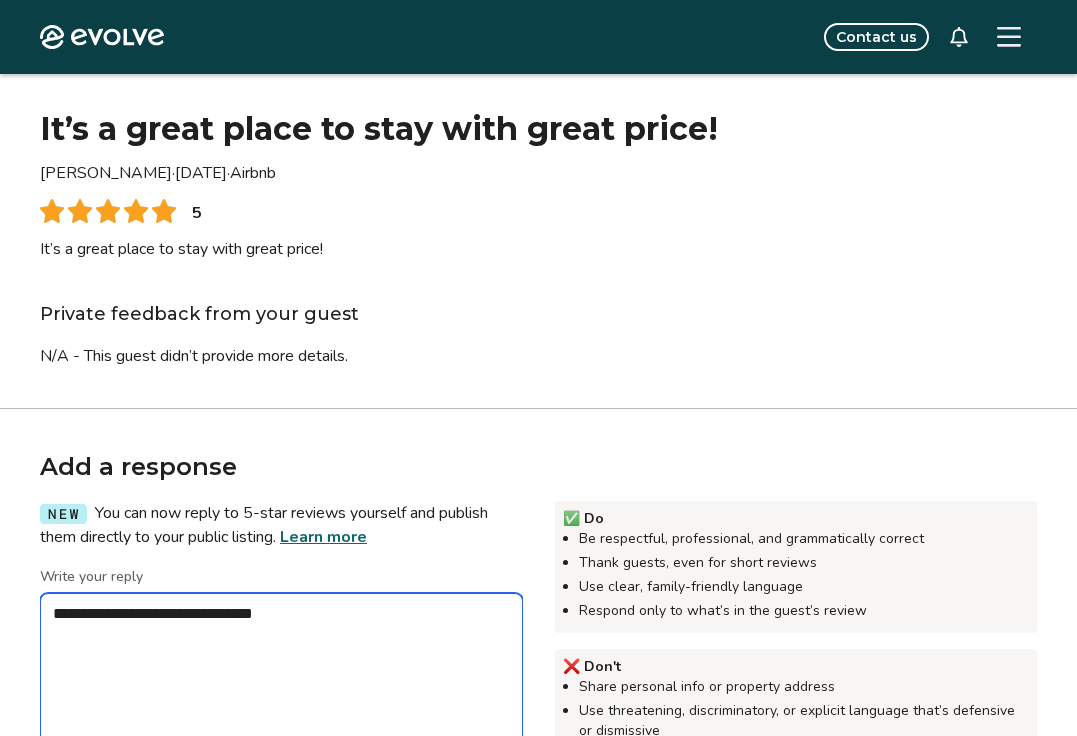 type on "*" 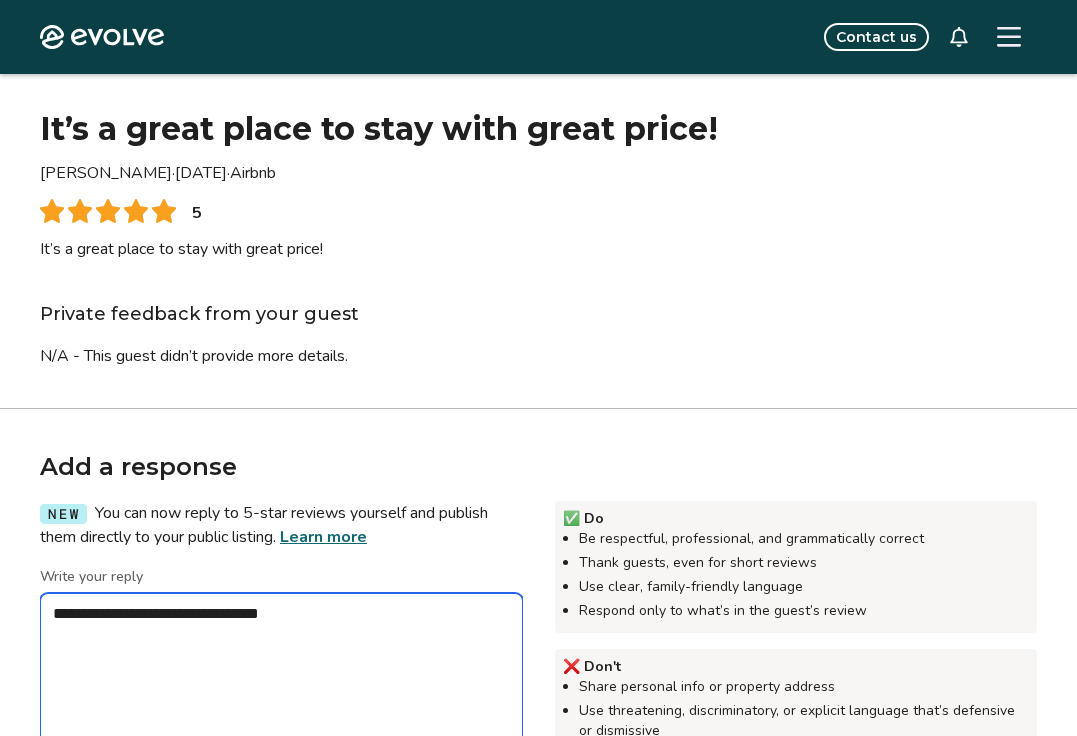 type on "*" 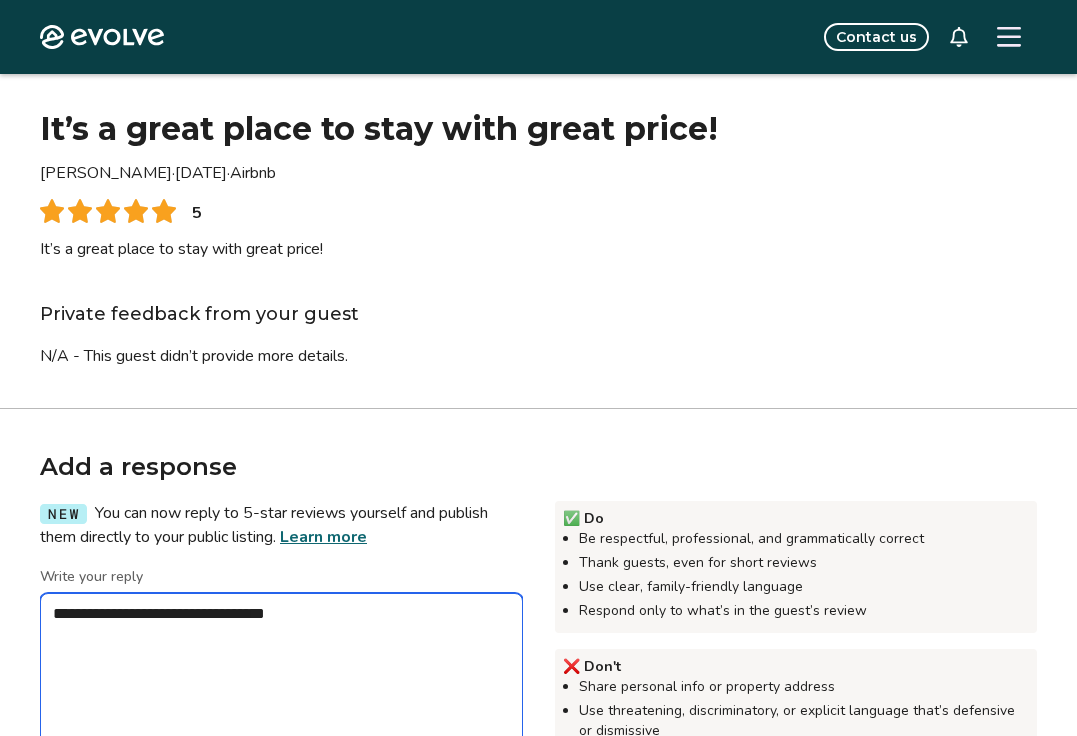 type on "*" 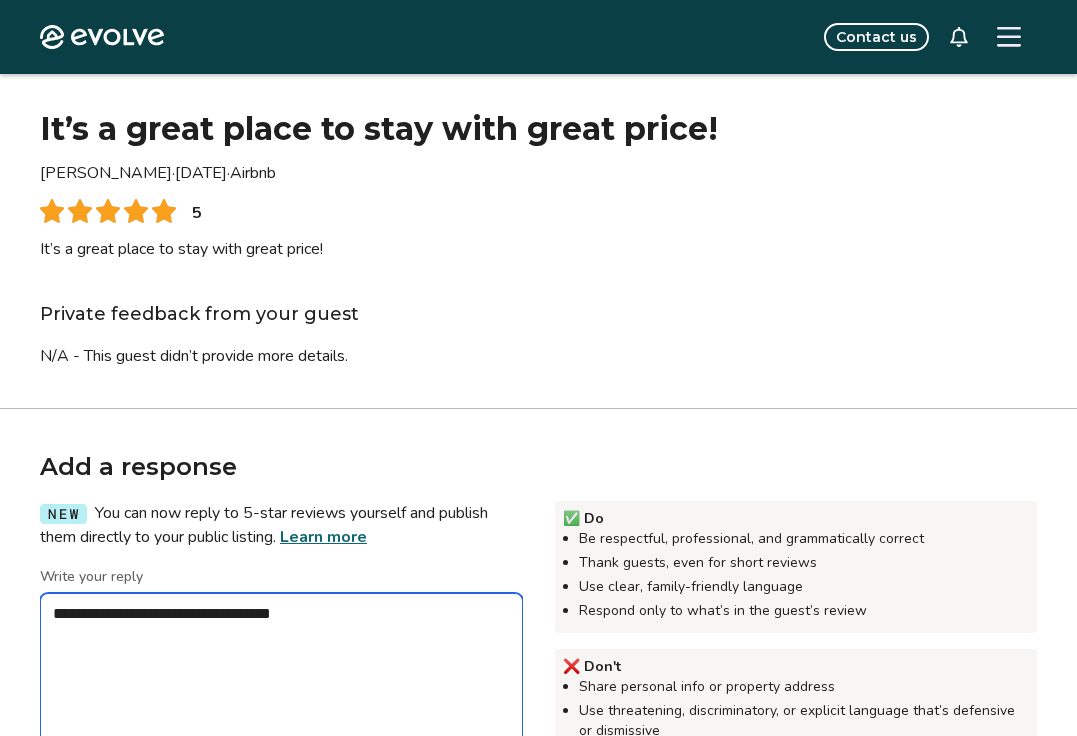type on "*" 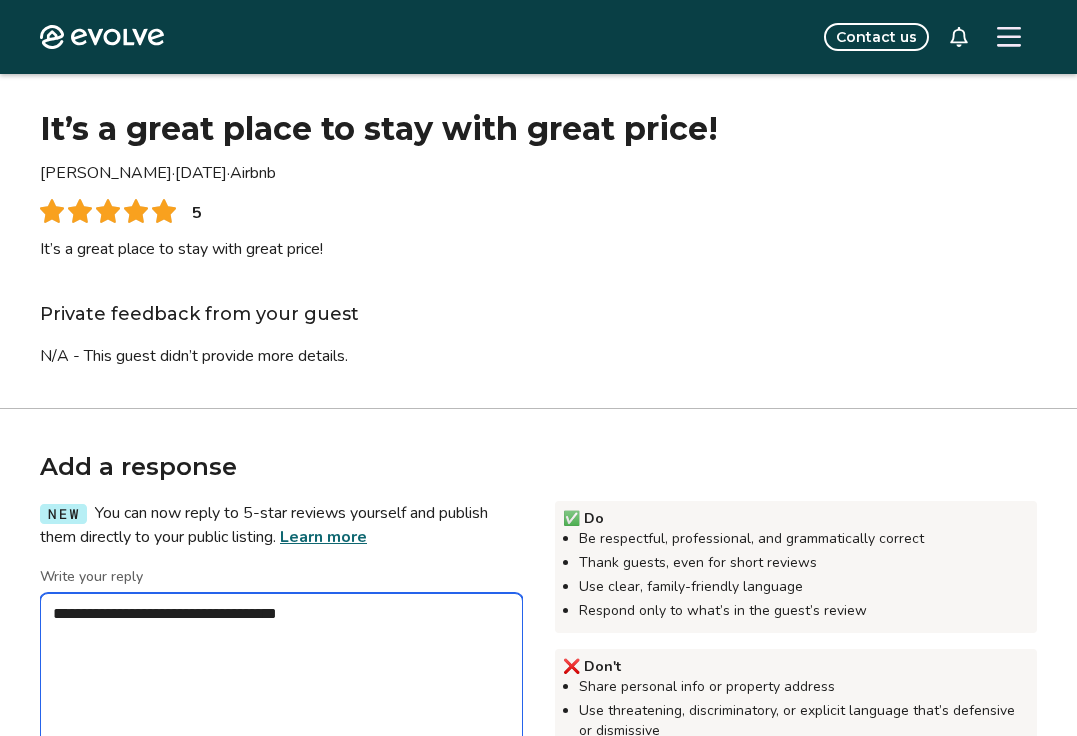 type on "*" 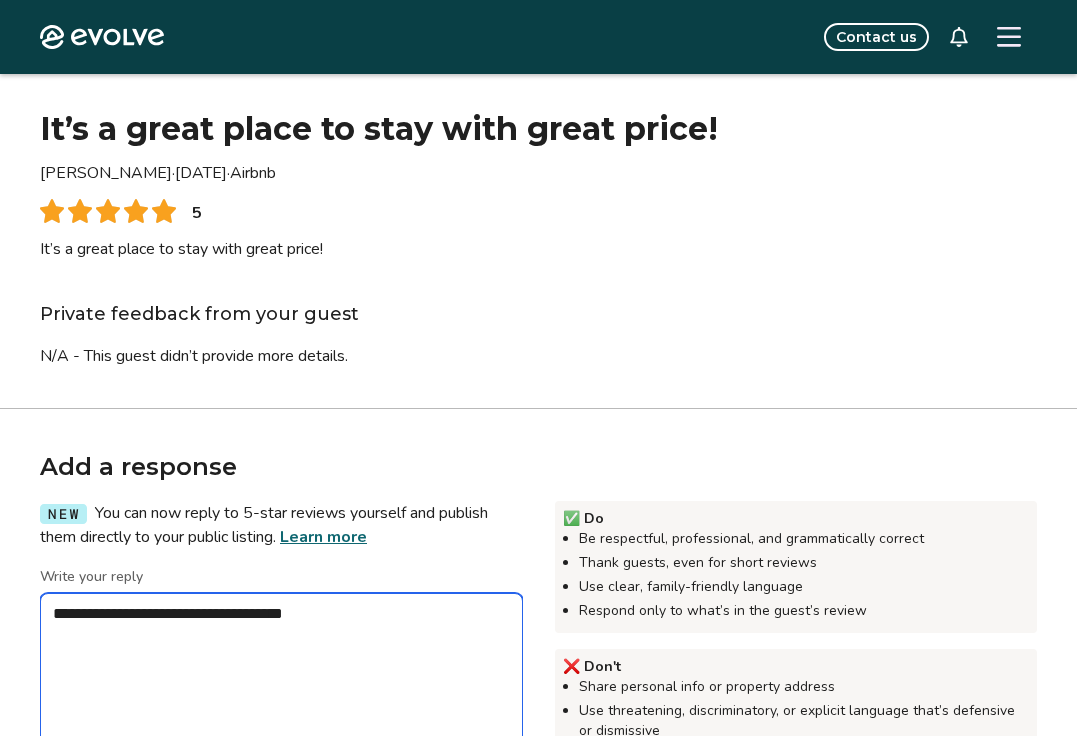 type on "*" 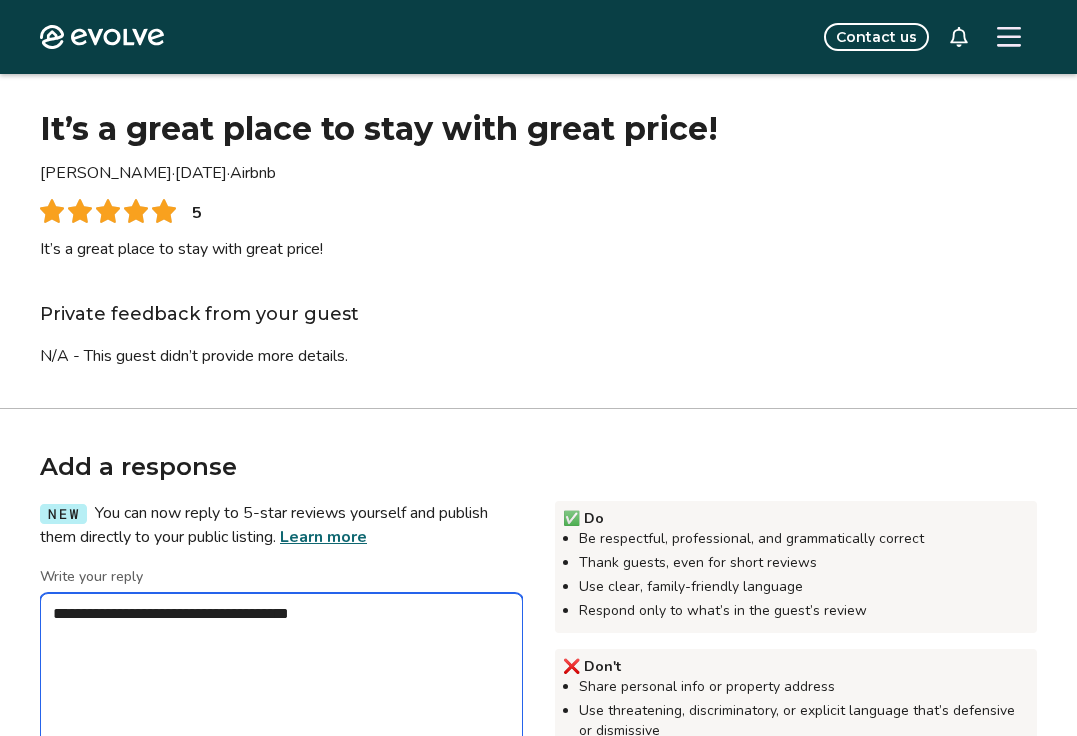 type on "*" 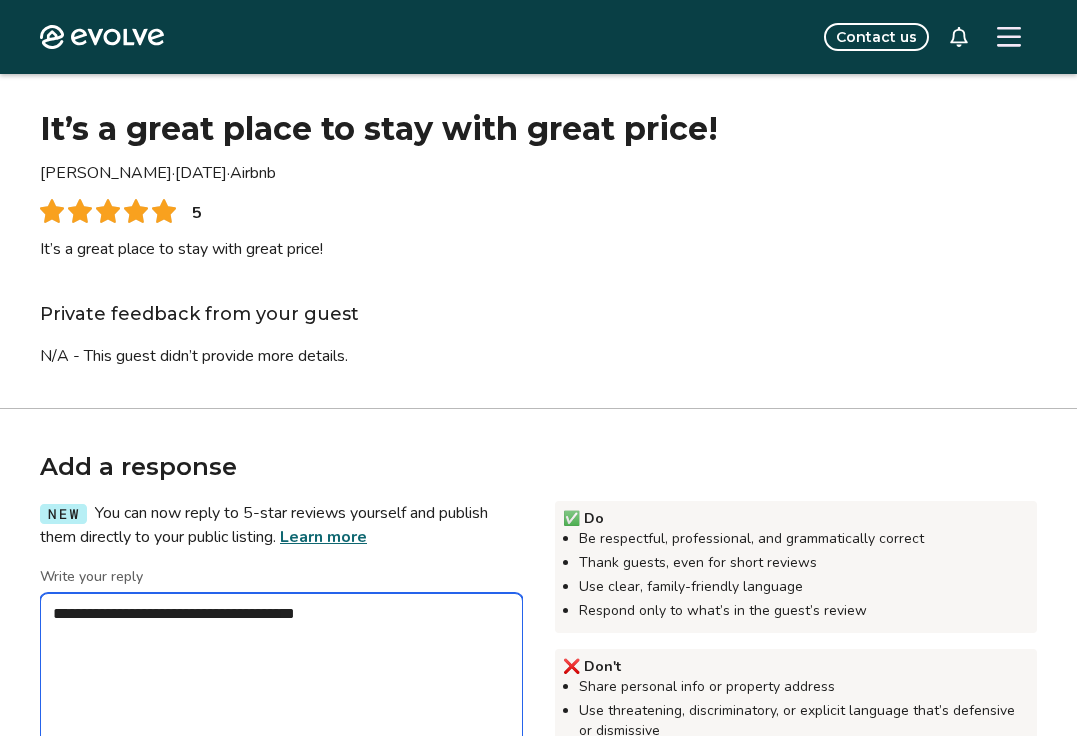 type on "*" 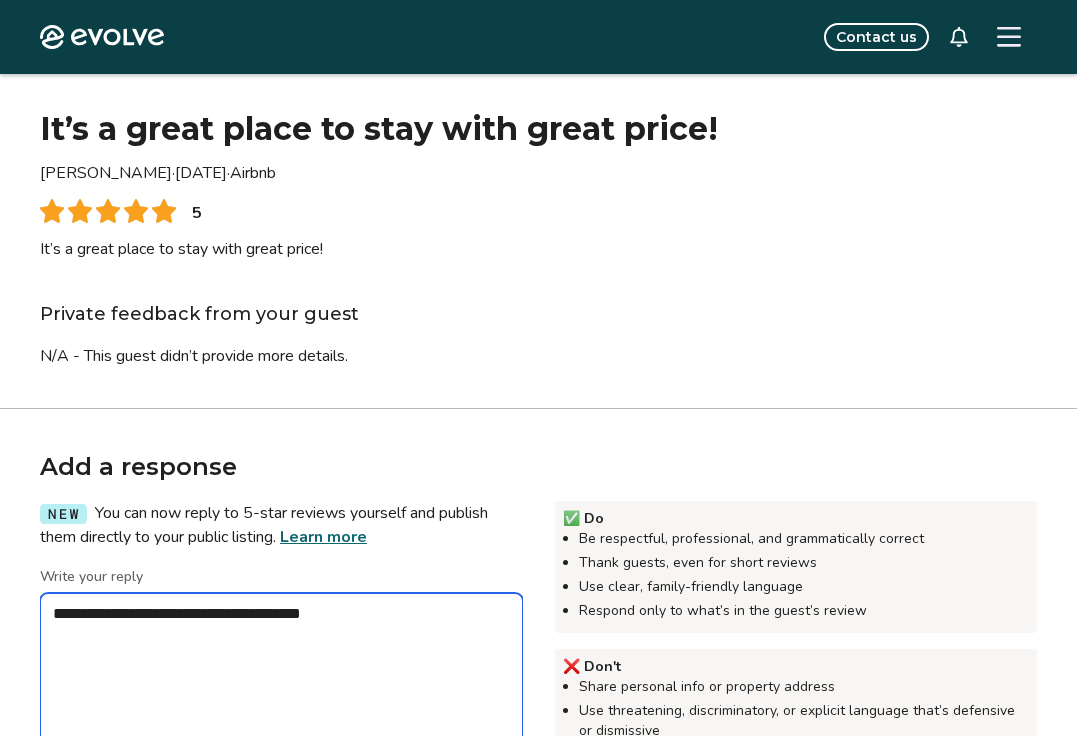 type on "*" 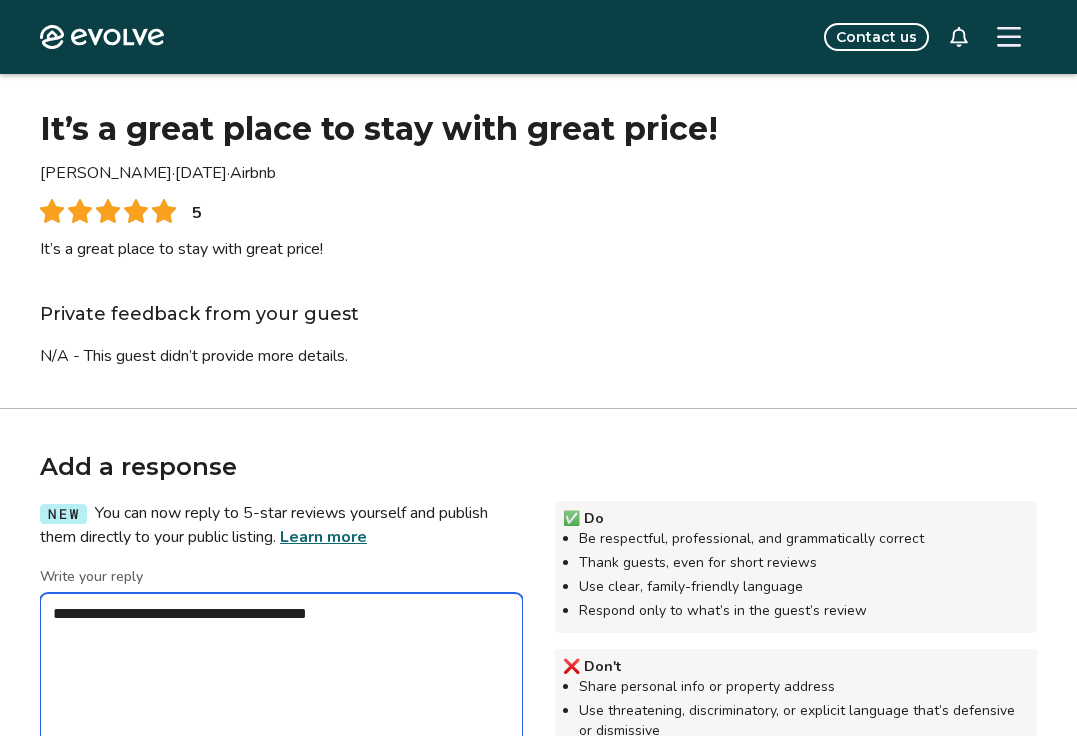 type on "*" 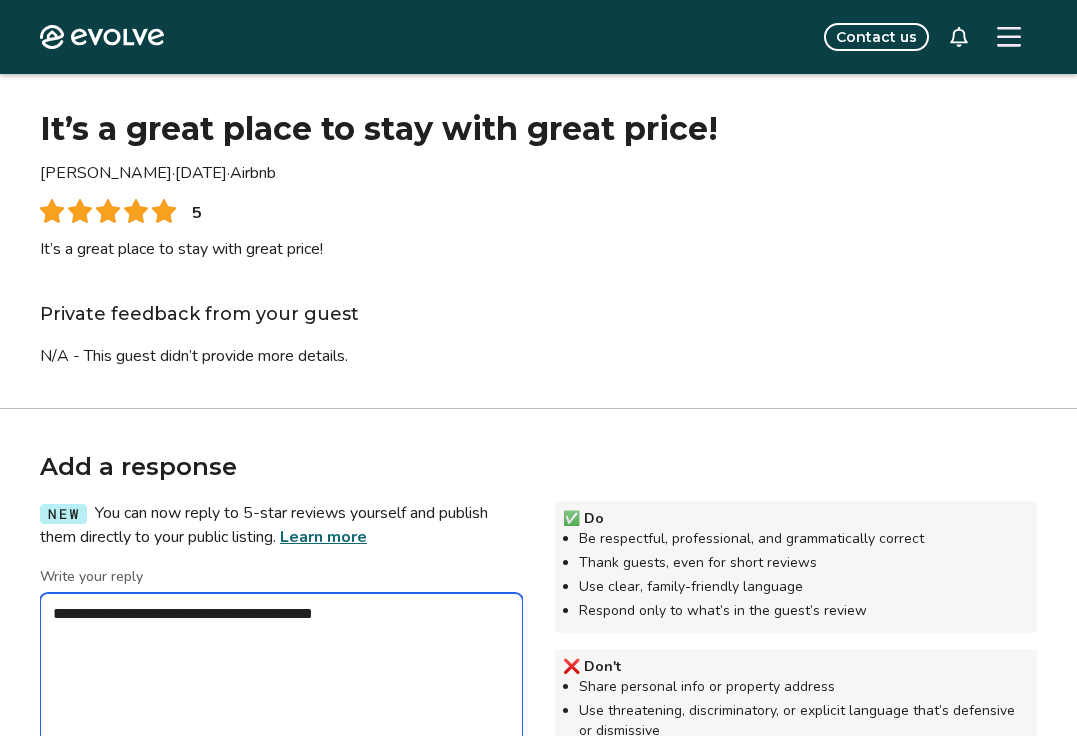 type on "*" 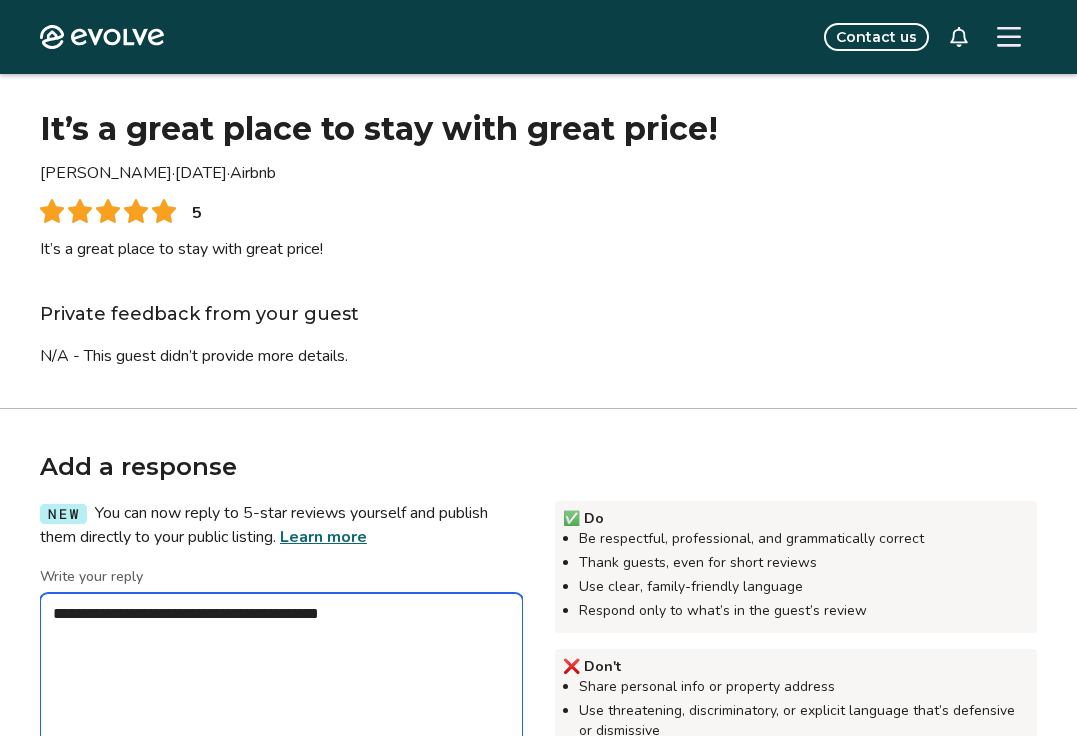 type on "*" 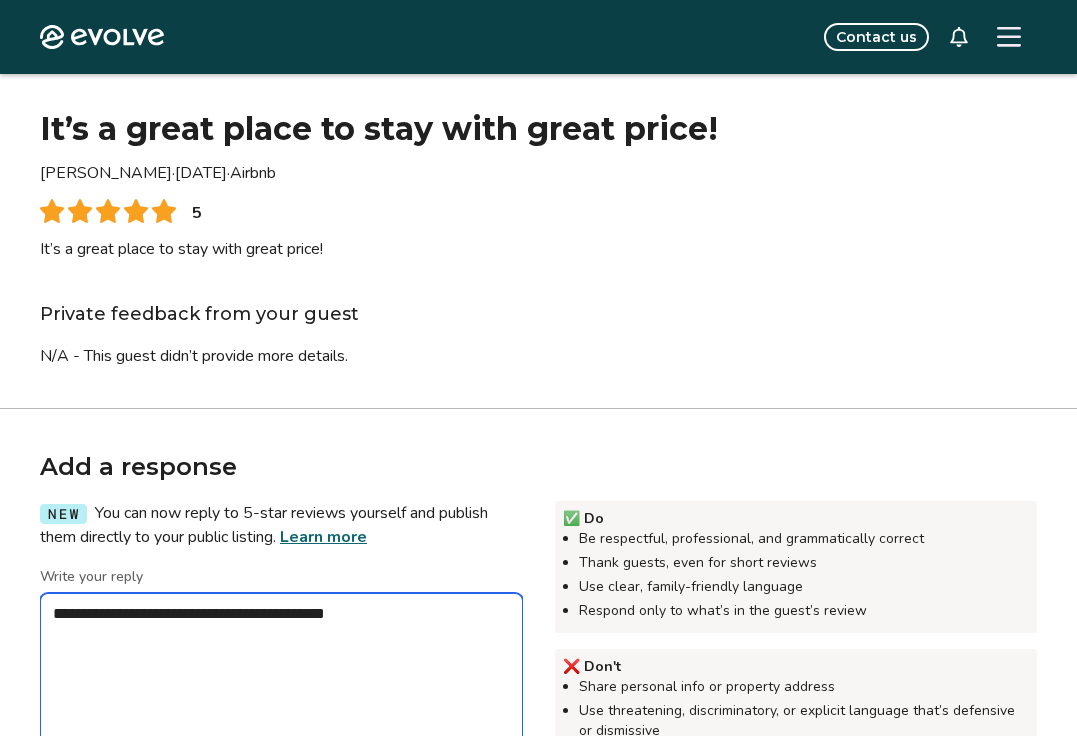 type on "*" 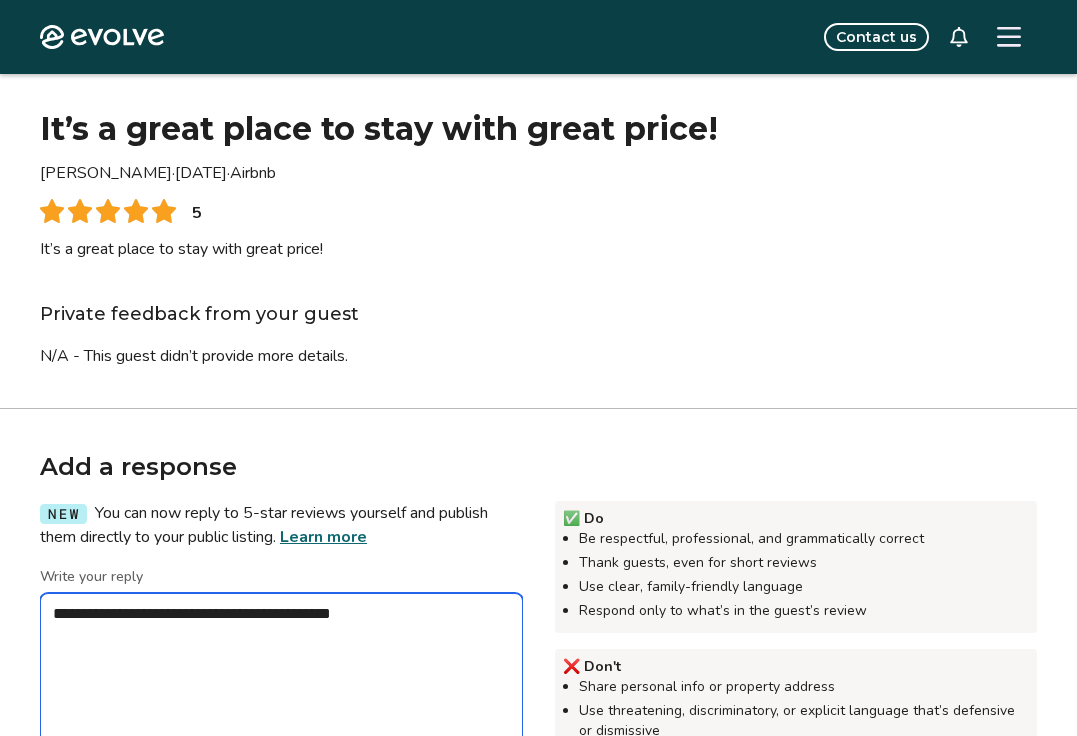 type on "*" 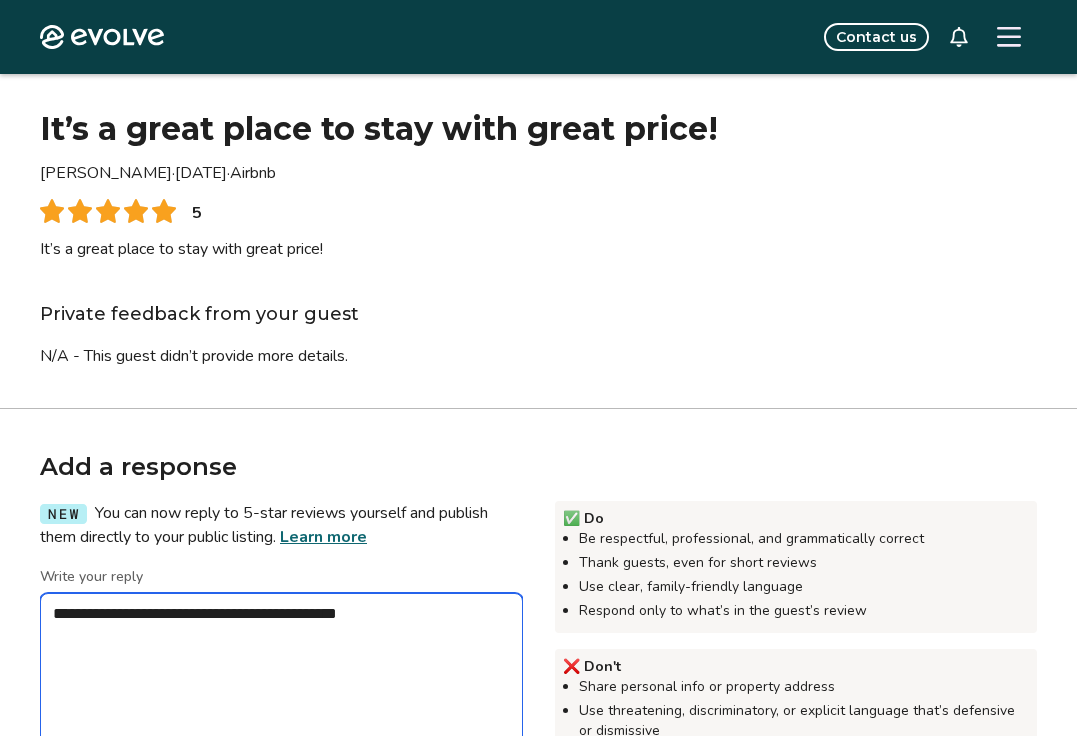 type on "*" 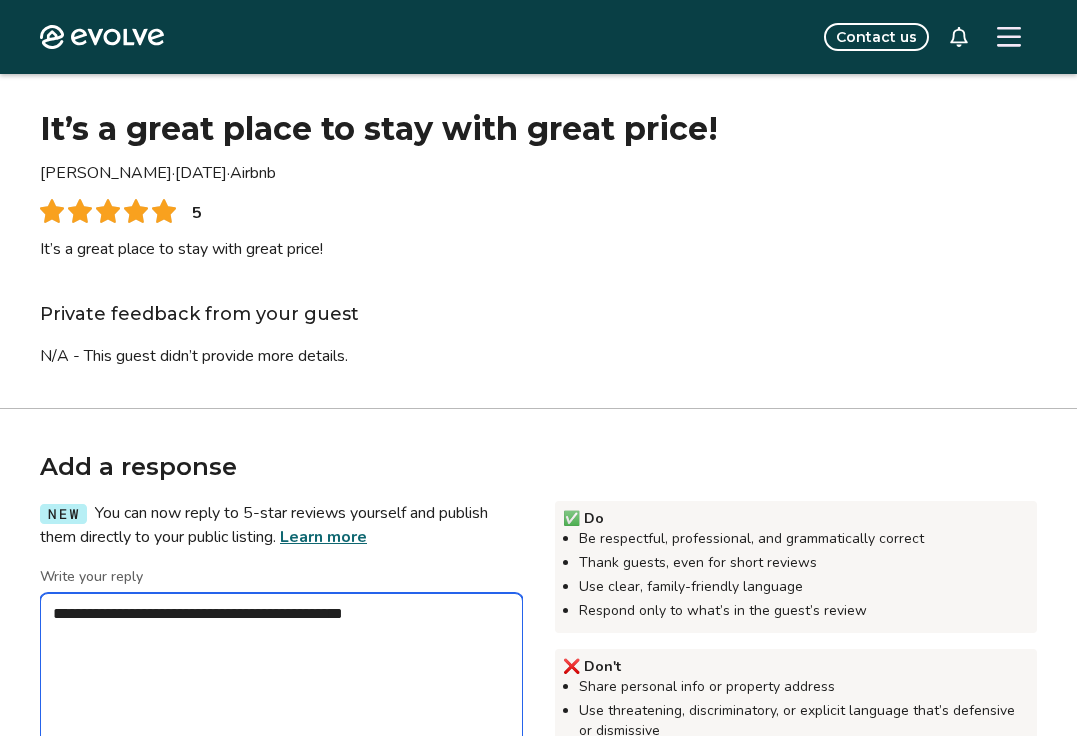 type on "*" 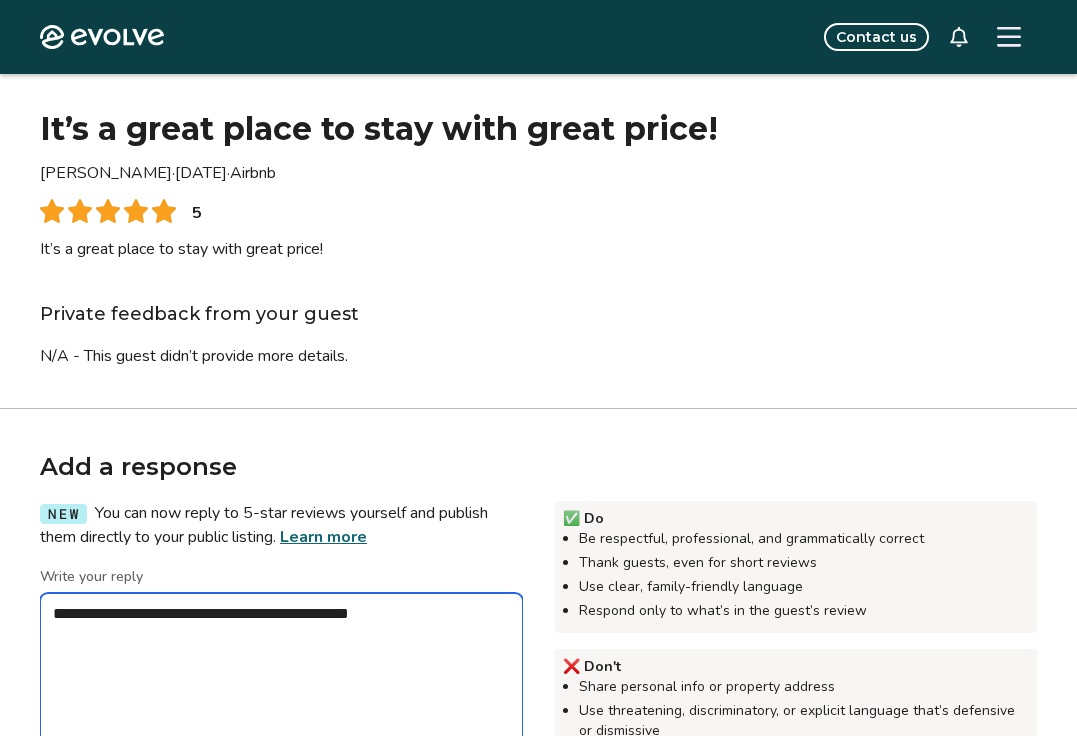 type on "*" 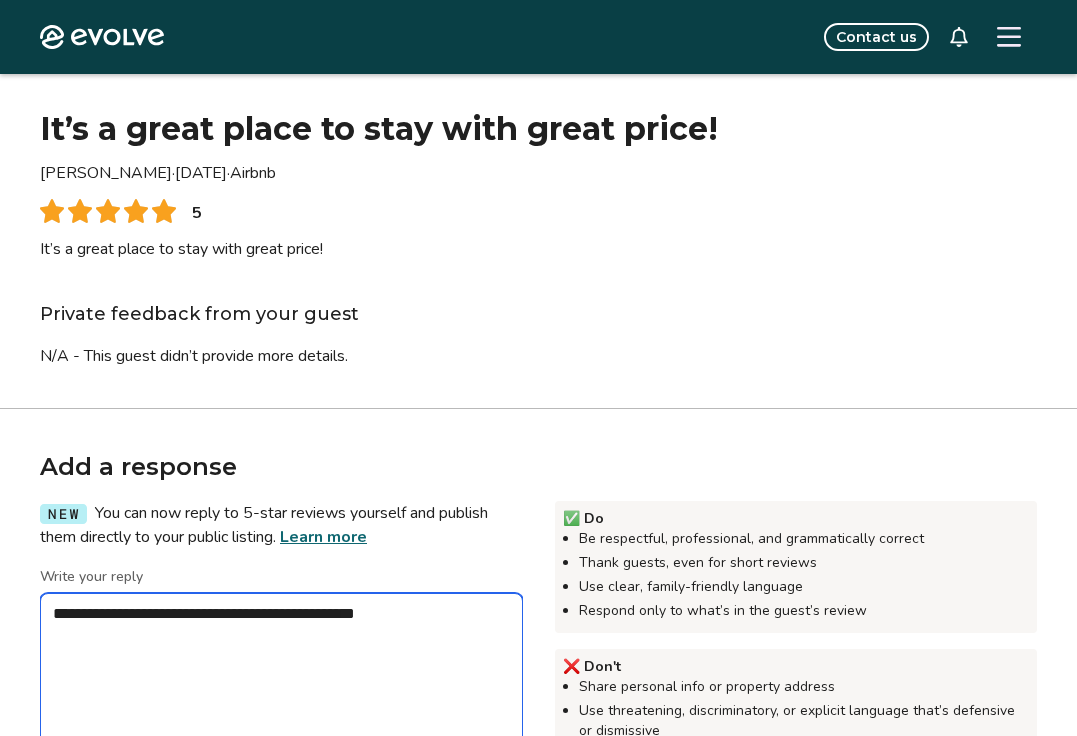 type on "*" 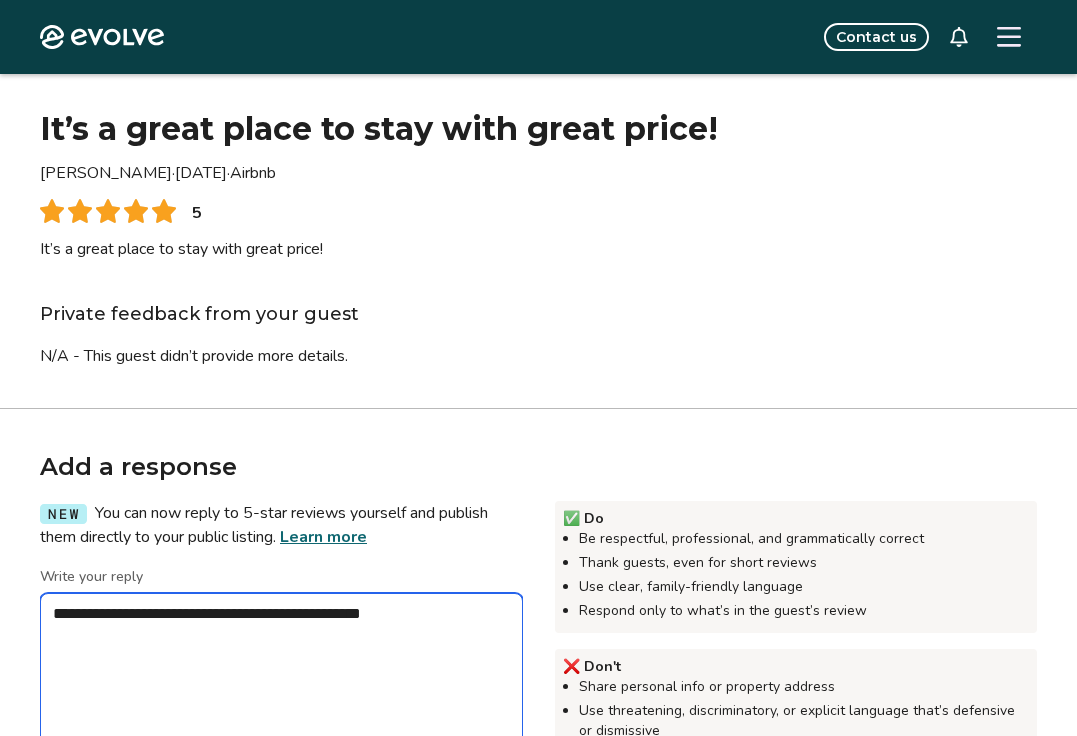 type on "*" 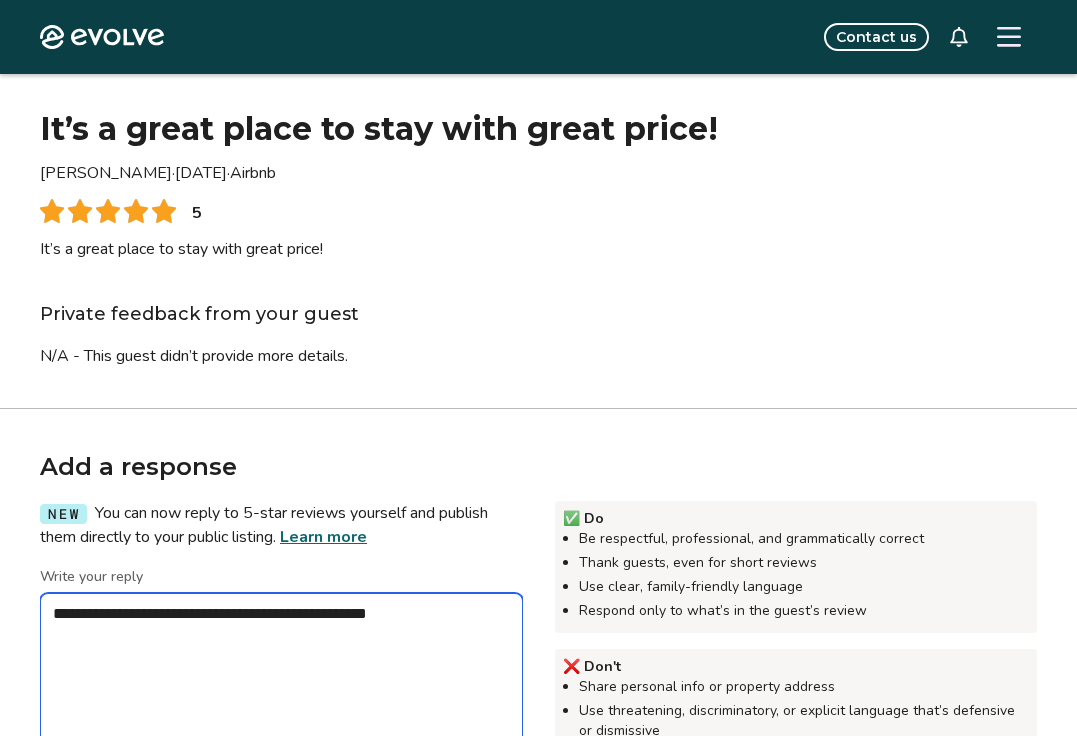 type on "*" 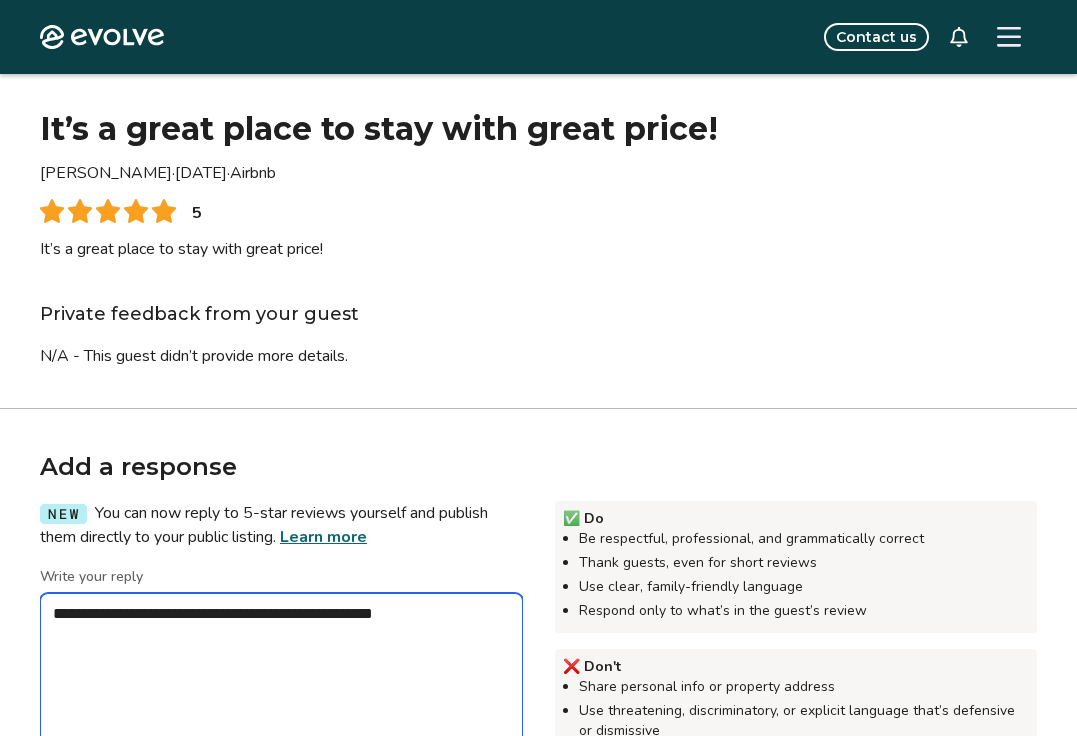 type on "*" 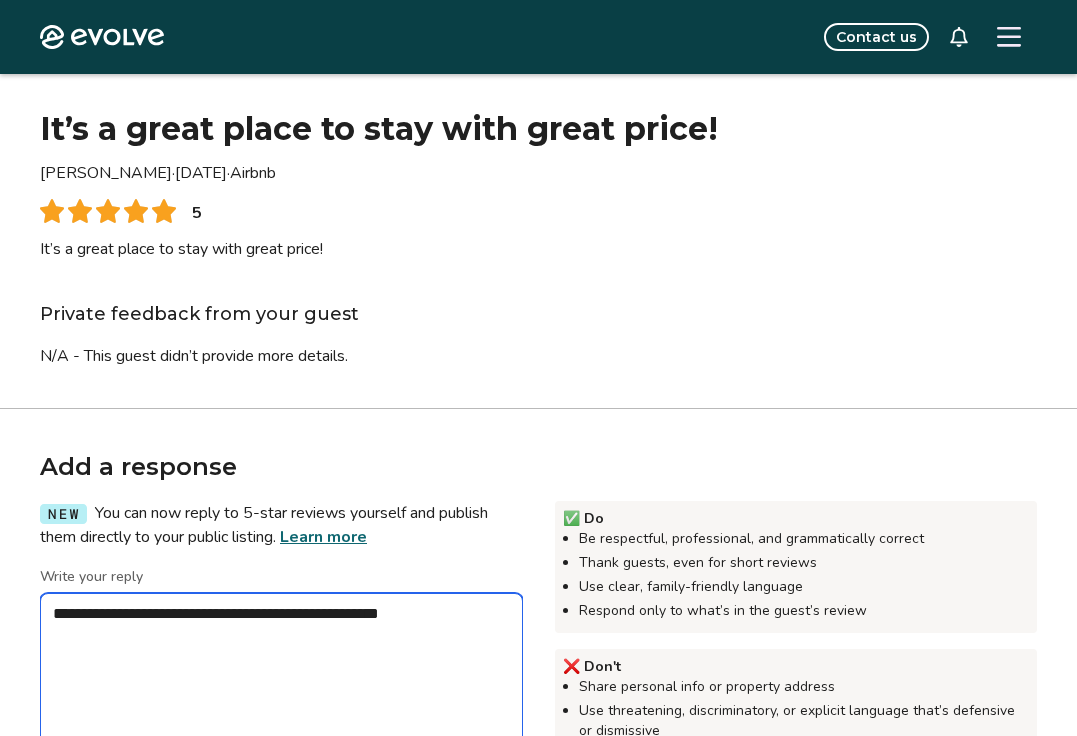 type on "*" 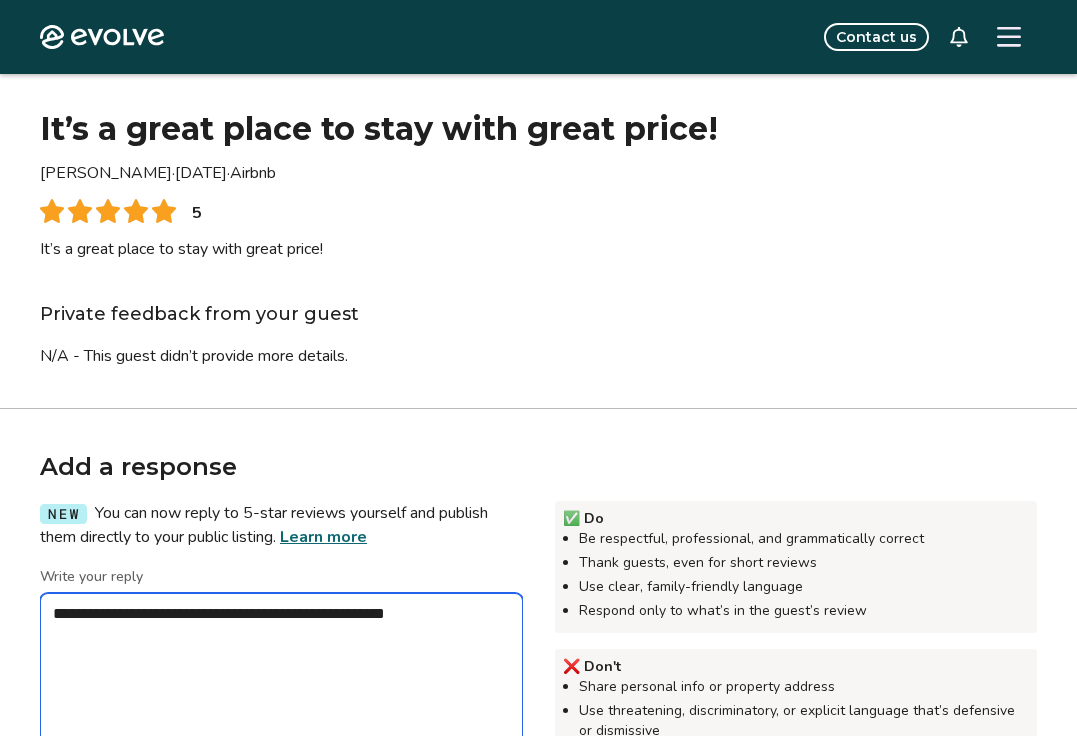 type on "*" 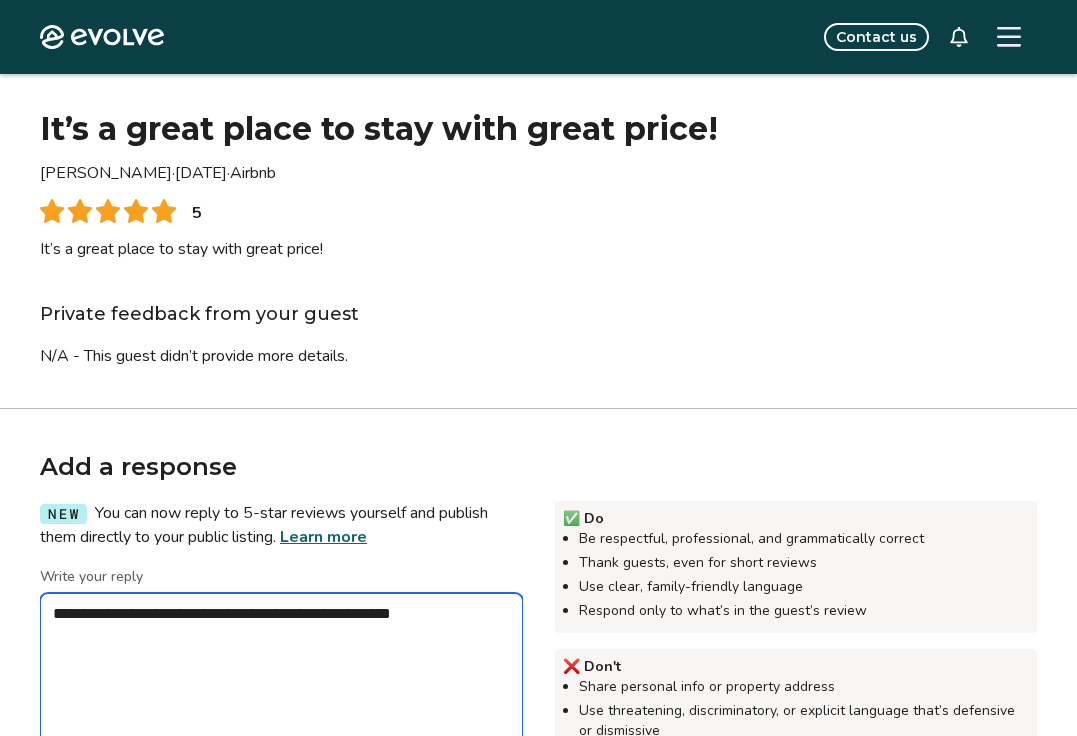 type on "*" 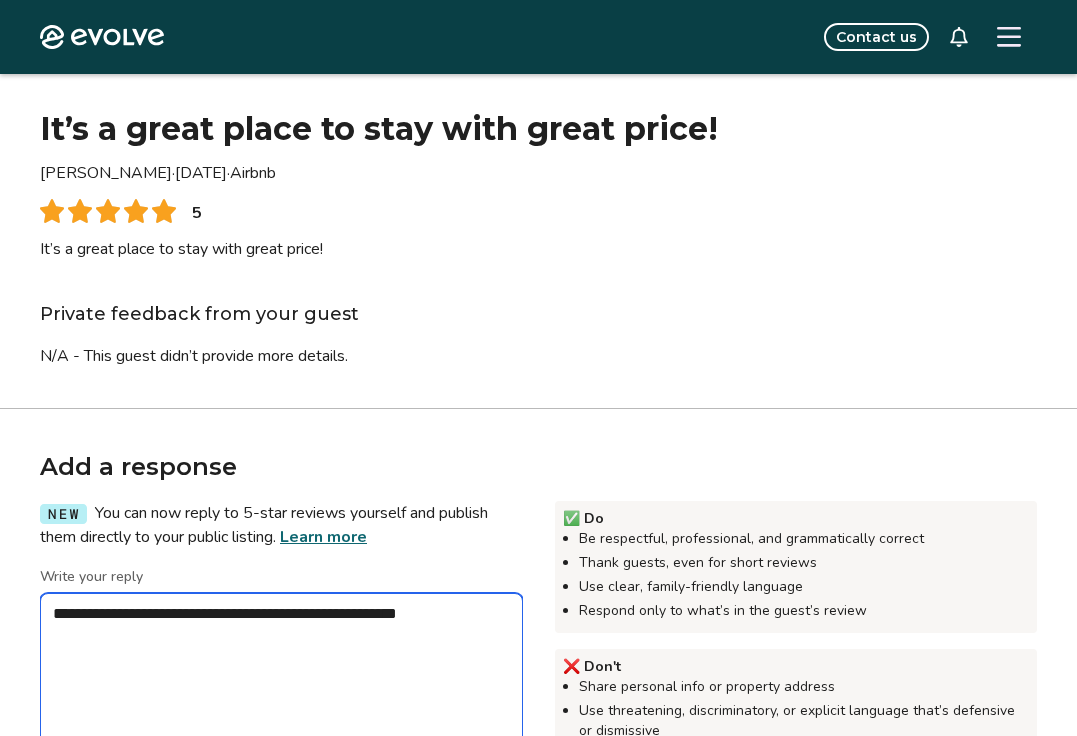 type on "*" 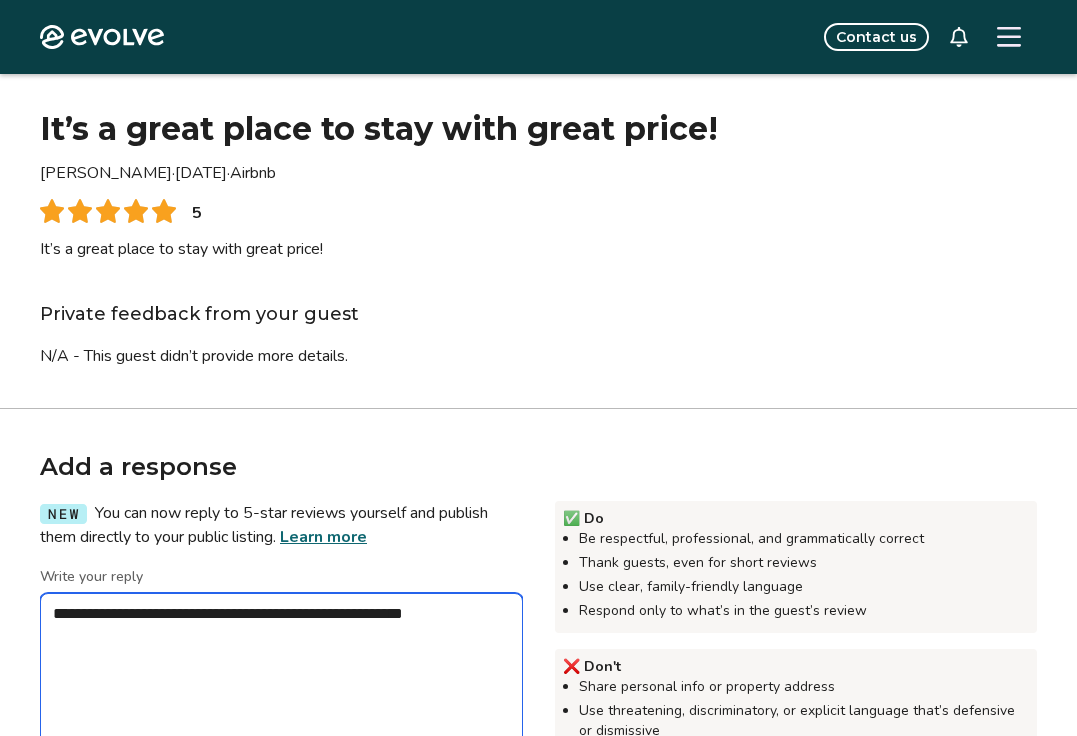 type on "*" 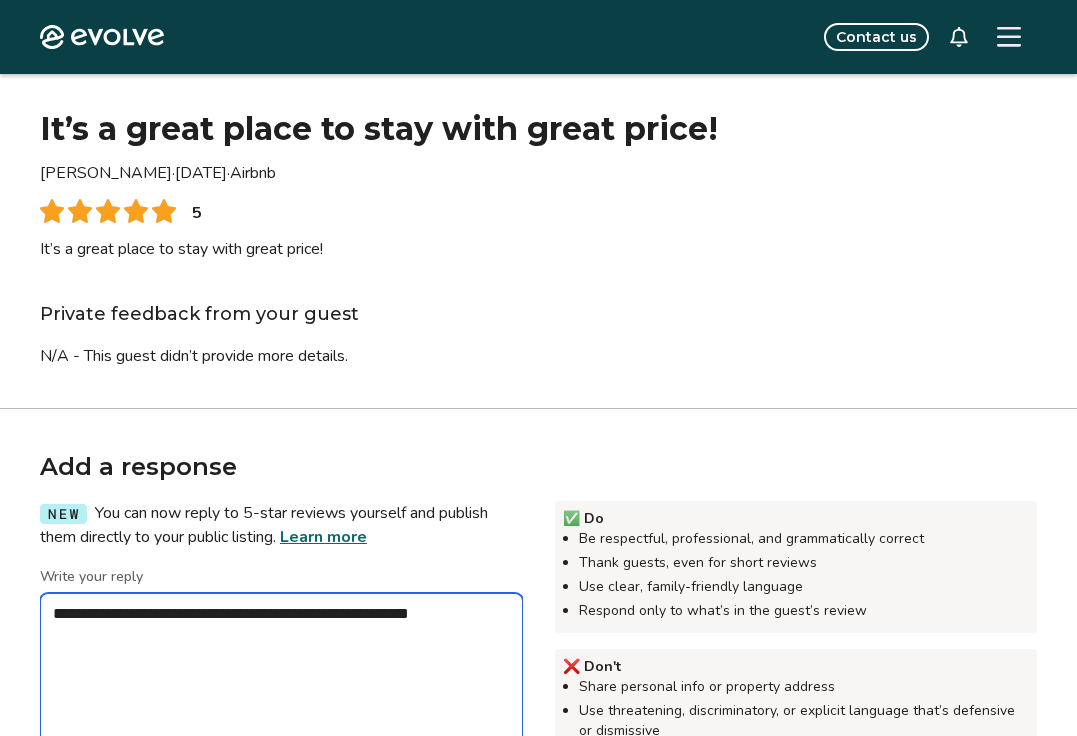 type on "*" 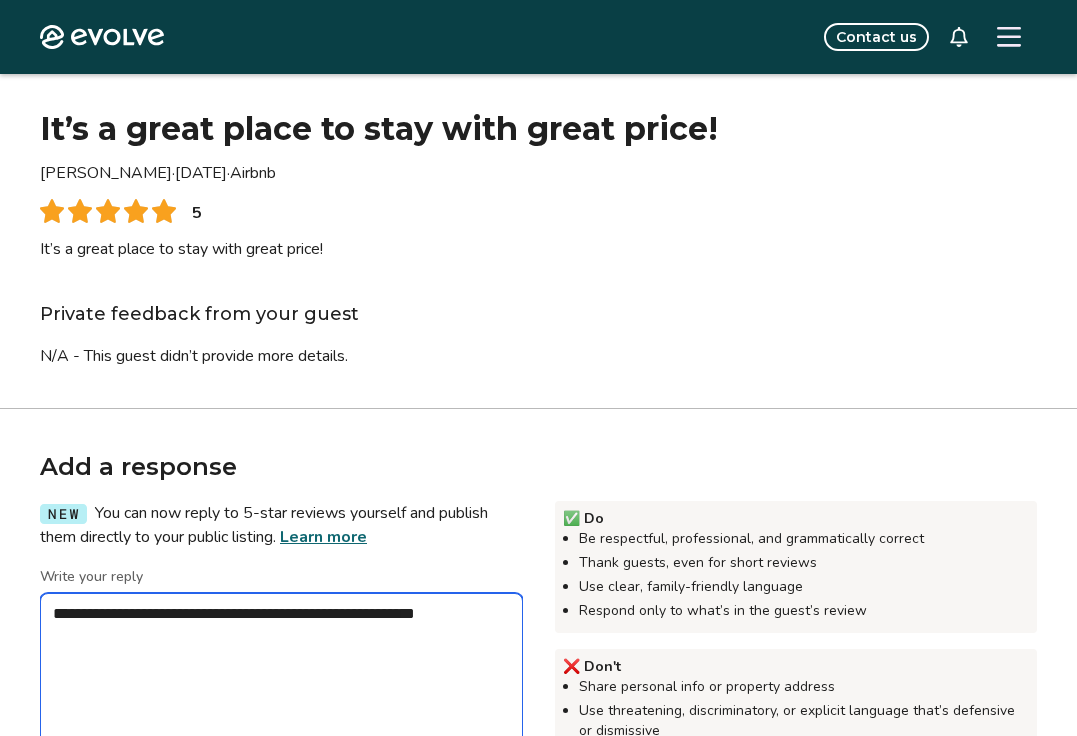 type on "*" 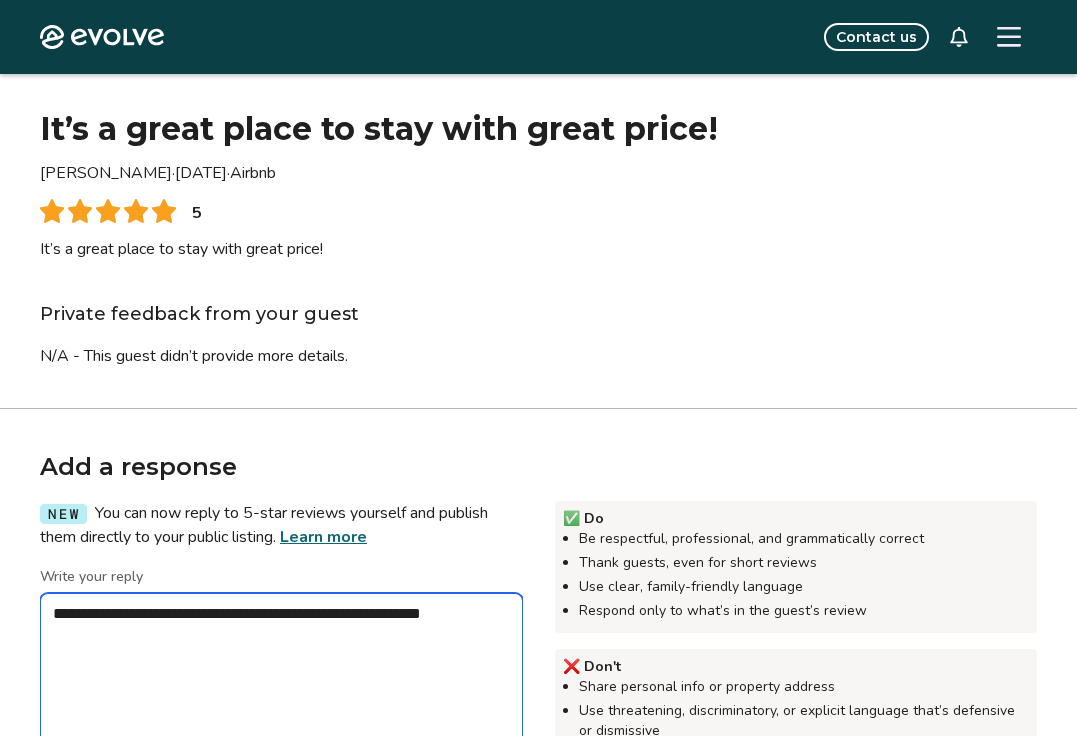 type on "*" 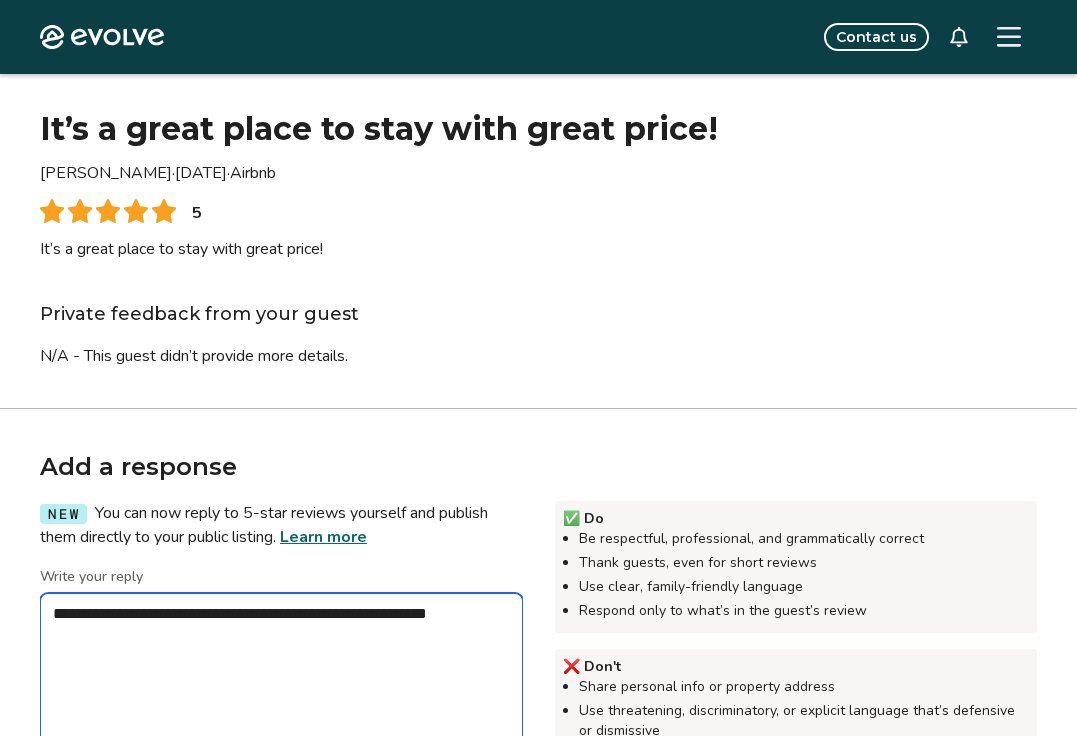 type on "*" 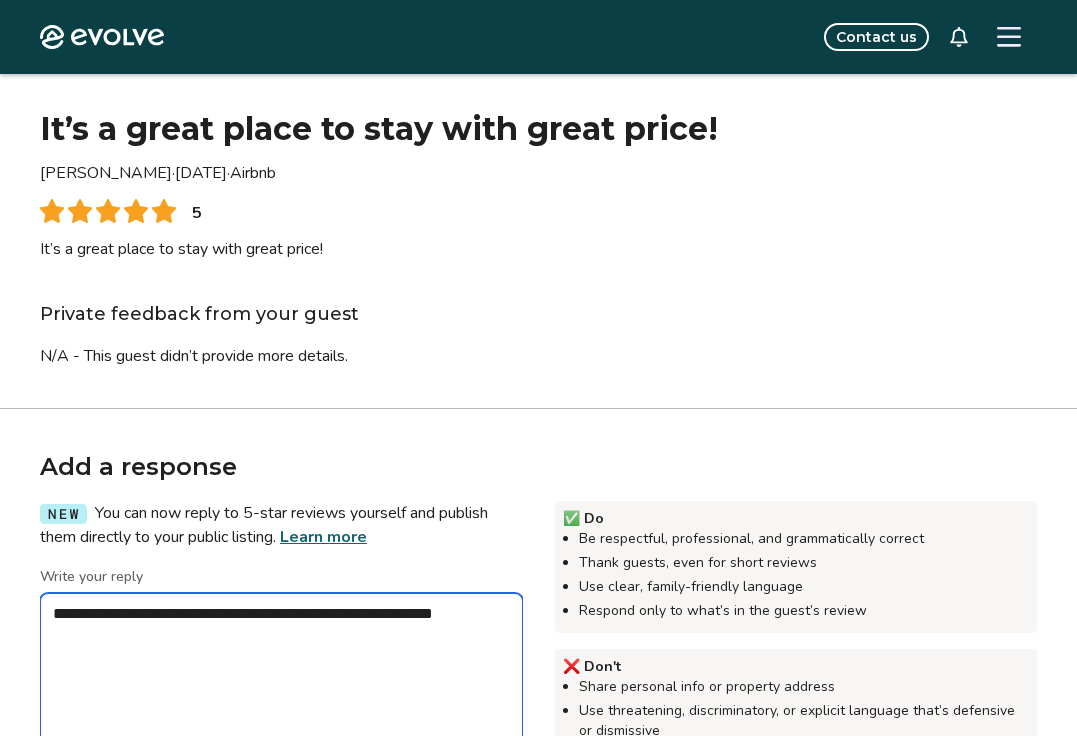 type on "*" 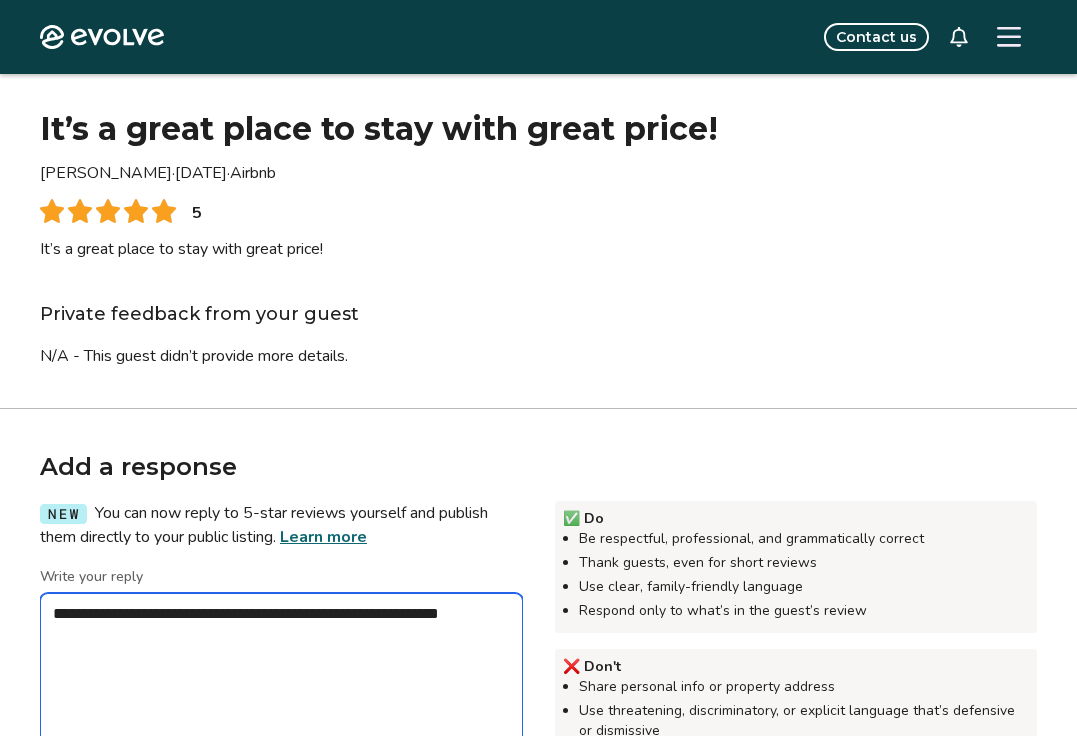 type on "*" 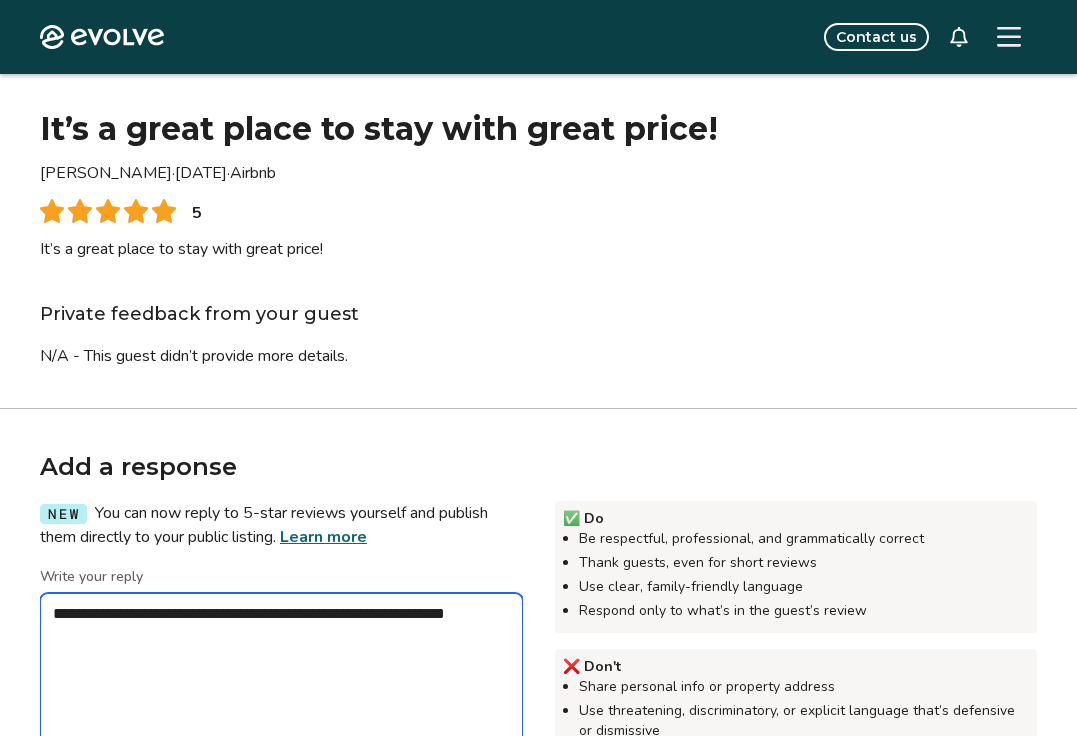 type on "*" 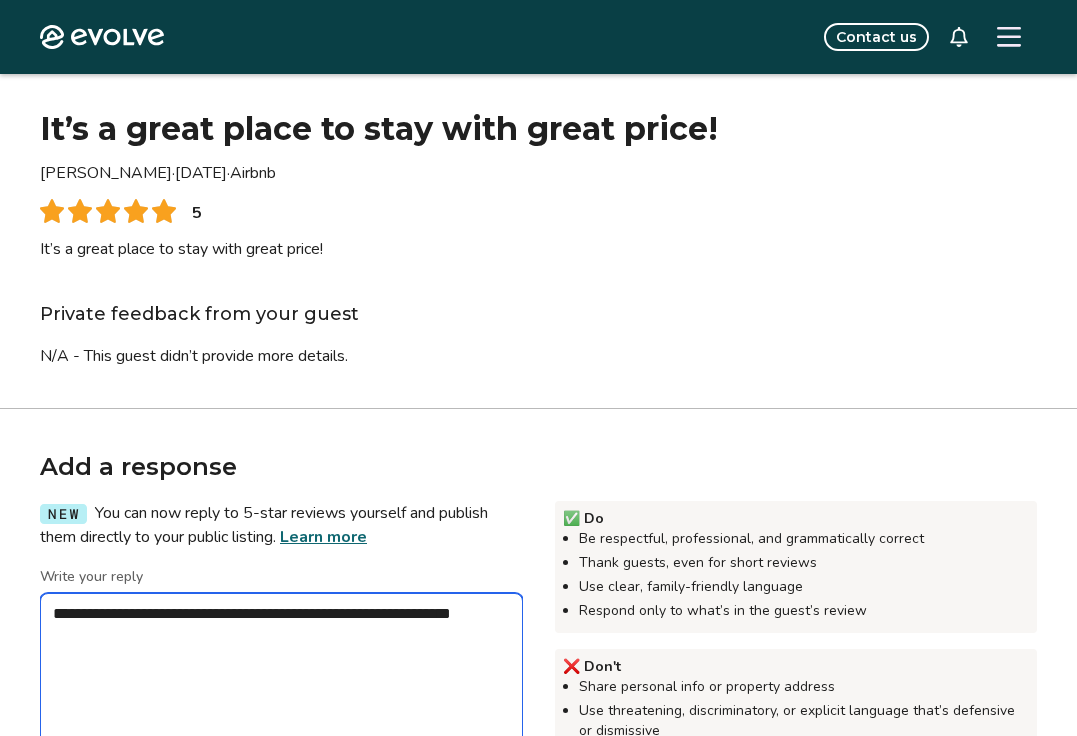 type on "*" 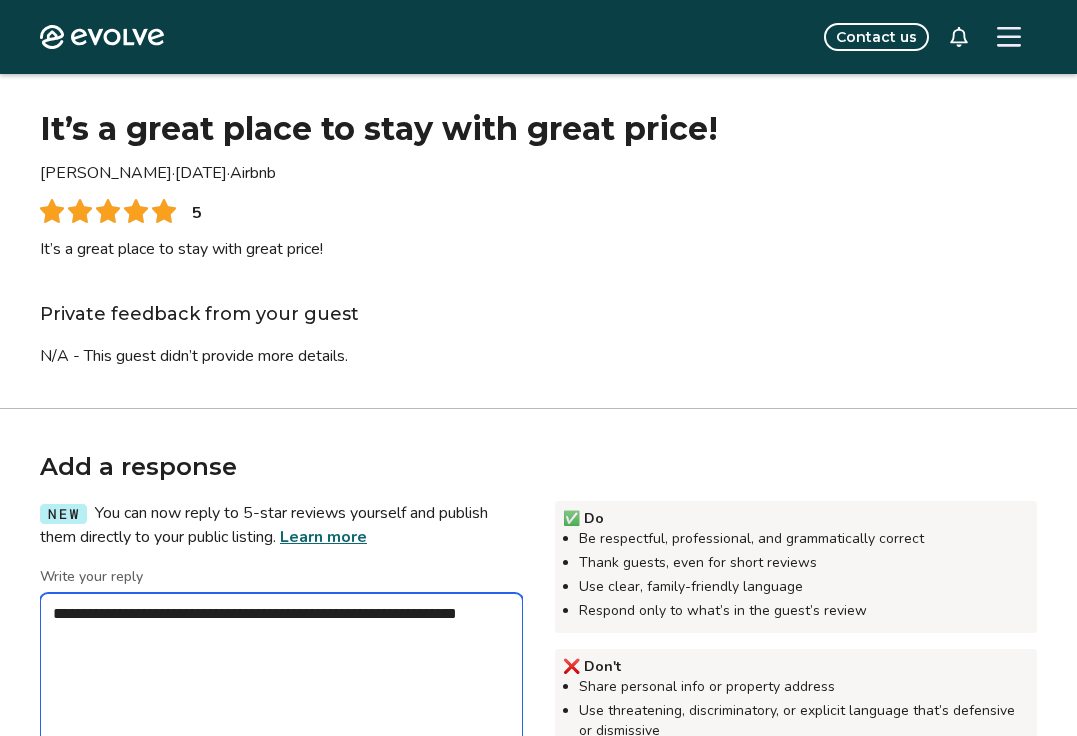 type on "*" 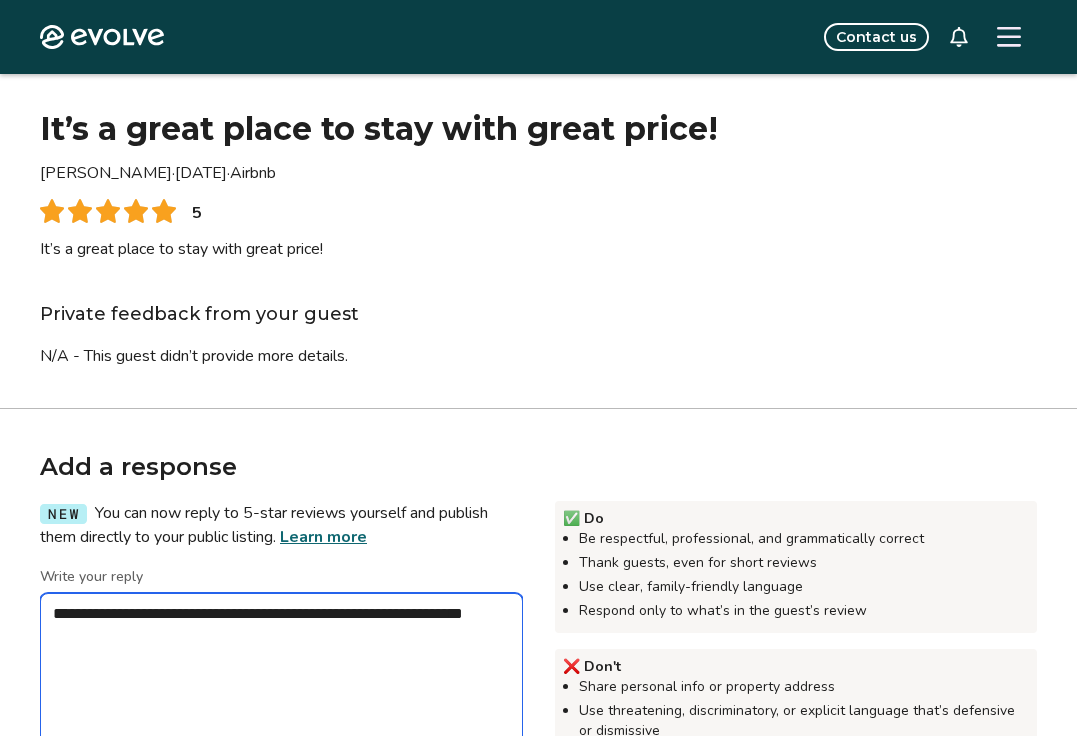 type on "*" 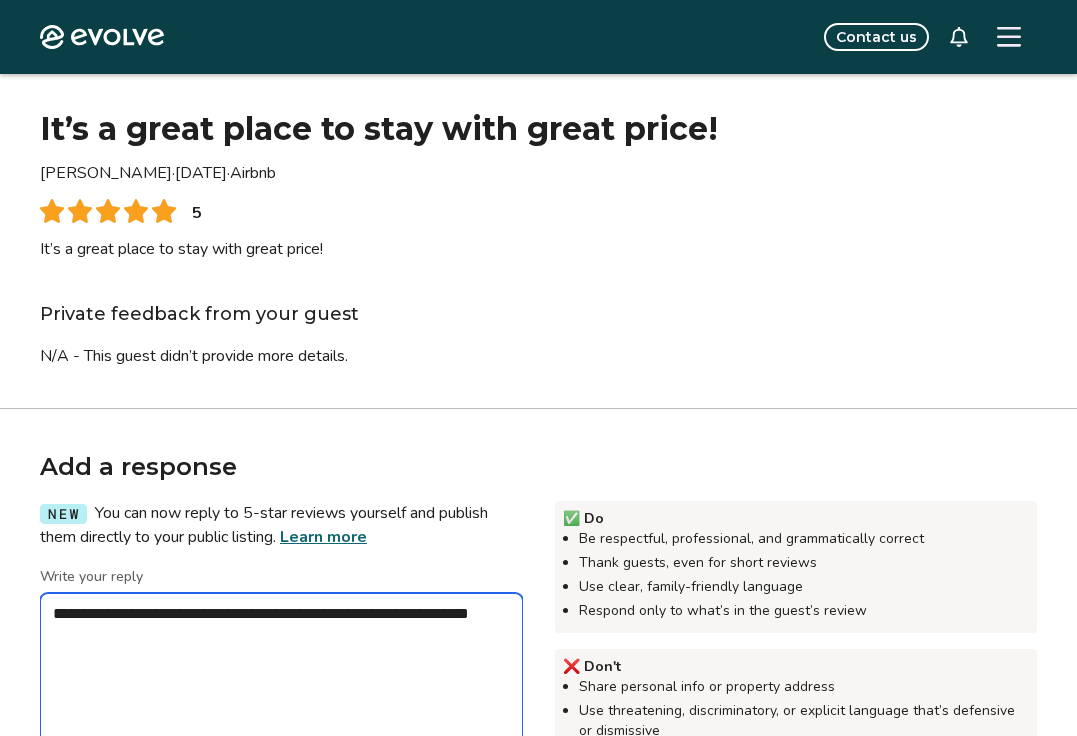 type on "*" 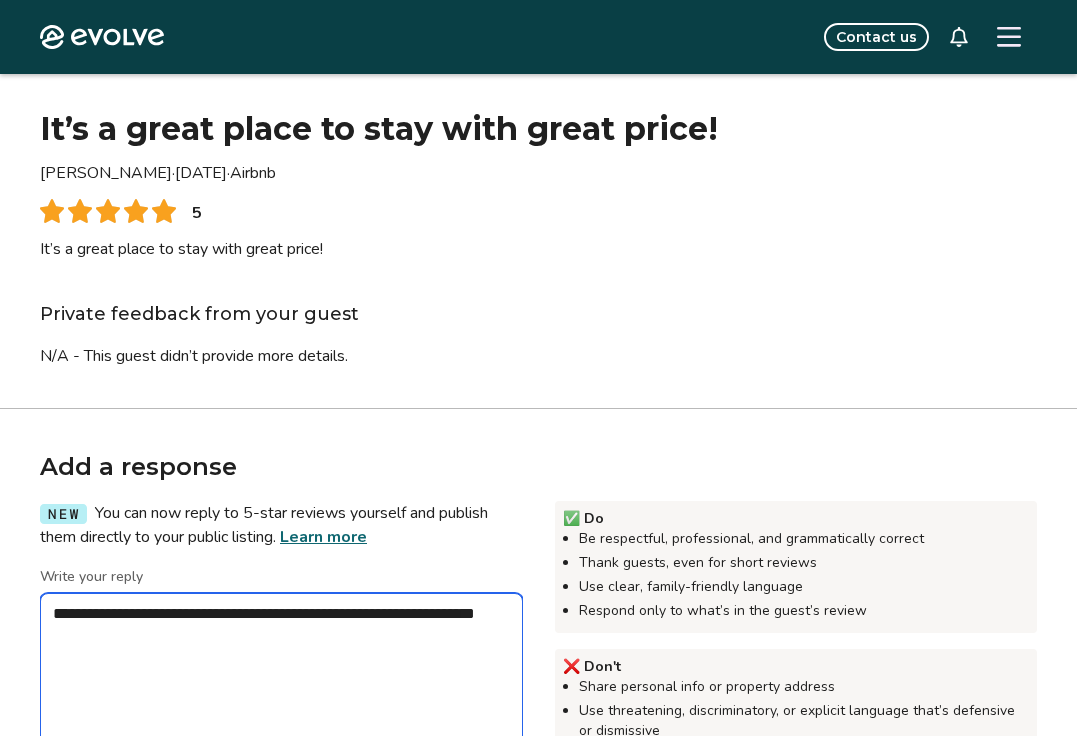 type on "*" 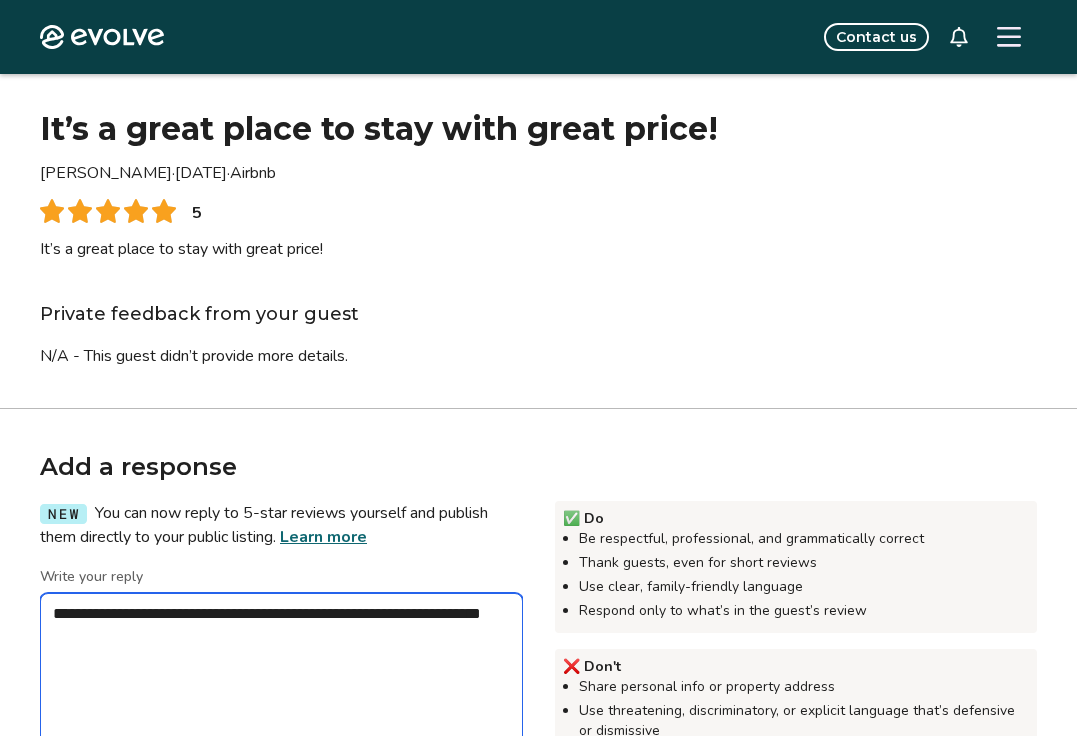 type on "*" 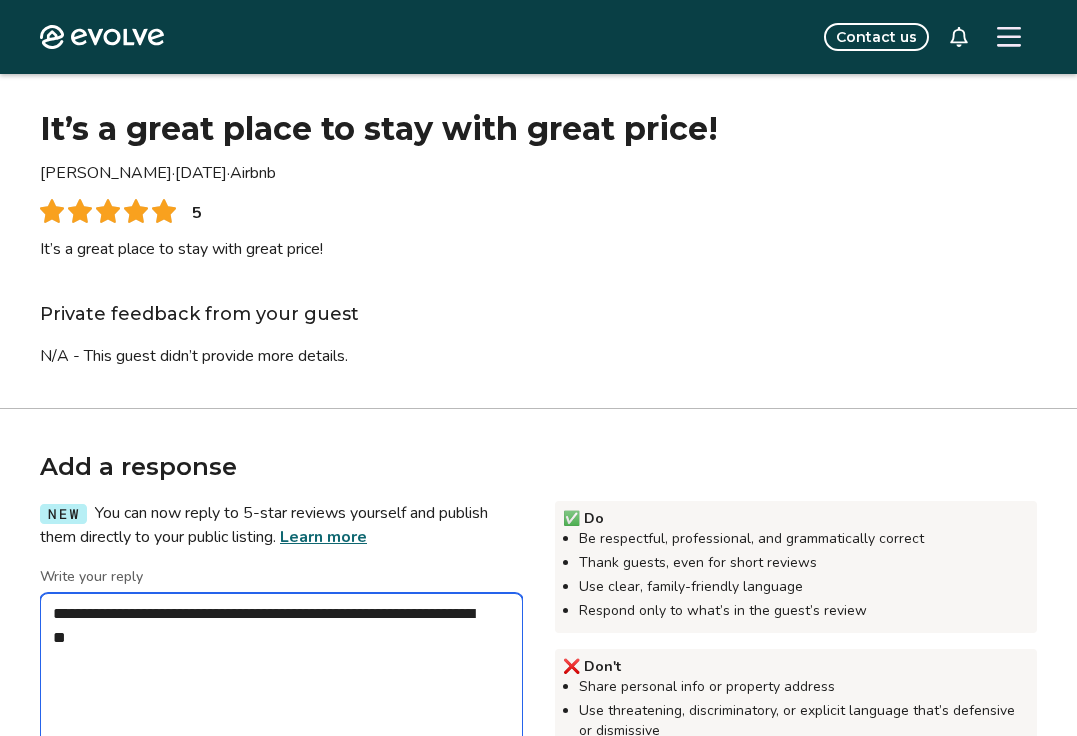 type on "*" 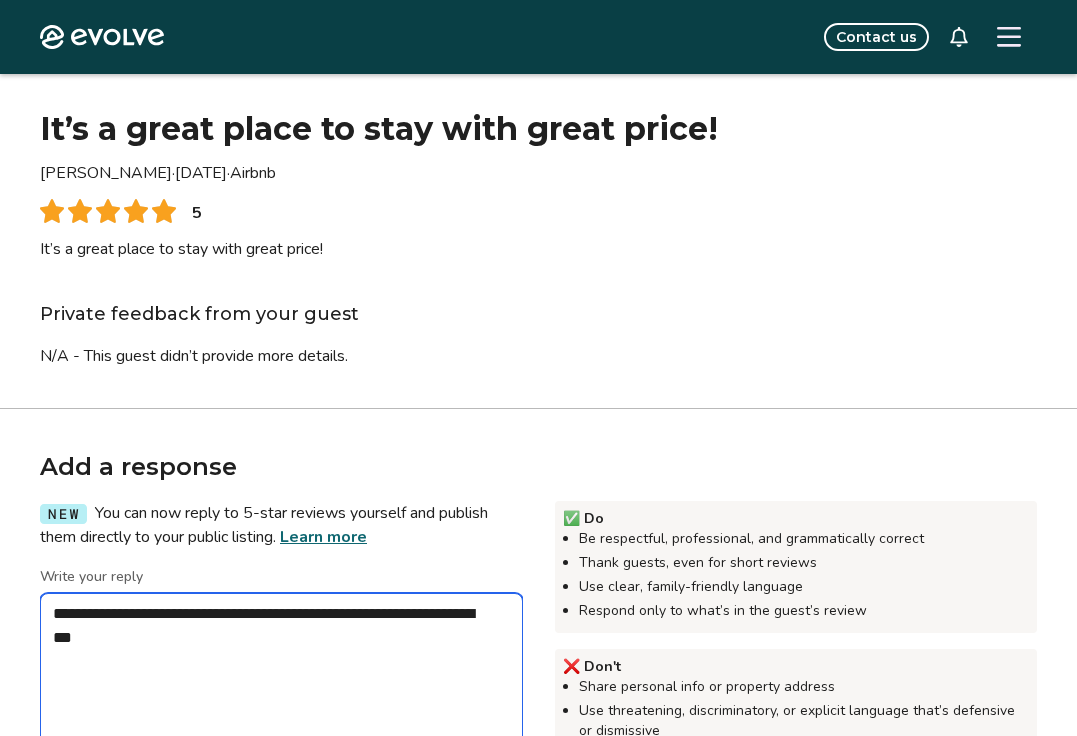 type on "*" 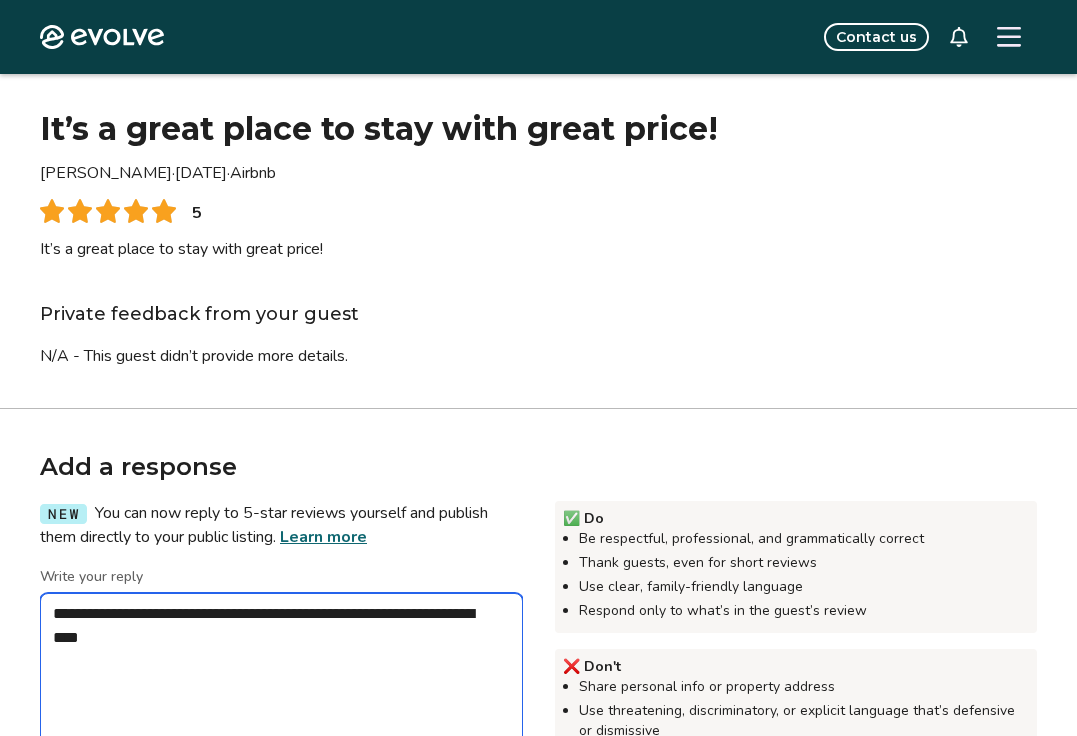 type on "*" 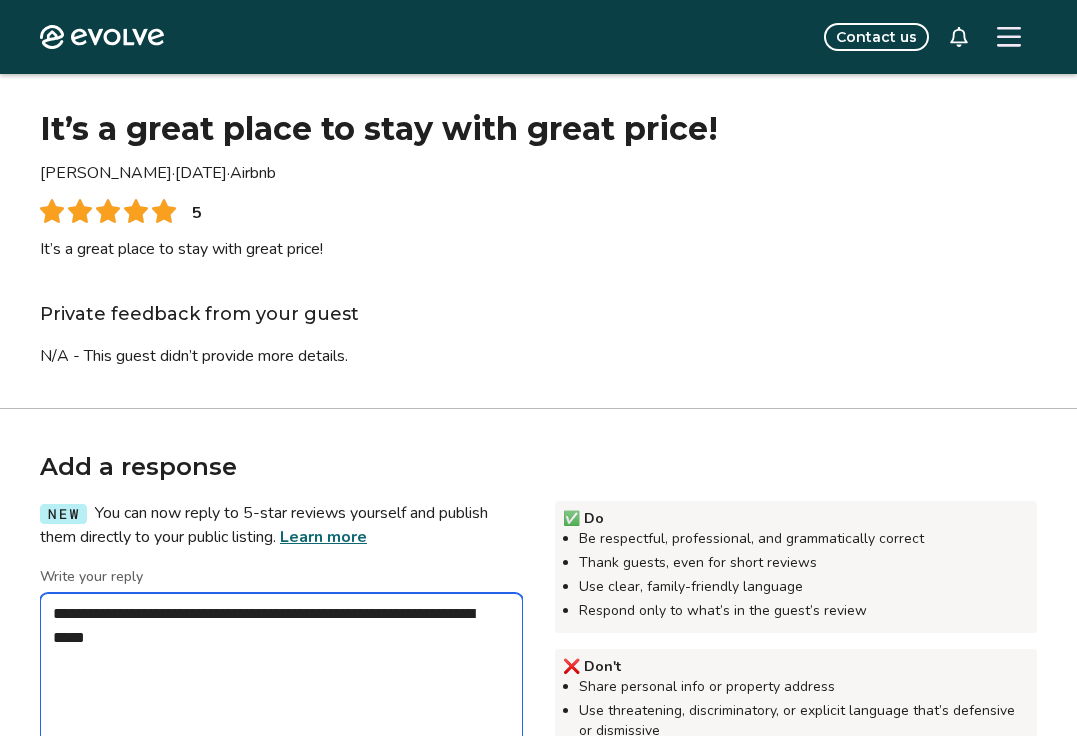 type on "*" 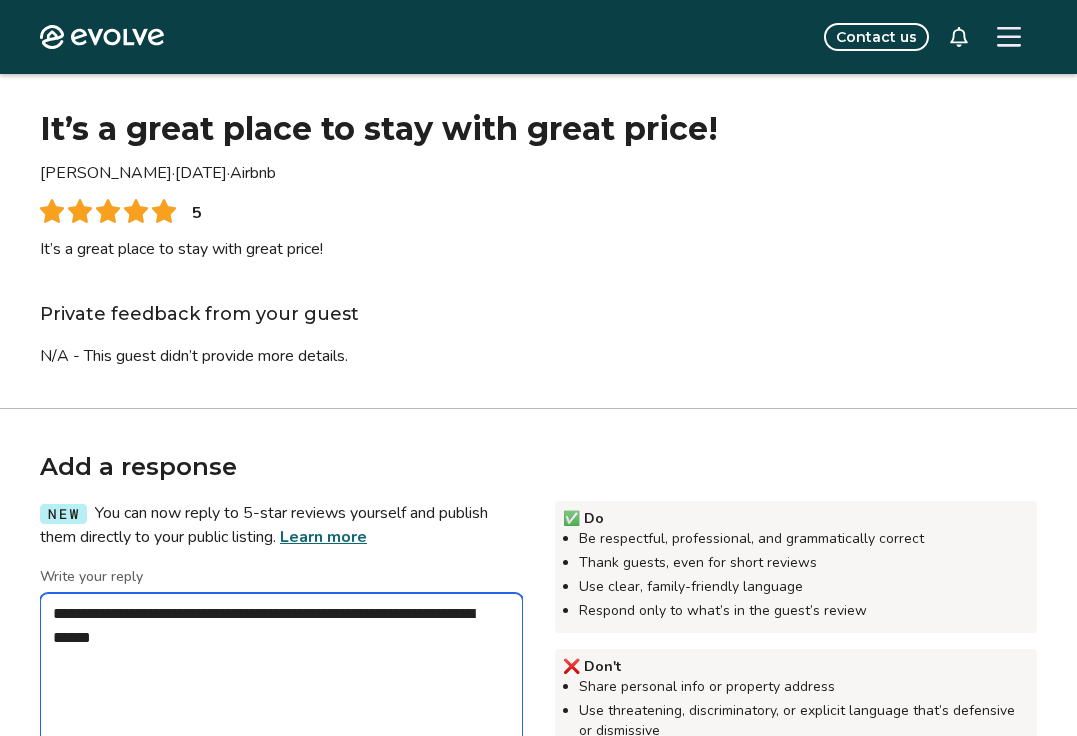 type on "*" 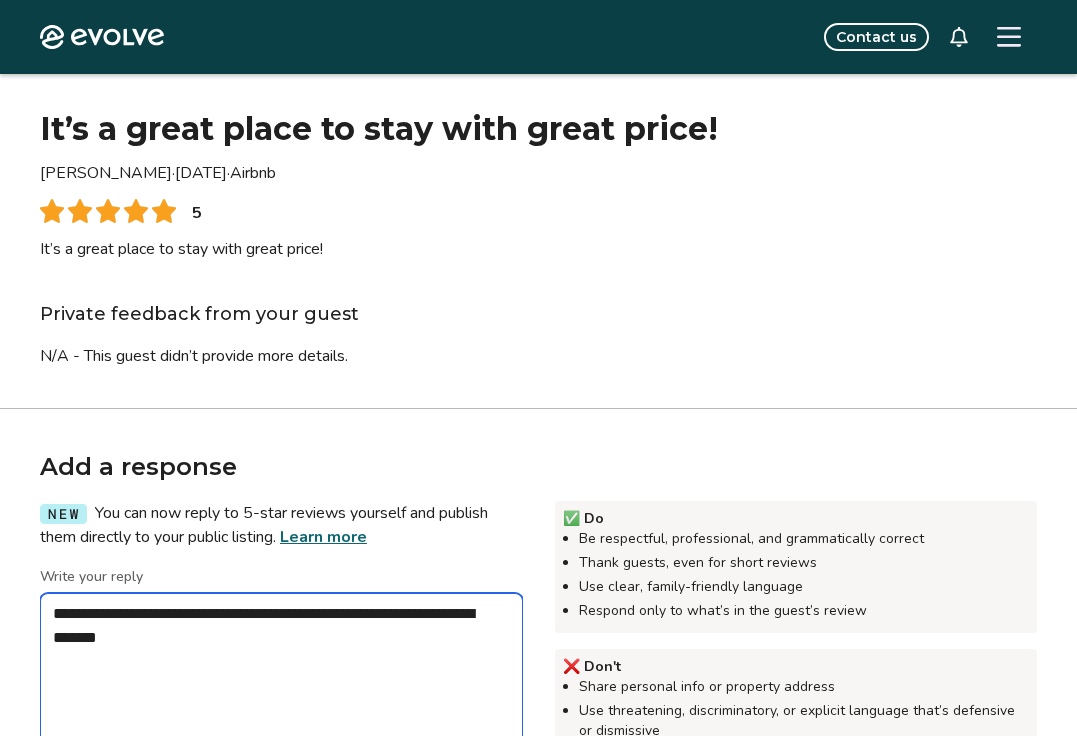 type on "*" 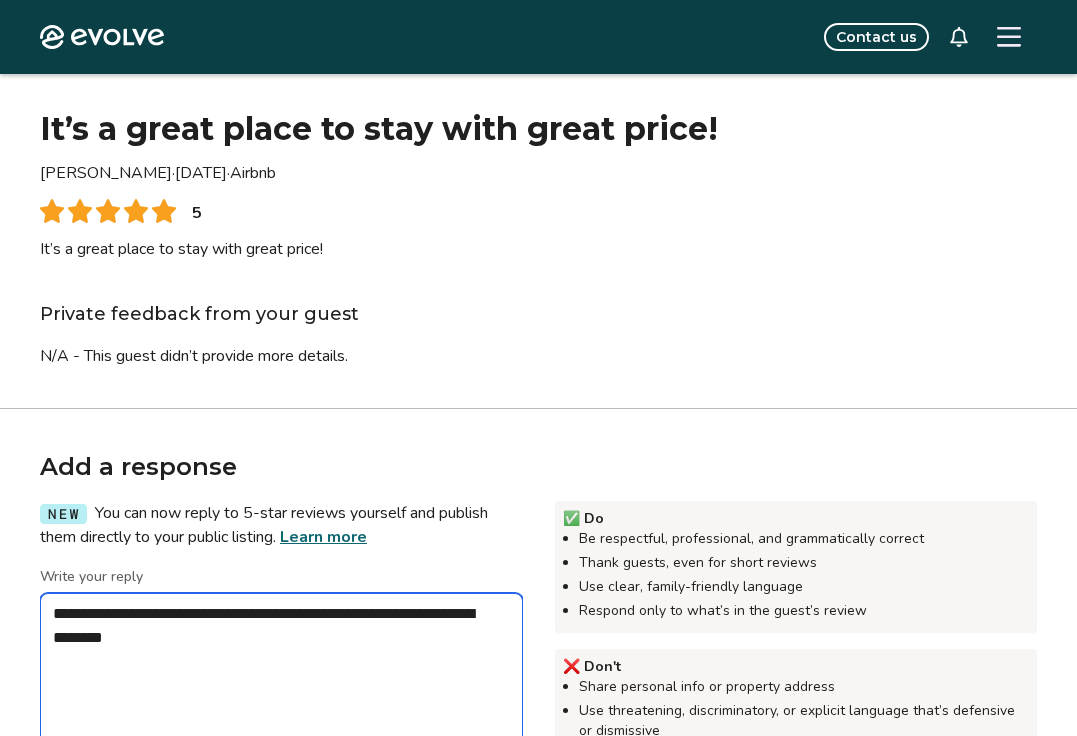 type on "*" 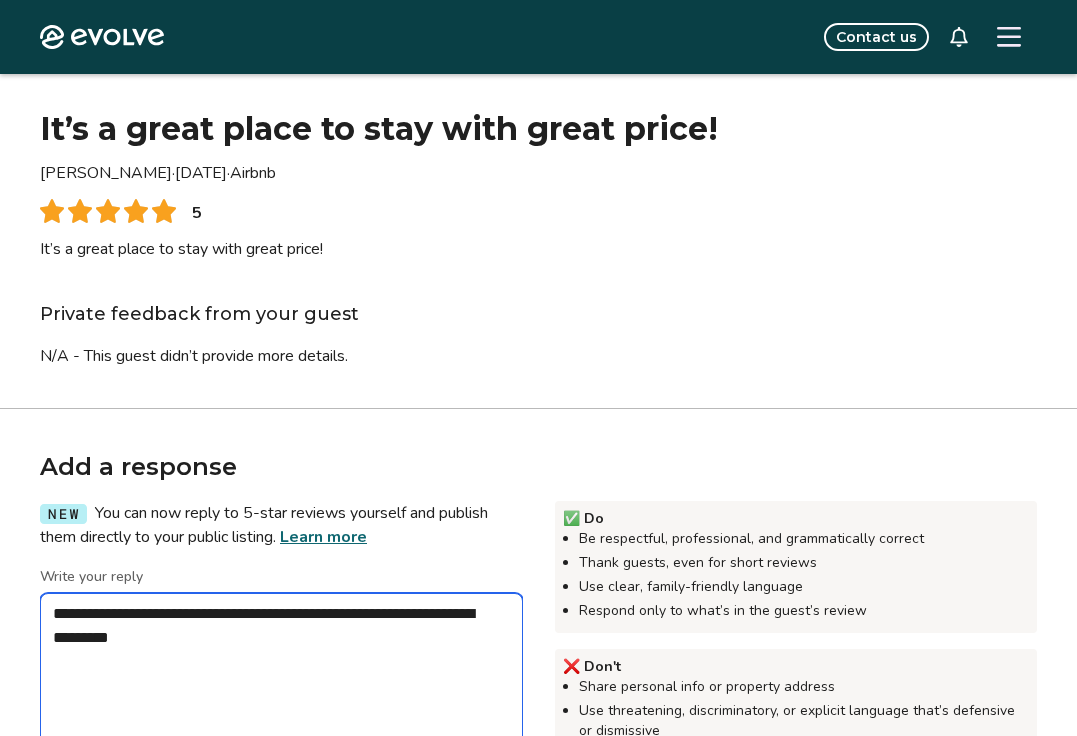 type on "*" 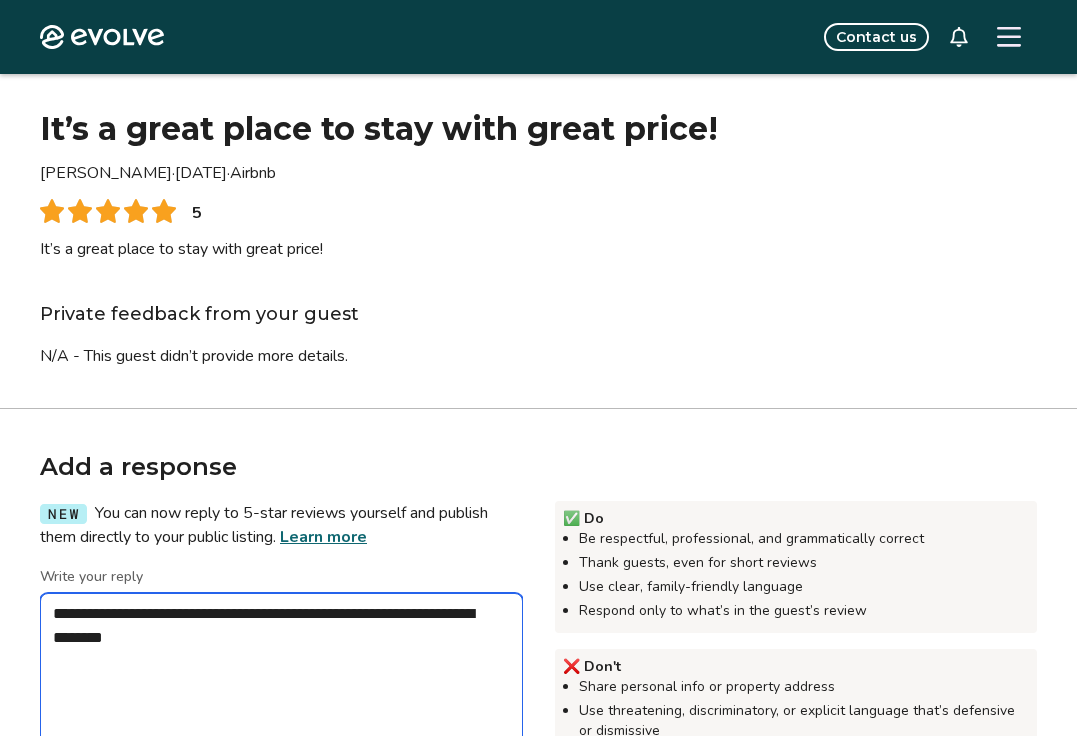 type on "*" 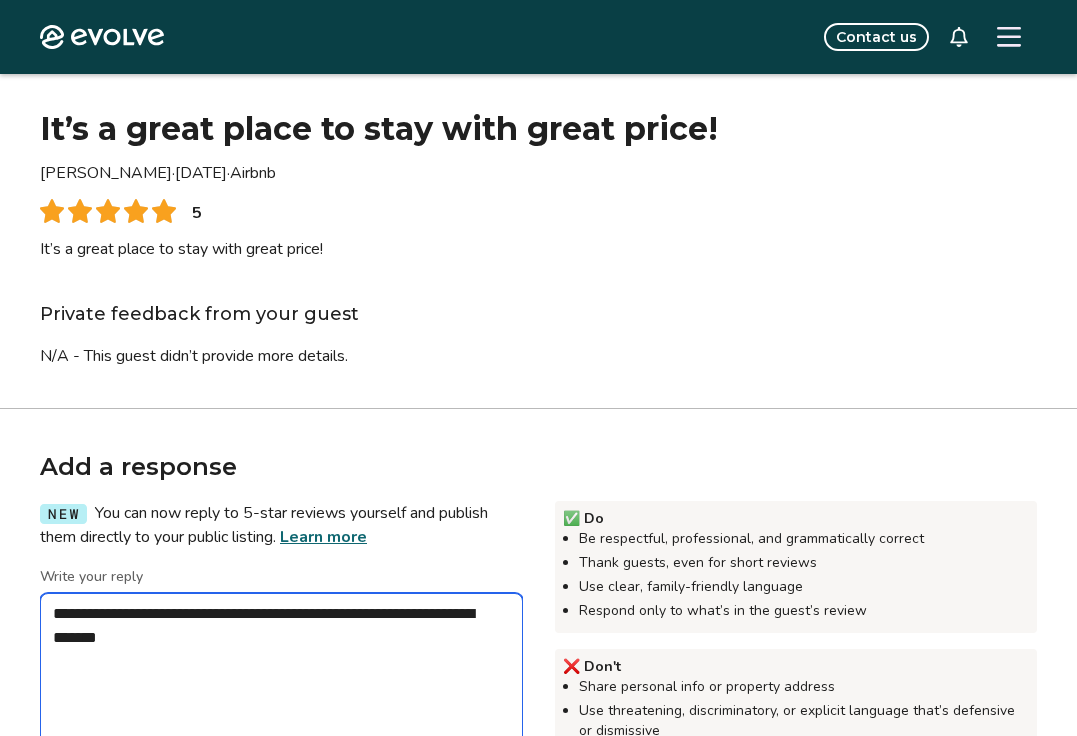 type on "*" 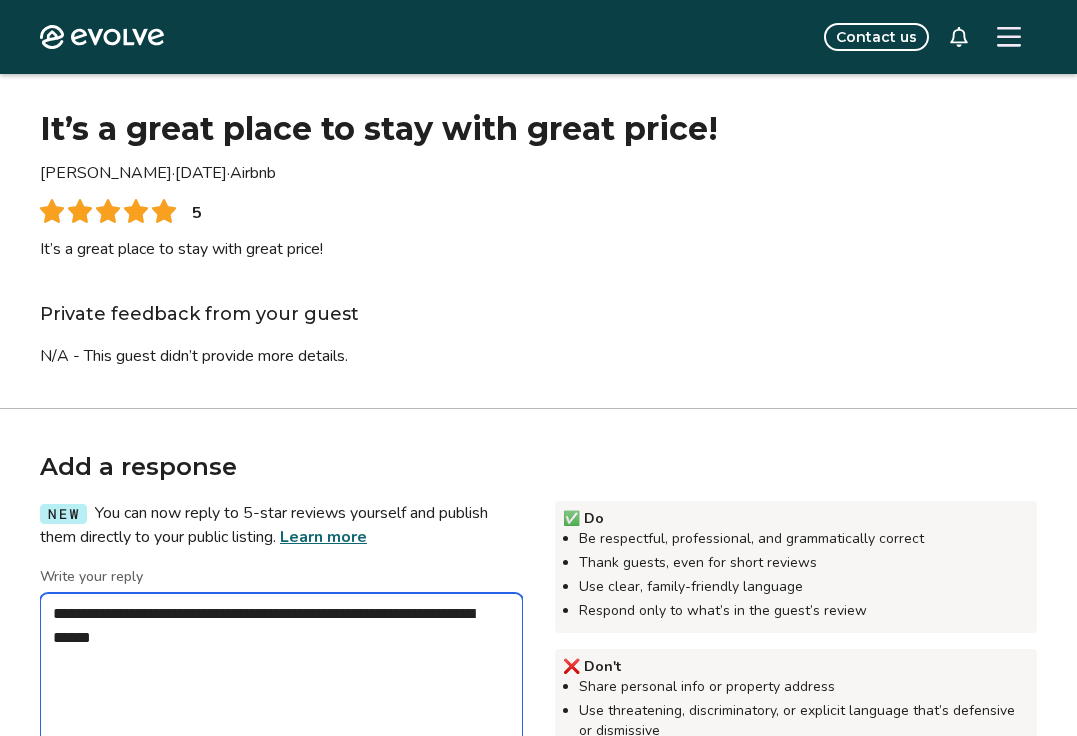 type on "*" 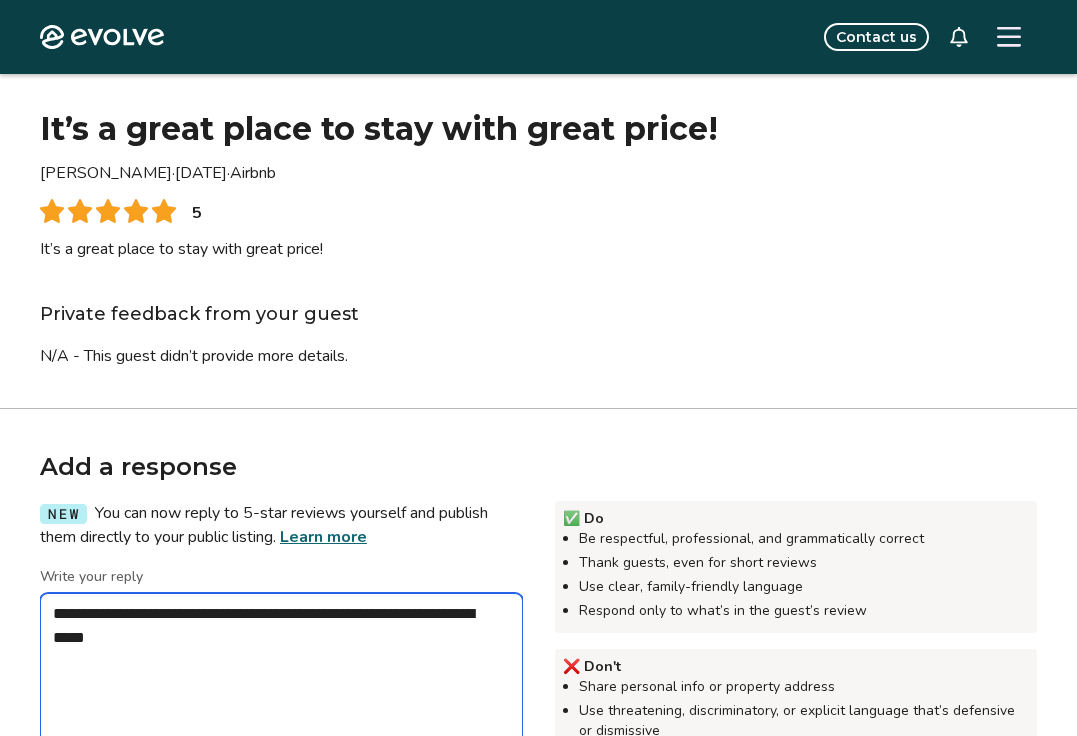 type on "*" 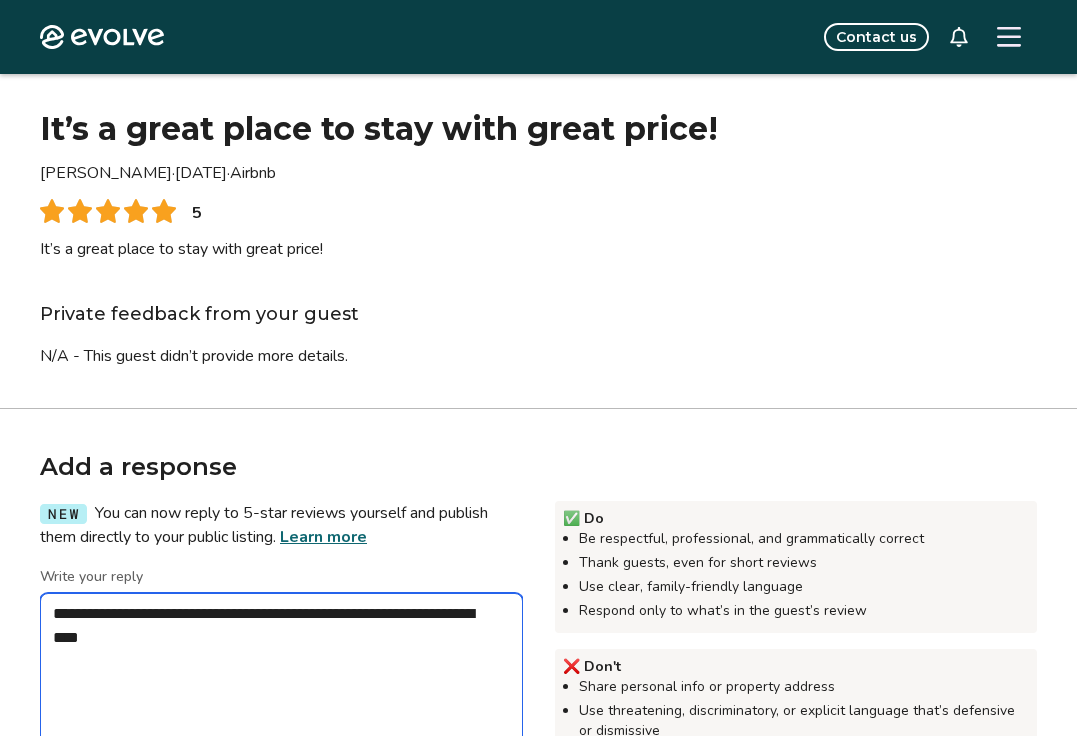 type on "*" 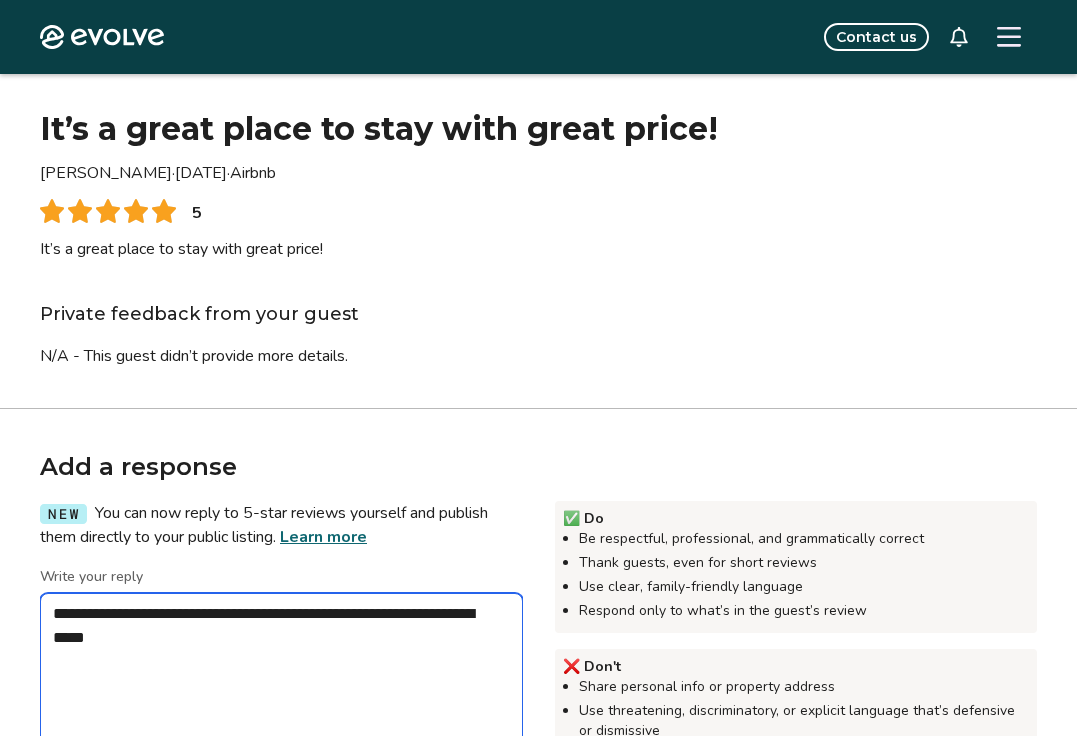 type on "*" 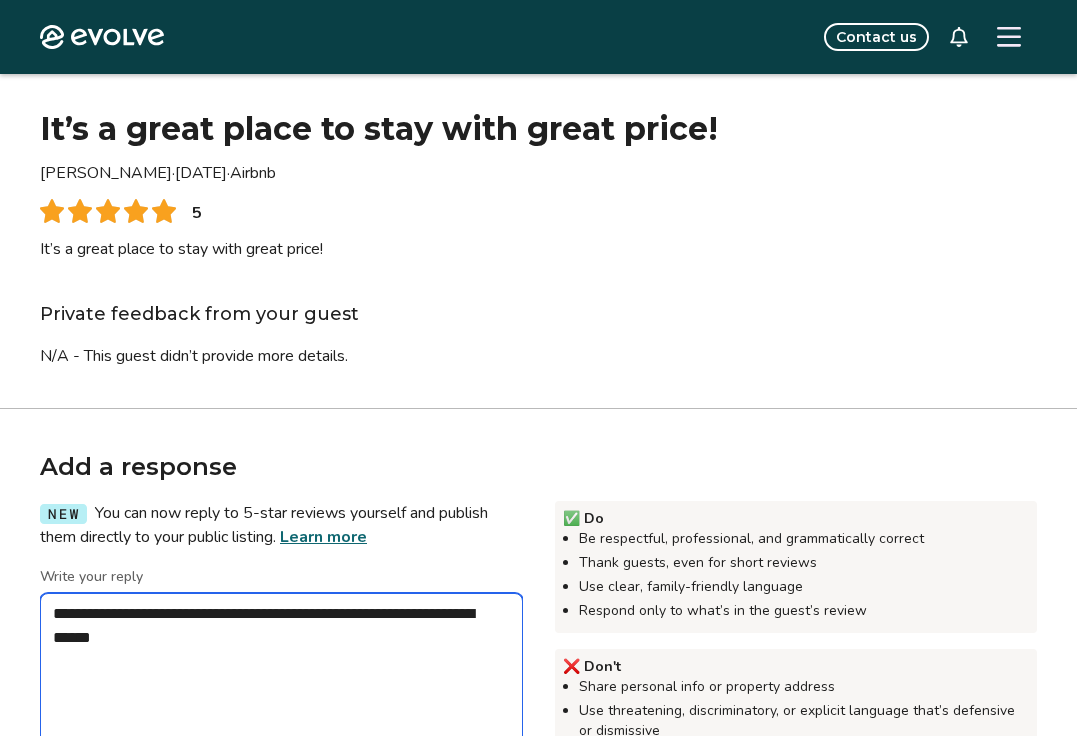 type on "*" 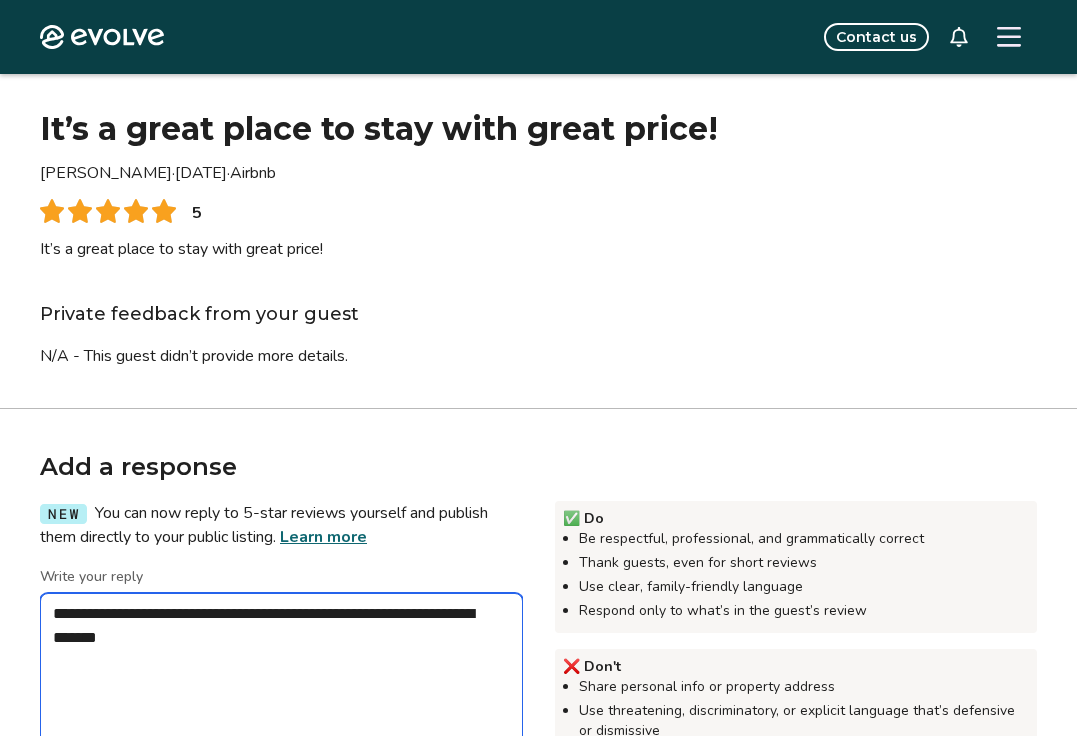 type on "*" 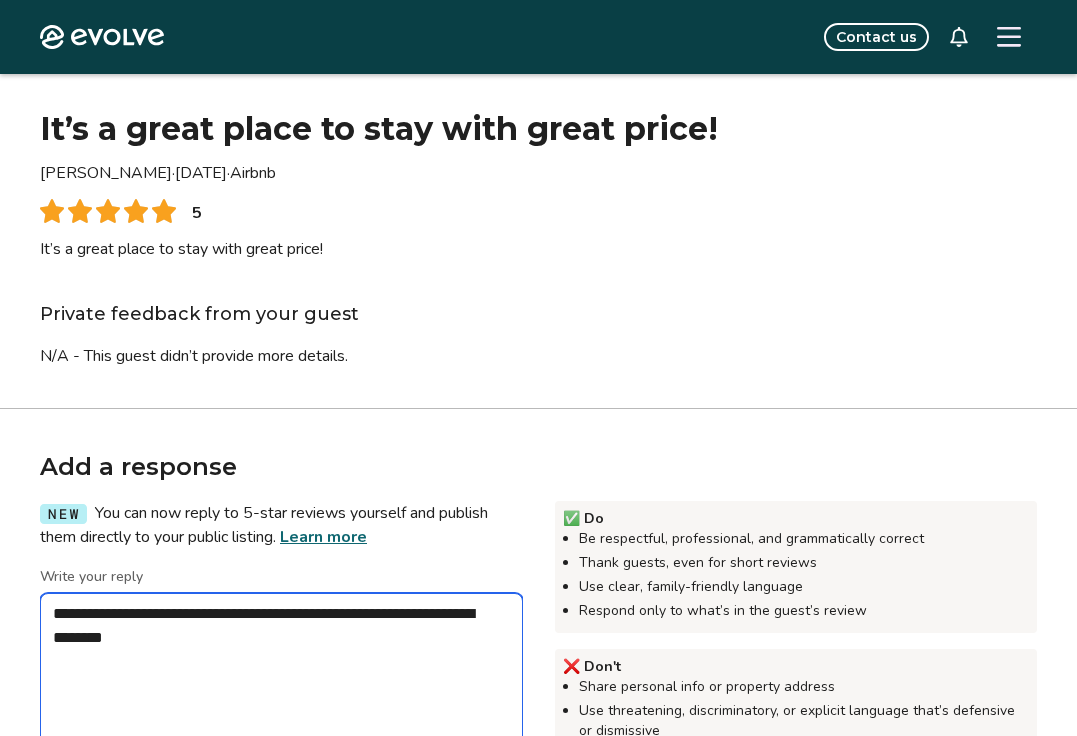 type on "*" 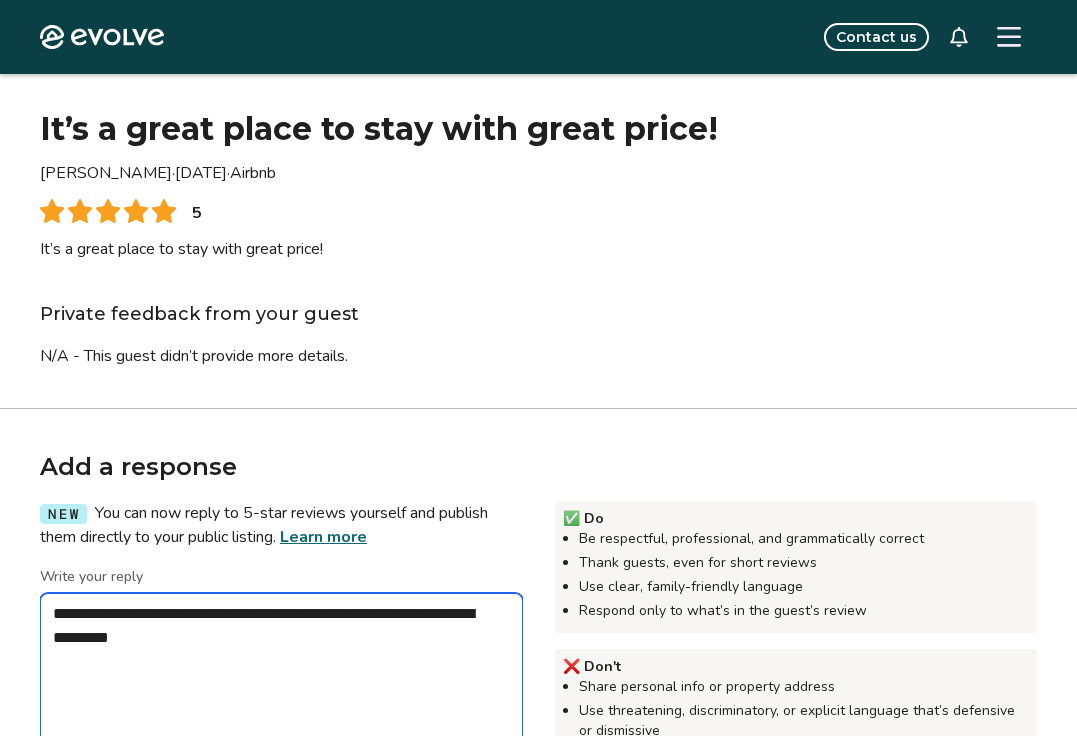 type on "*" 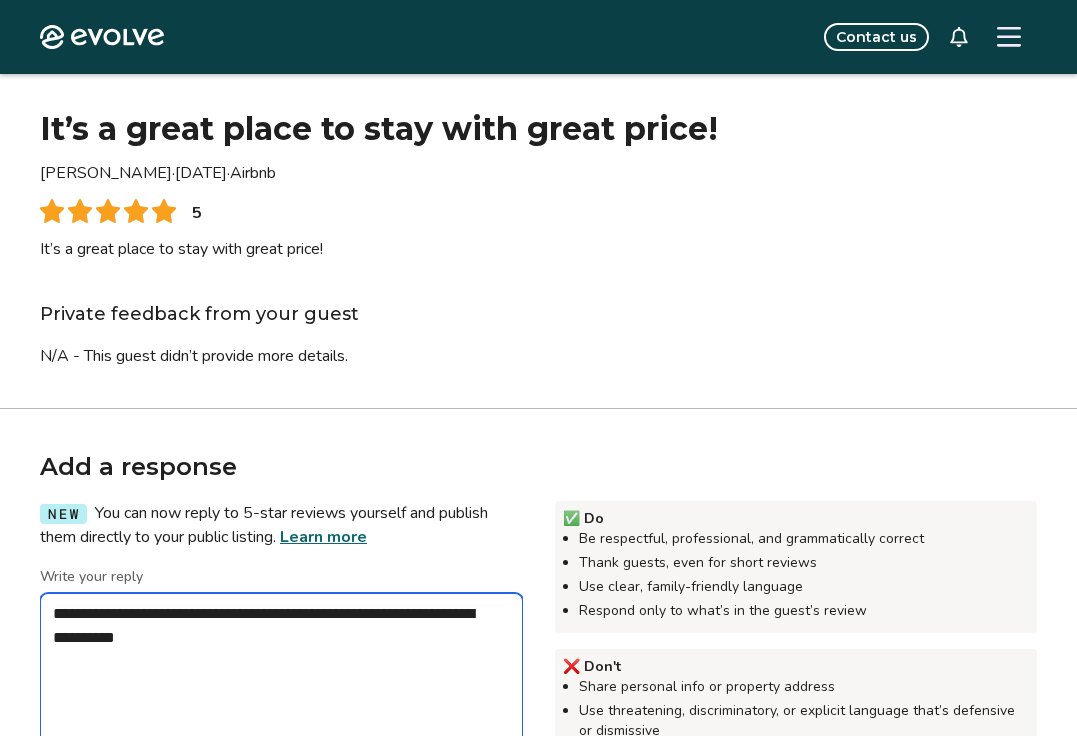 type on "*" 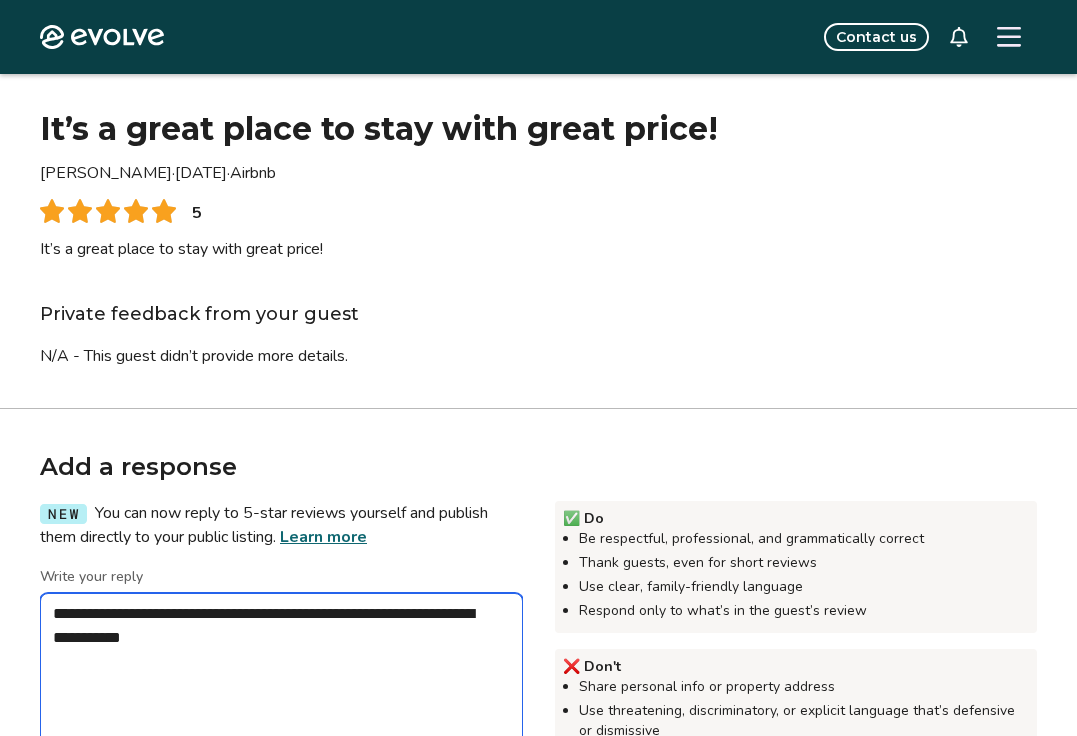 type on "*" 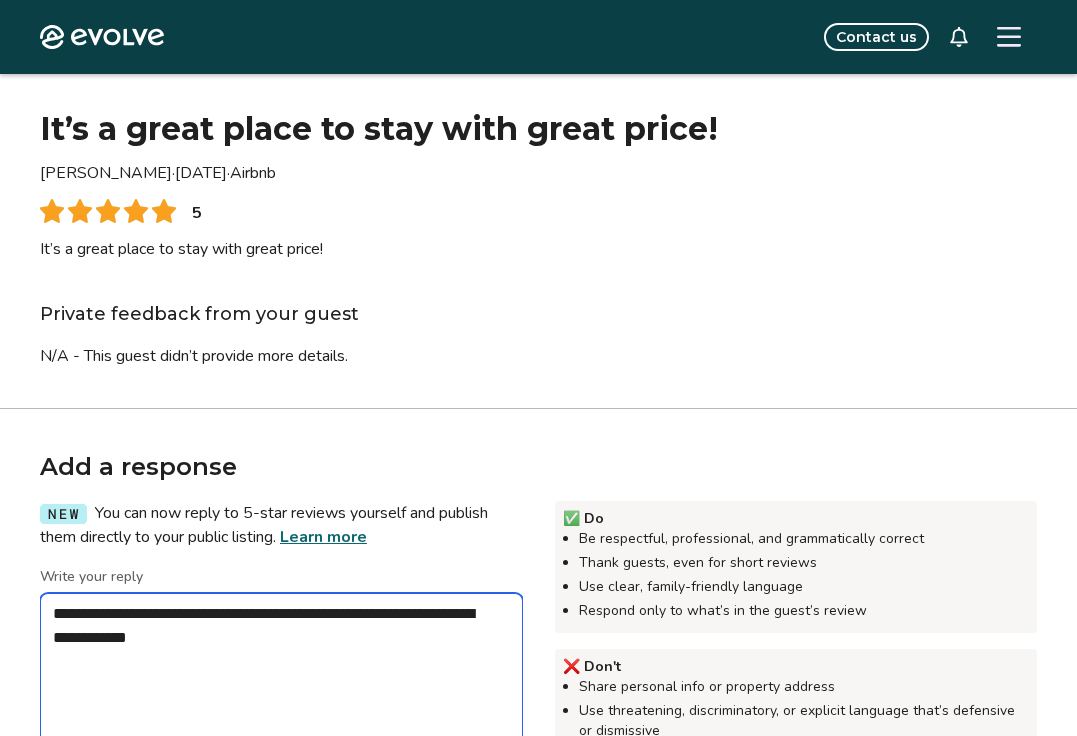 type on "*" 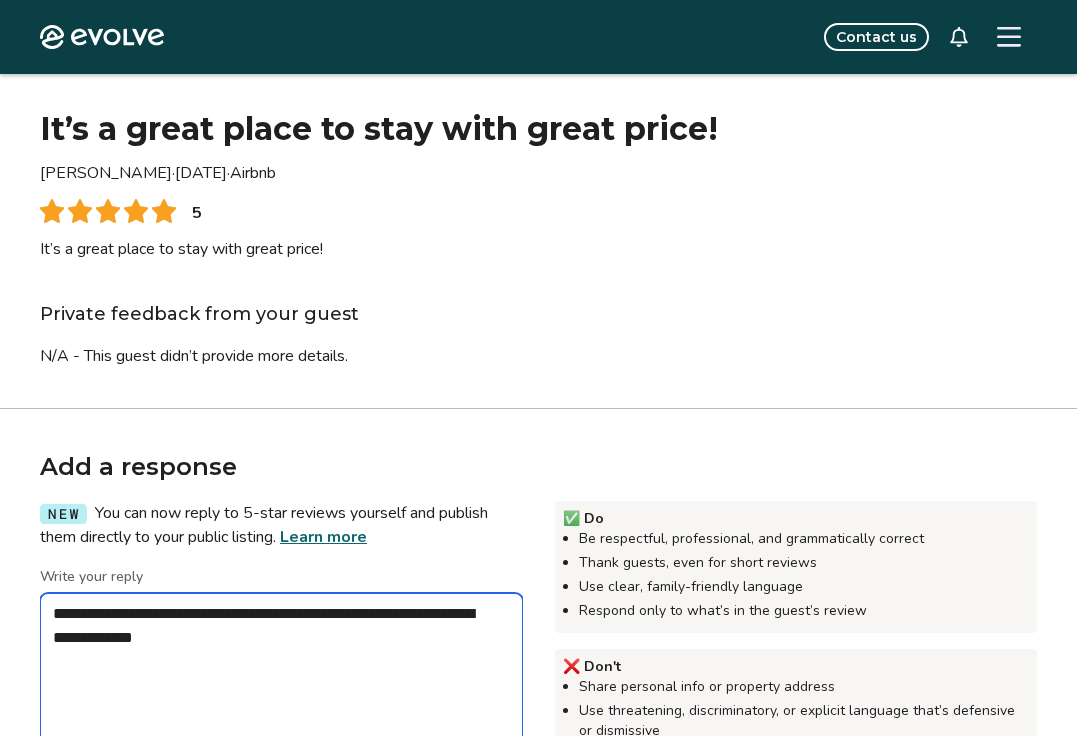 type on "*" 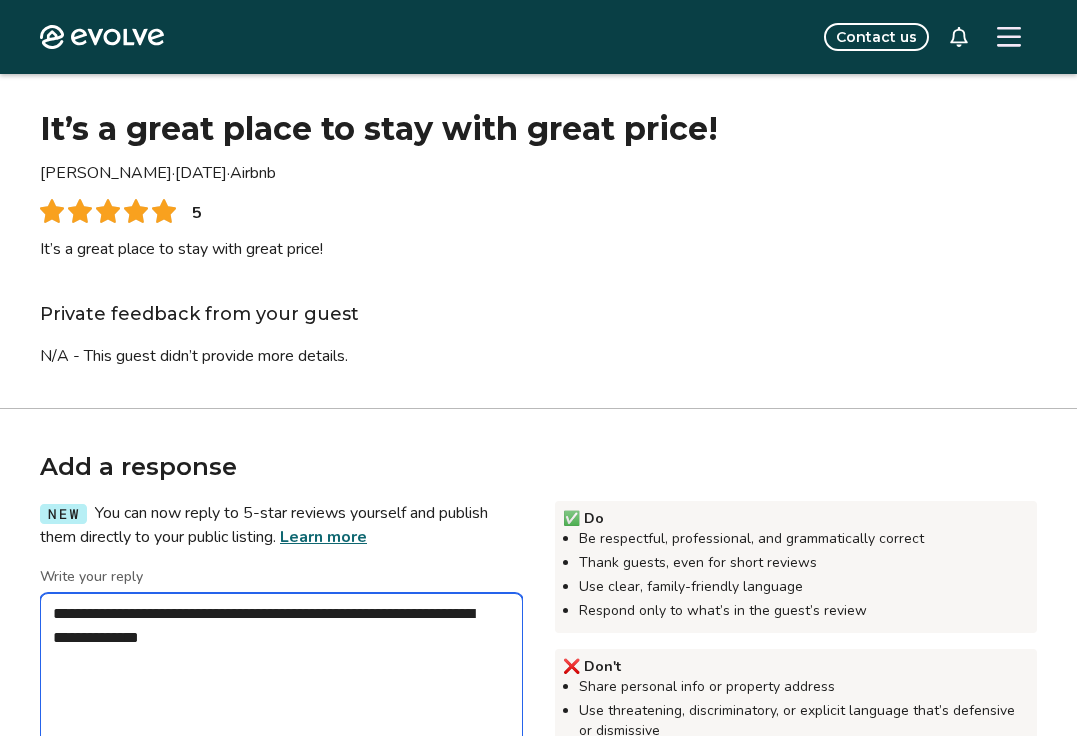 type on "*" 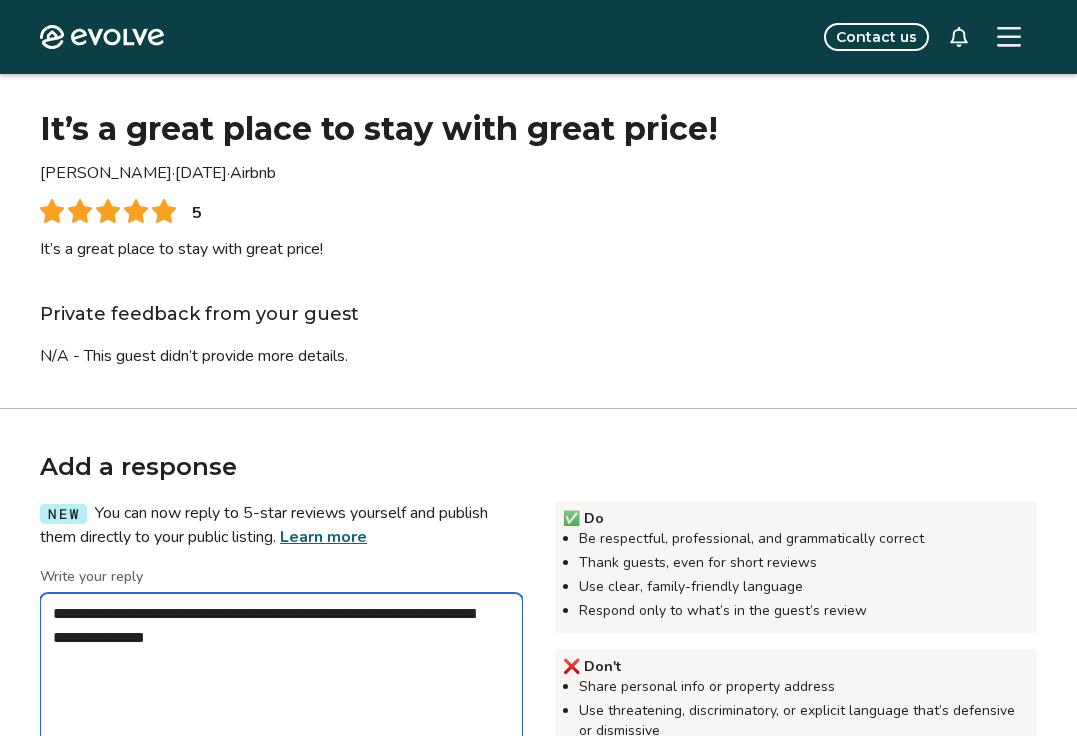 type on "*" 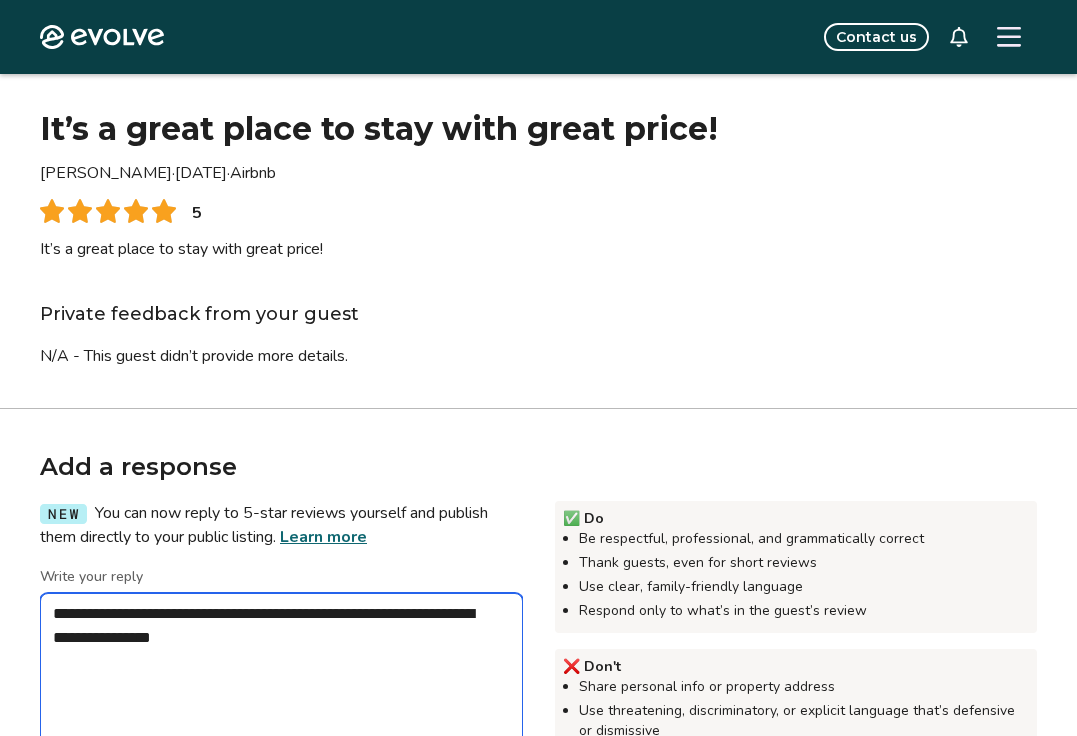type on "*" 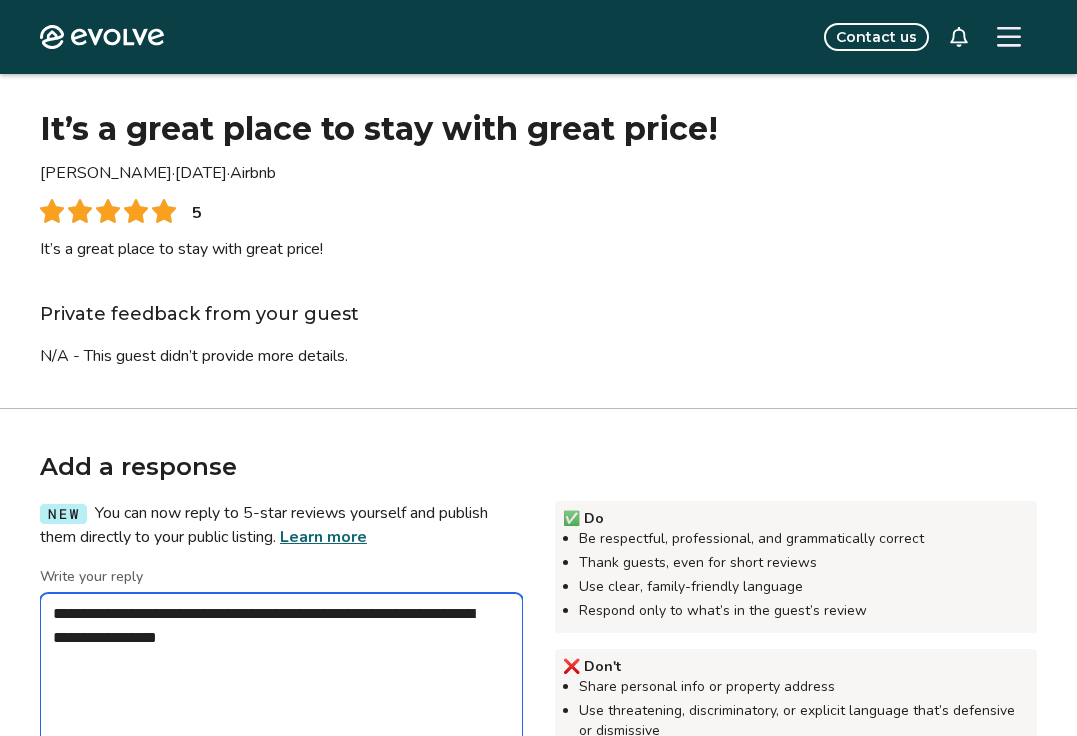 type on "*" 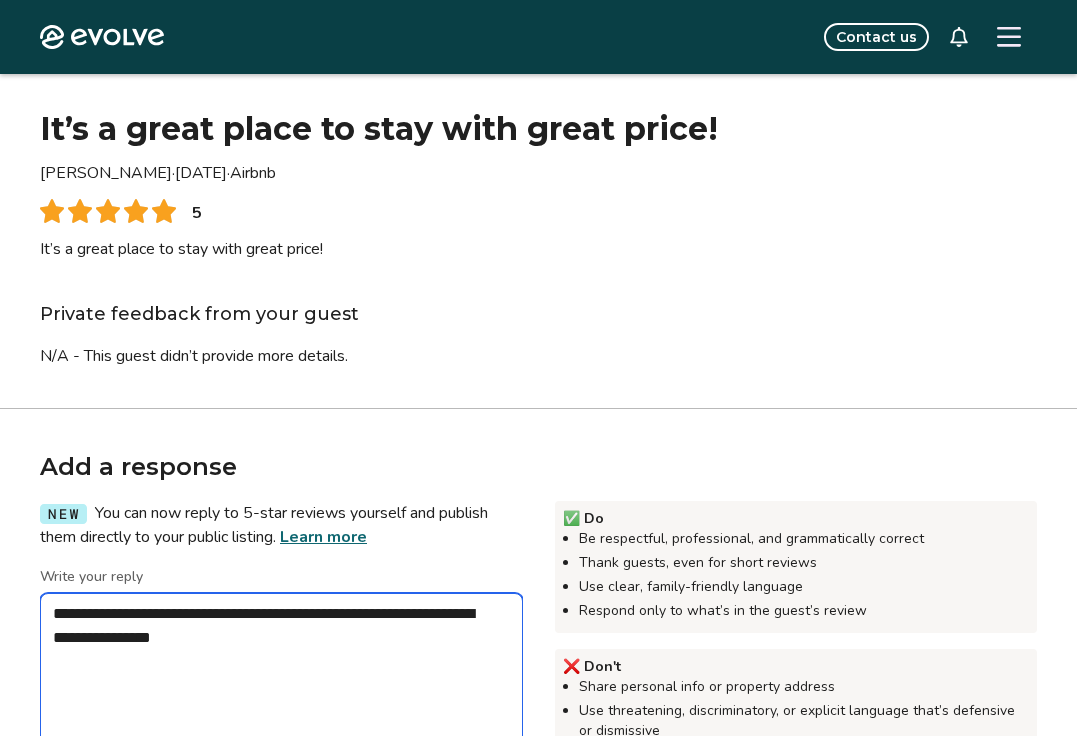 type on "*" 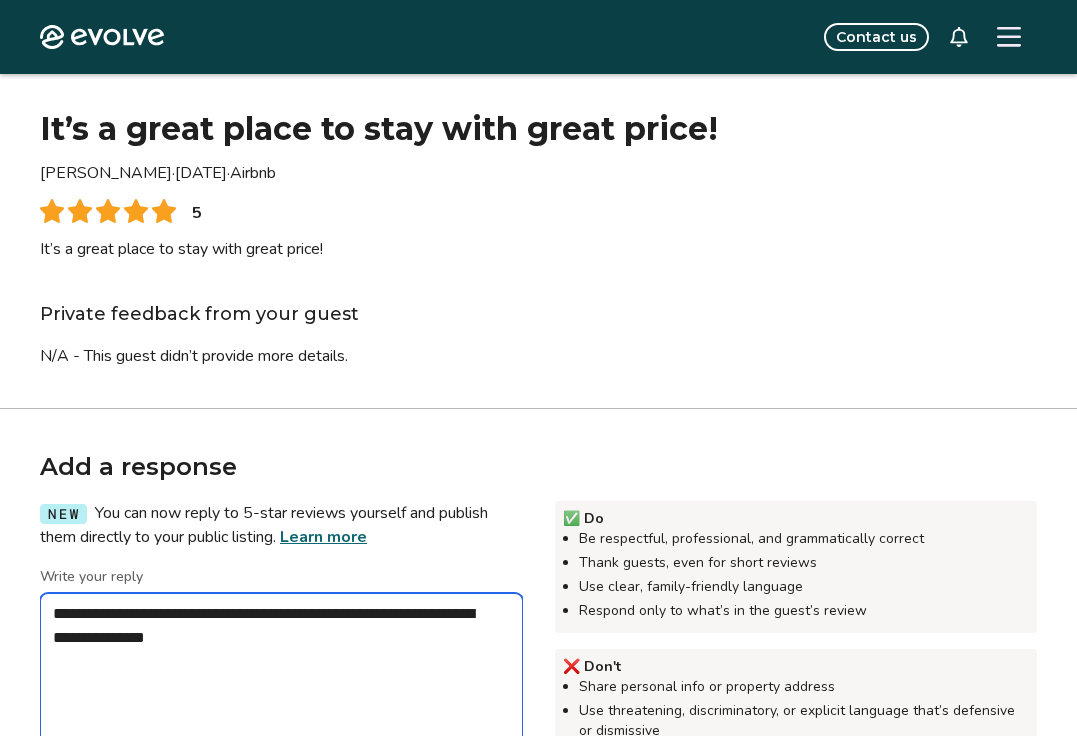 type on "*" 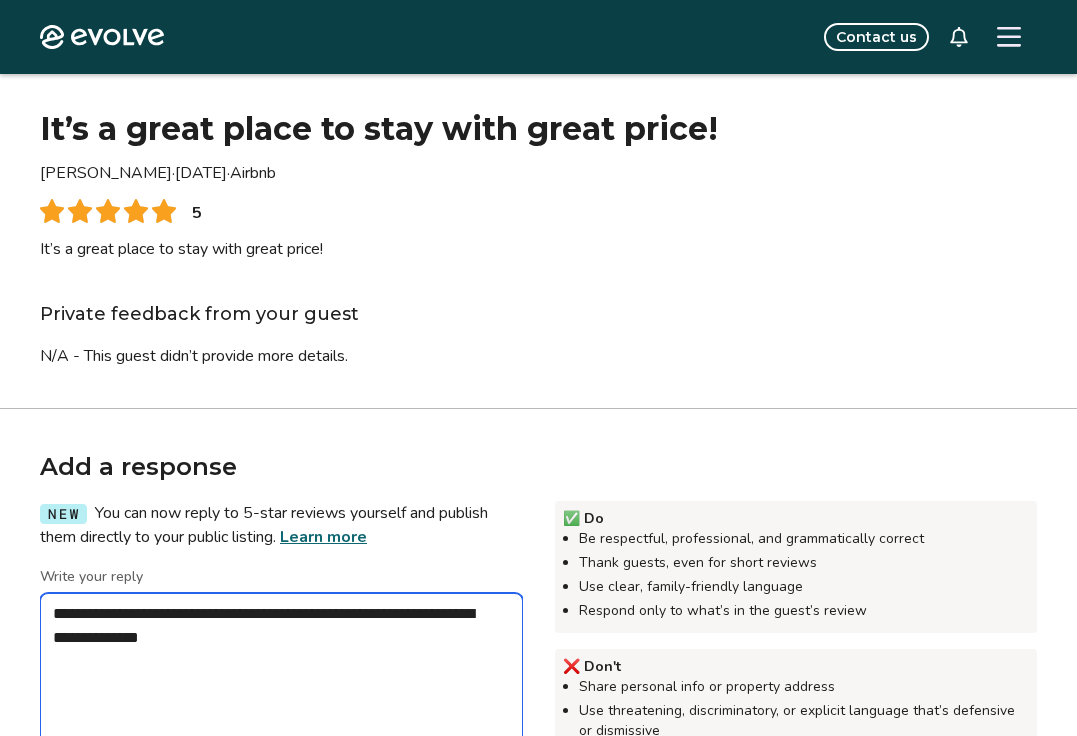 type on "*" 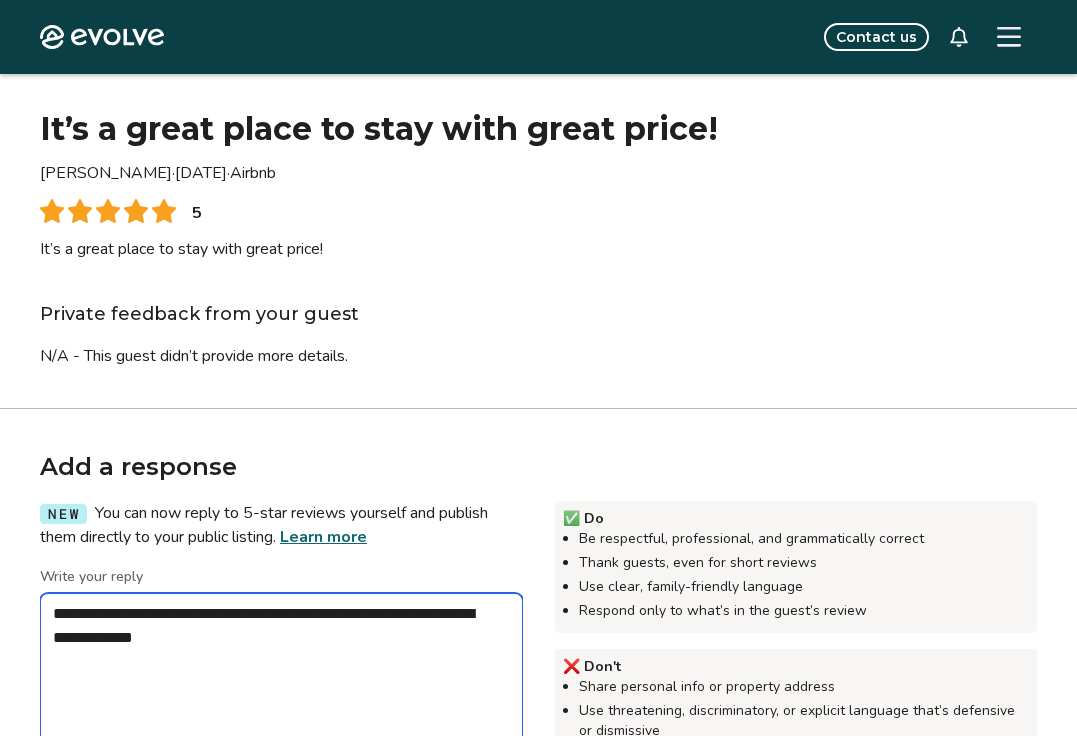 type on "*" 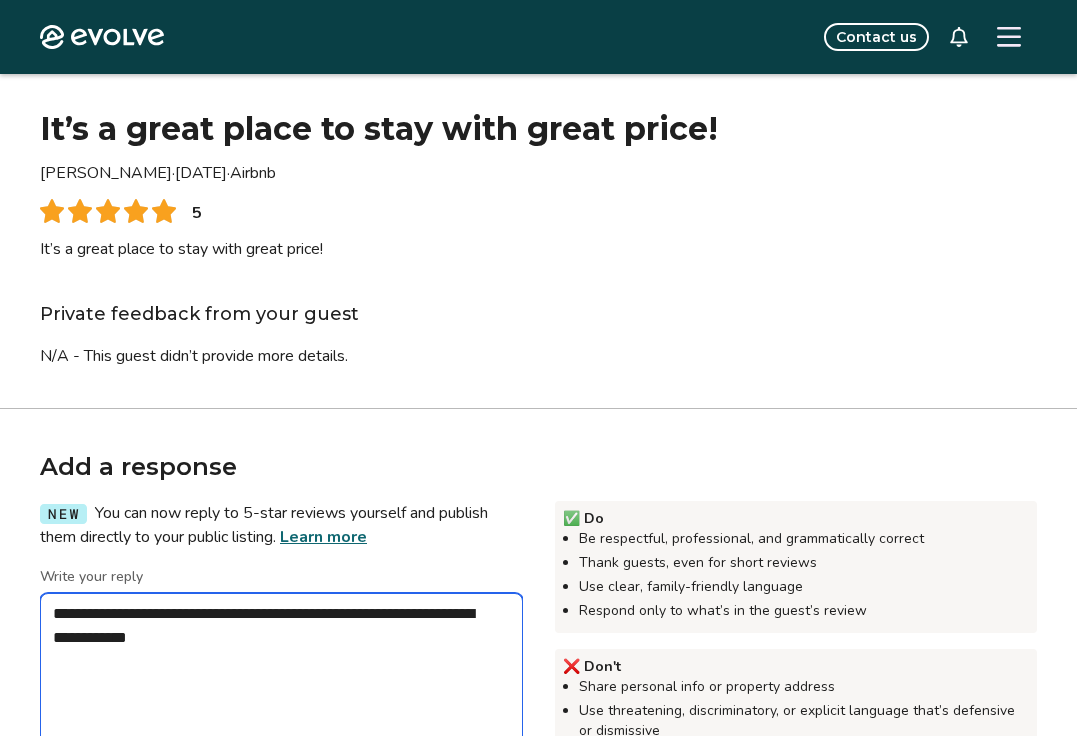 type 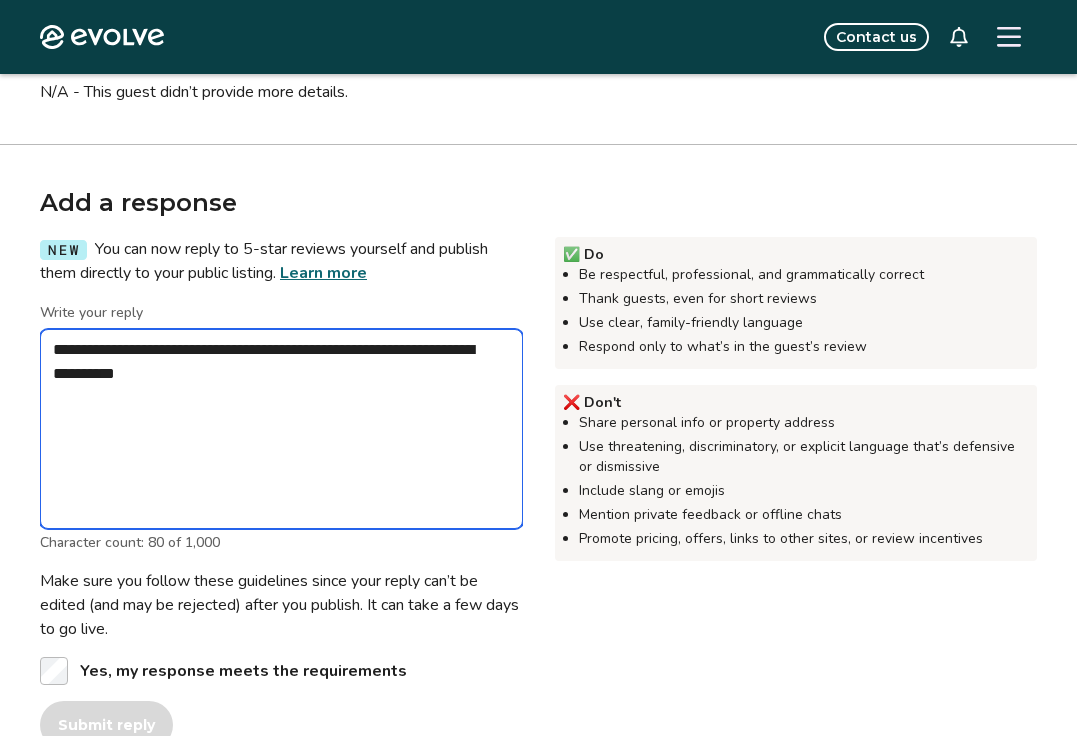 scroll, scrollTop: 384, scrollLeft: 0, axis: vertical 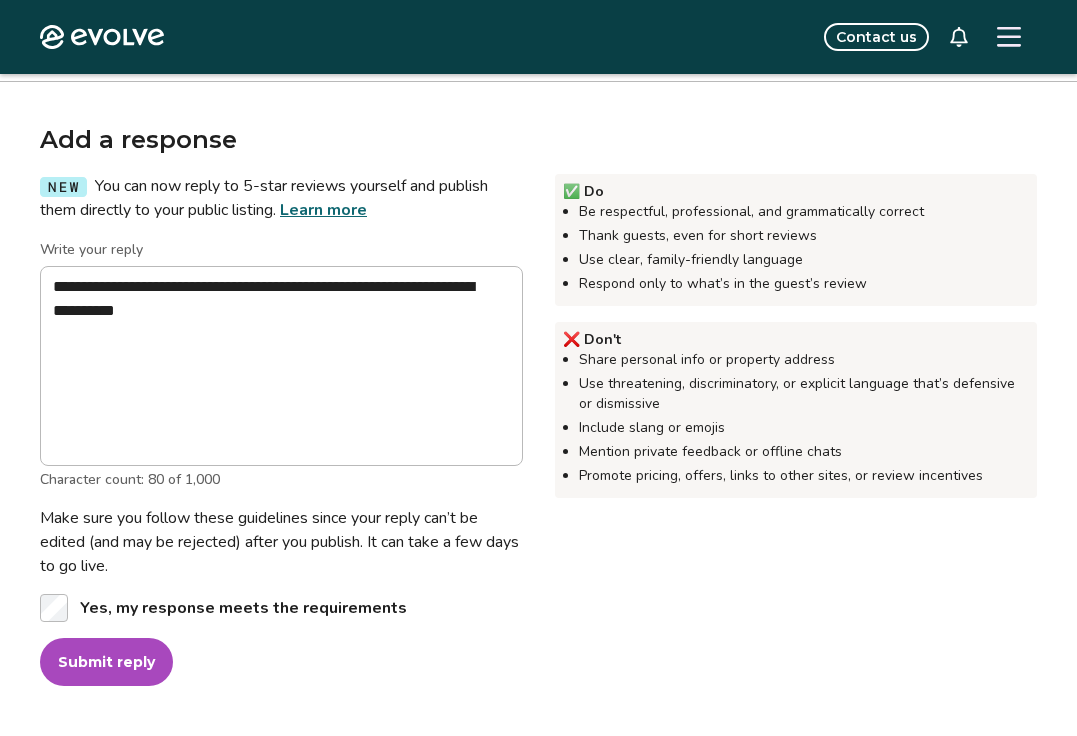 click on "Submit reply" at bounding box center (106, 662) 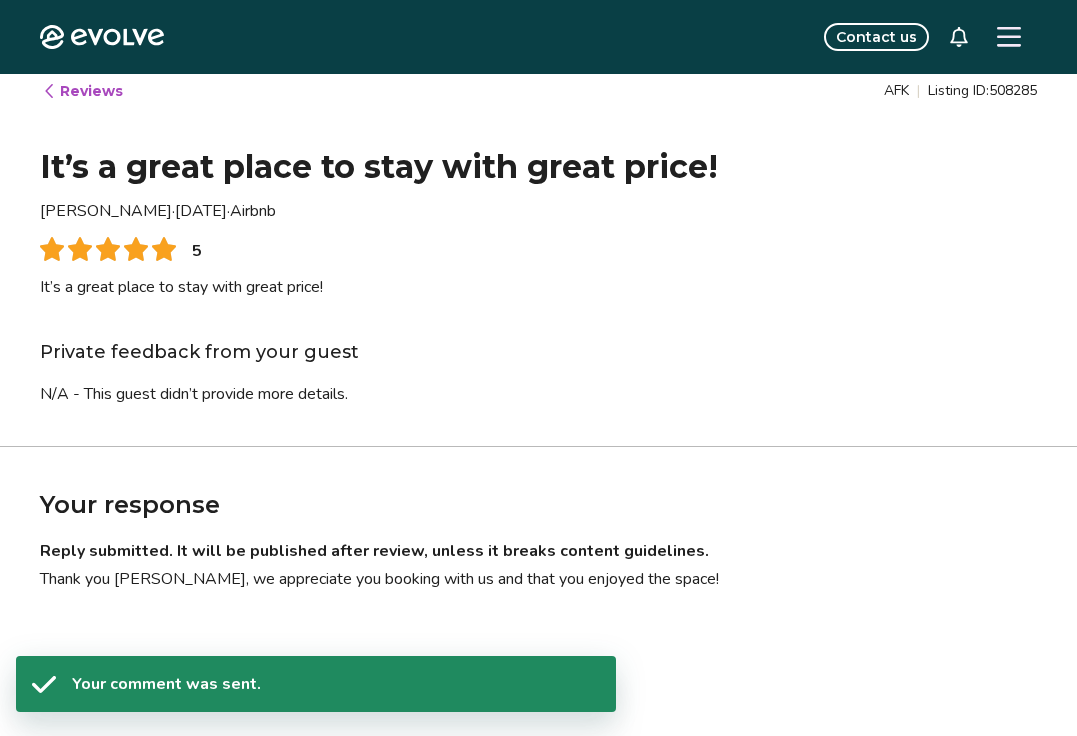 scroll, scrollTop: 0, scrollLeft: 0, axis: both 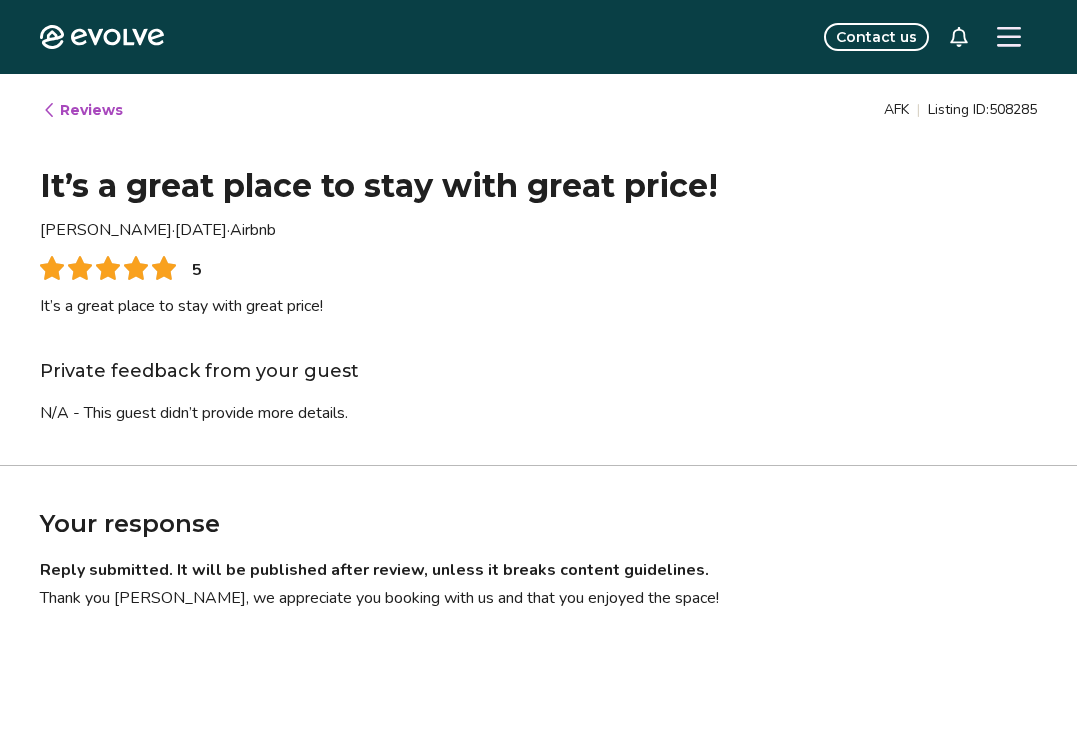 click 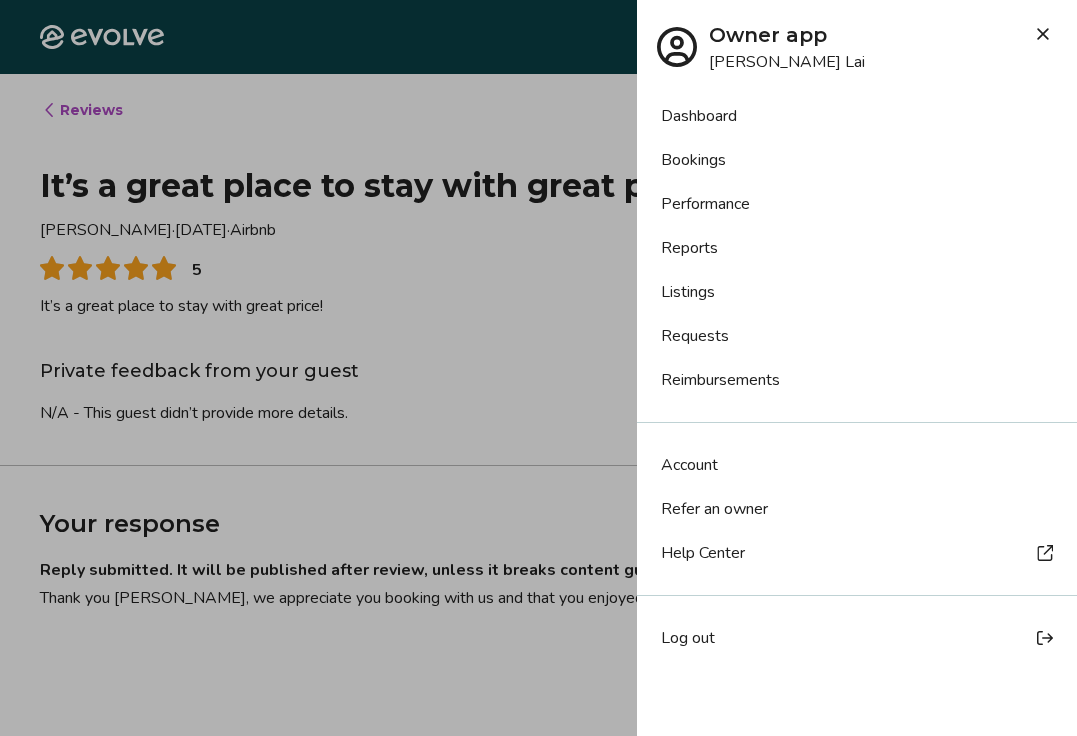 click on "Listings" at bounding box center [857, 292] 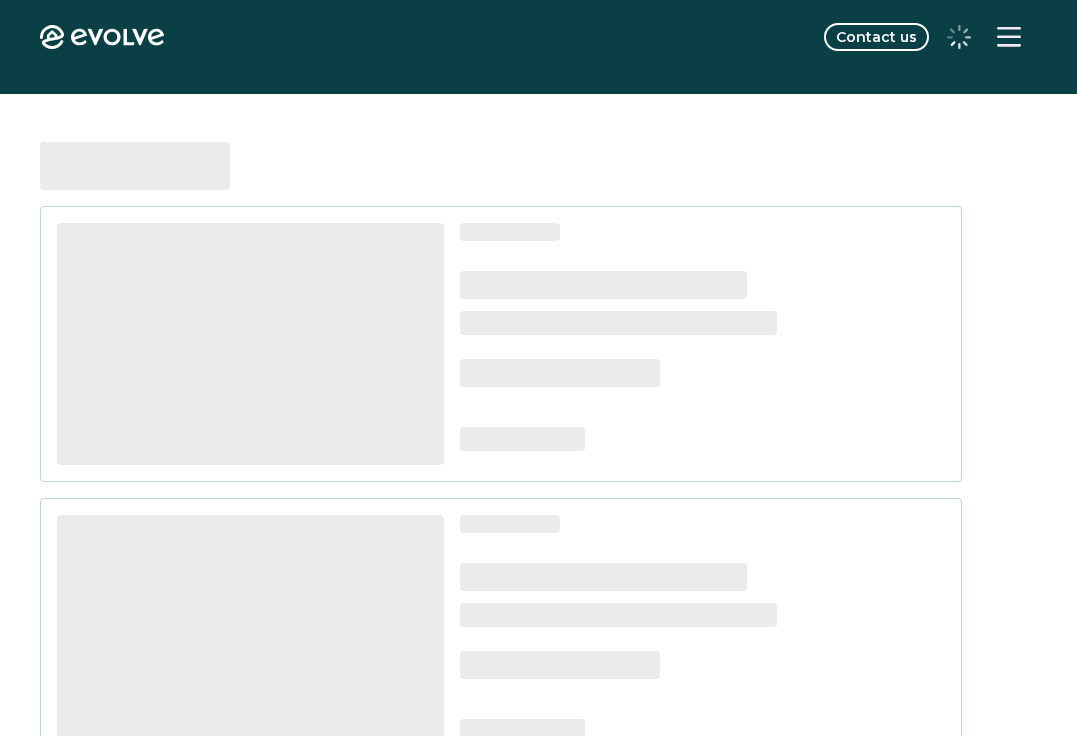 scroll, scrollTop: 0, scrollLeft: 0, axis: both 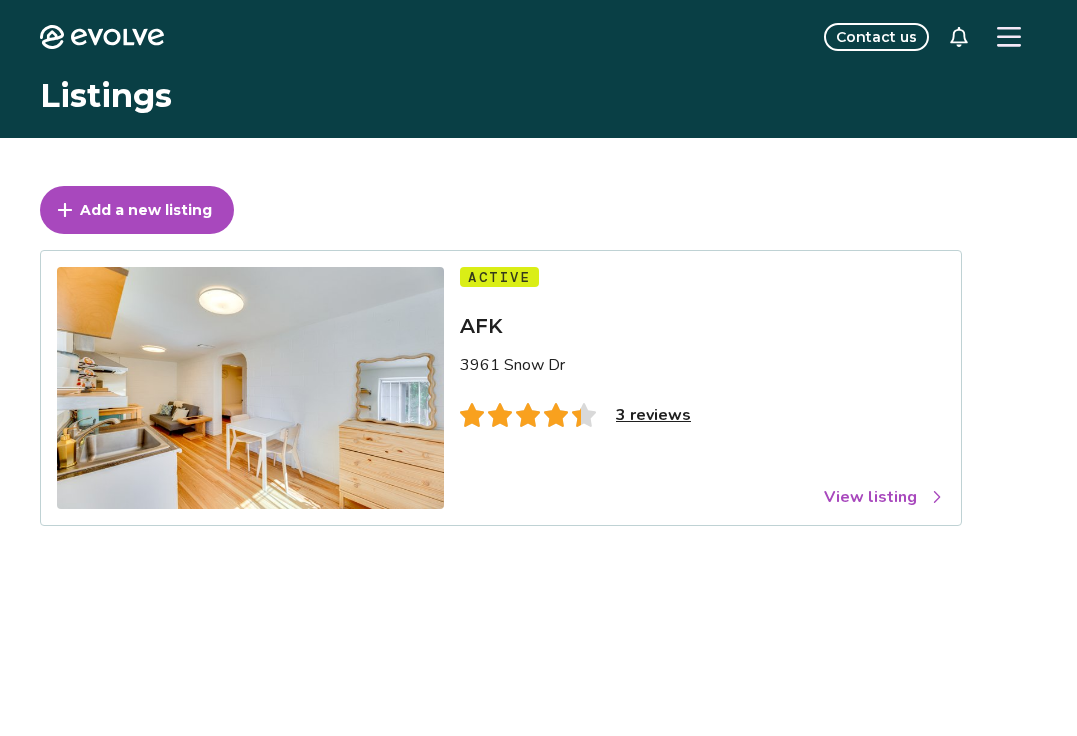 click at bounding box center (250, 388) 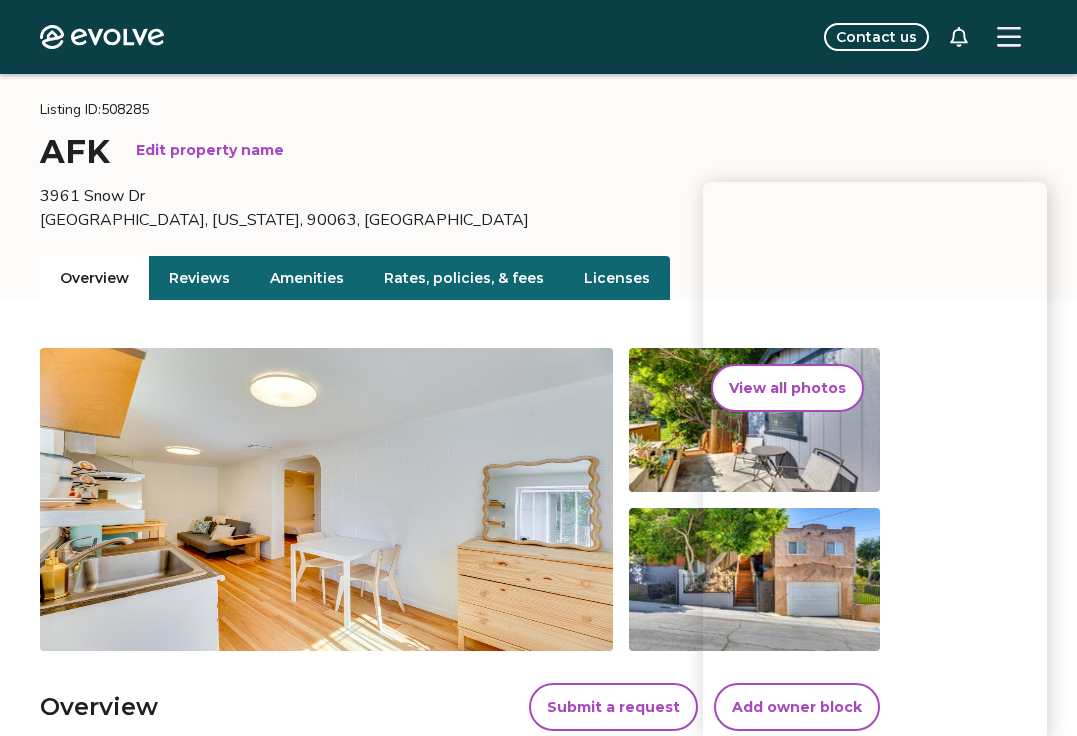 scroll, scrollTop: 51, scrollLeft: 0, axis: vertical 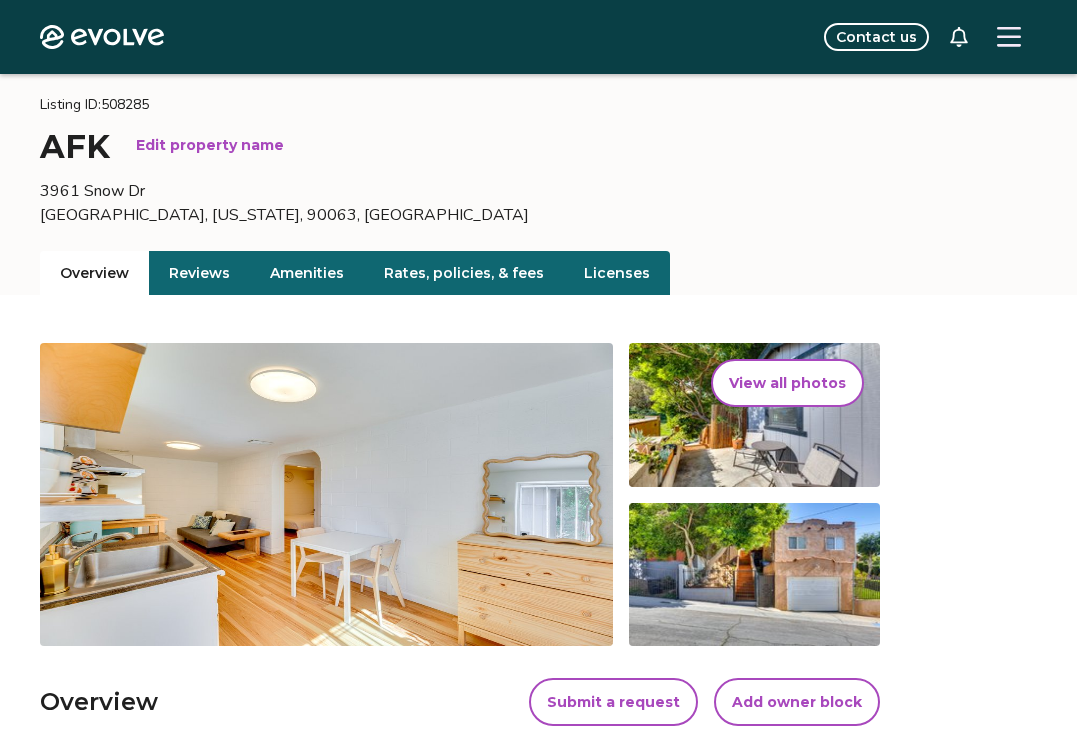 click on "Evolve Contact us Listings Listing ID:  508285 AFK Edit property name 3961 Snow Dr Los Angeles, California, 90063, United States Overview Reviews Amenities Rates, policies, & fees Licenses View all photos Overview Submit a request Add owner block Reviews 4.33 (3 total reviews) Bedrooms 1 Bathrooms 1 Maximum occupancy 5 Property type Apartment Complex name N/A Unit size 350 View your listing on our partner sites Viewing your listing repeatedly may negatively affect your search ranking and performance. Contacts Please be aware that only contacts designated as Guest Contacts will be shared with the guests. Guest Contact Kristine   Marie Vann kristinemarievann@gmail.com   +16072295369 Cleaning Marco   Hernandez accounts@310cleaning.com   +13108002632 Property Owner Jimenez   Lai jimenez.lai@gmail.com   +16144774740 Information for your guests Pre-stay information Pre-stay Property description Property address 3961 Snow Dr, Los Angeles, California, 90063, United States Guest contact Check-in instructions Parking |" at bounding box center (538, 1633) 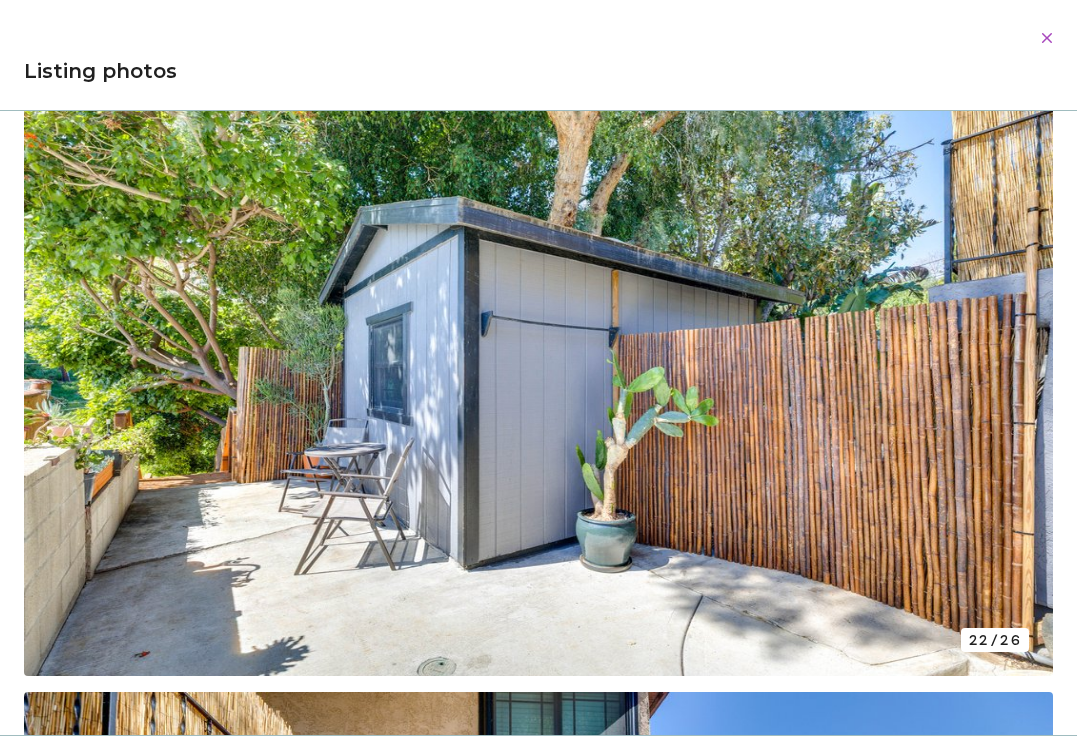 scroll, scrollTop: 12958, scrollLeft: 0, axis: vertical 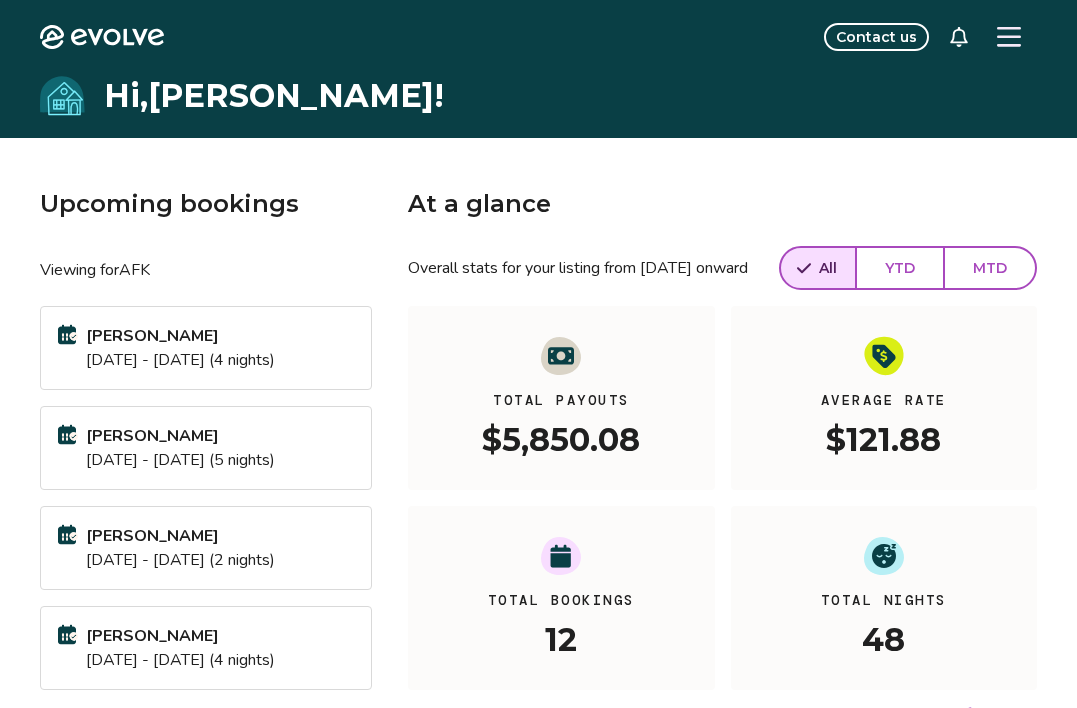 click 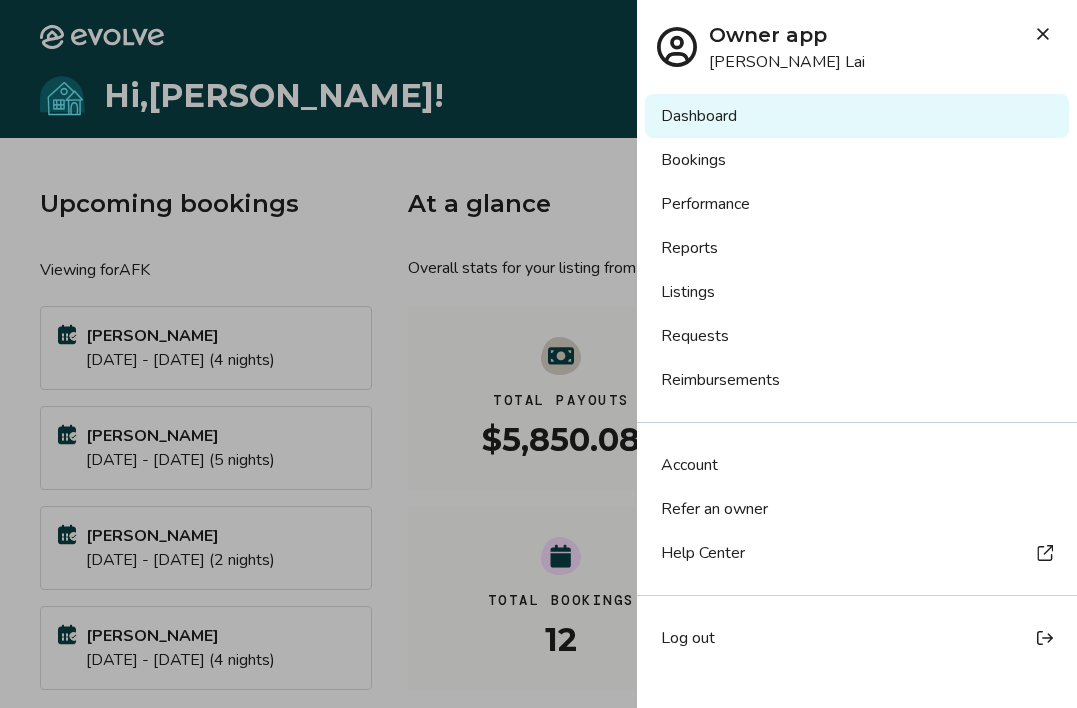 click on "Bookings" at bounding box center (857, 160) 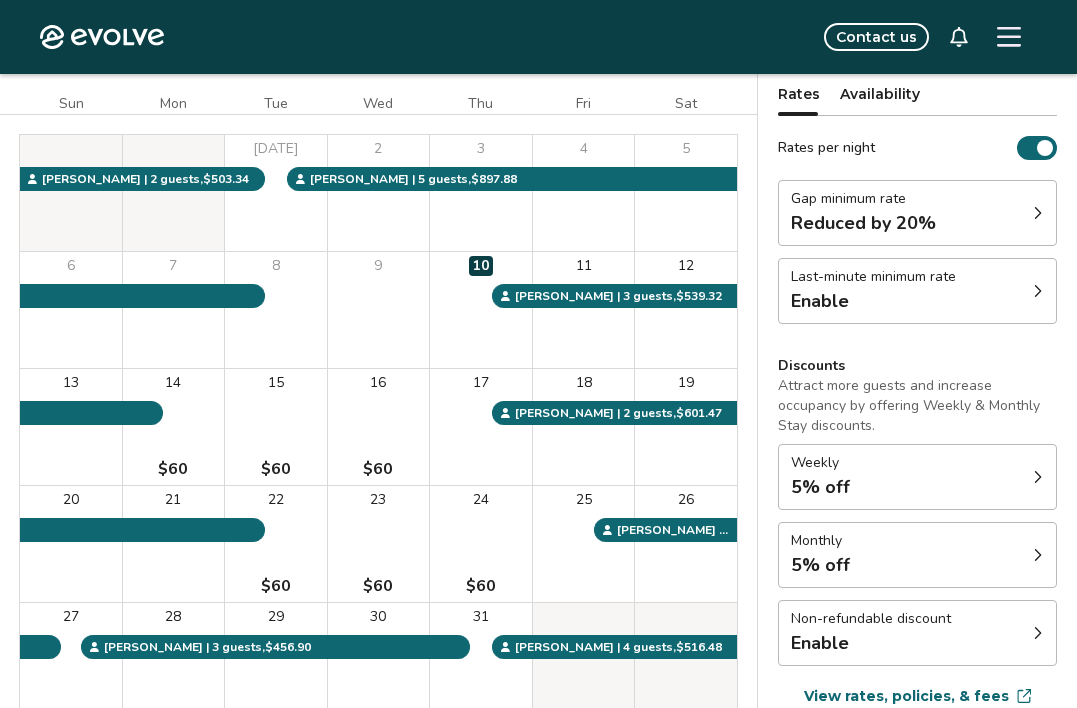 scroll, scrollTop: 168, scrollLeft: 0, axis: vertical 